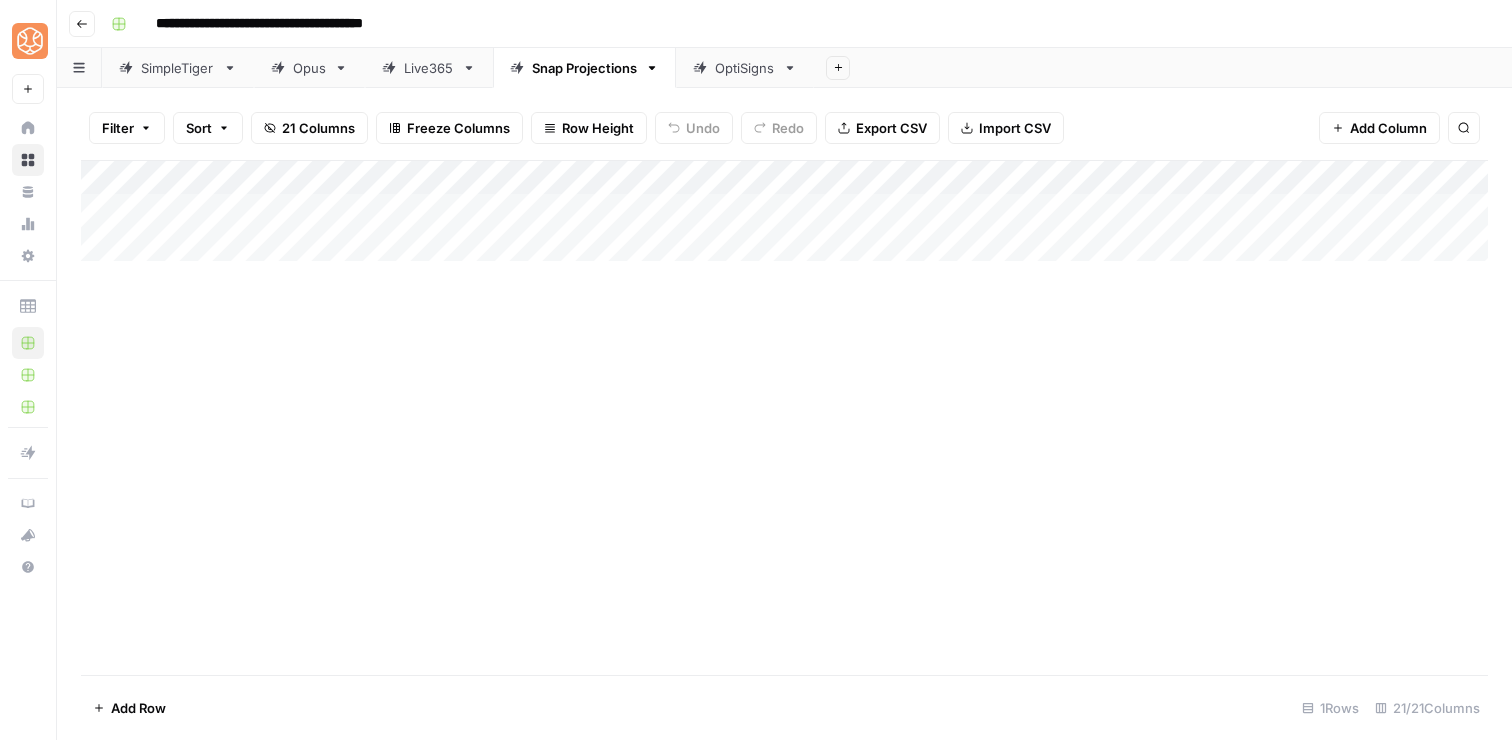 scroll, scrollTop: 0, scrollLeft: 0, axis: both 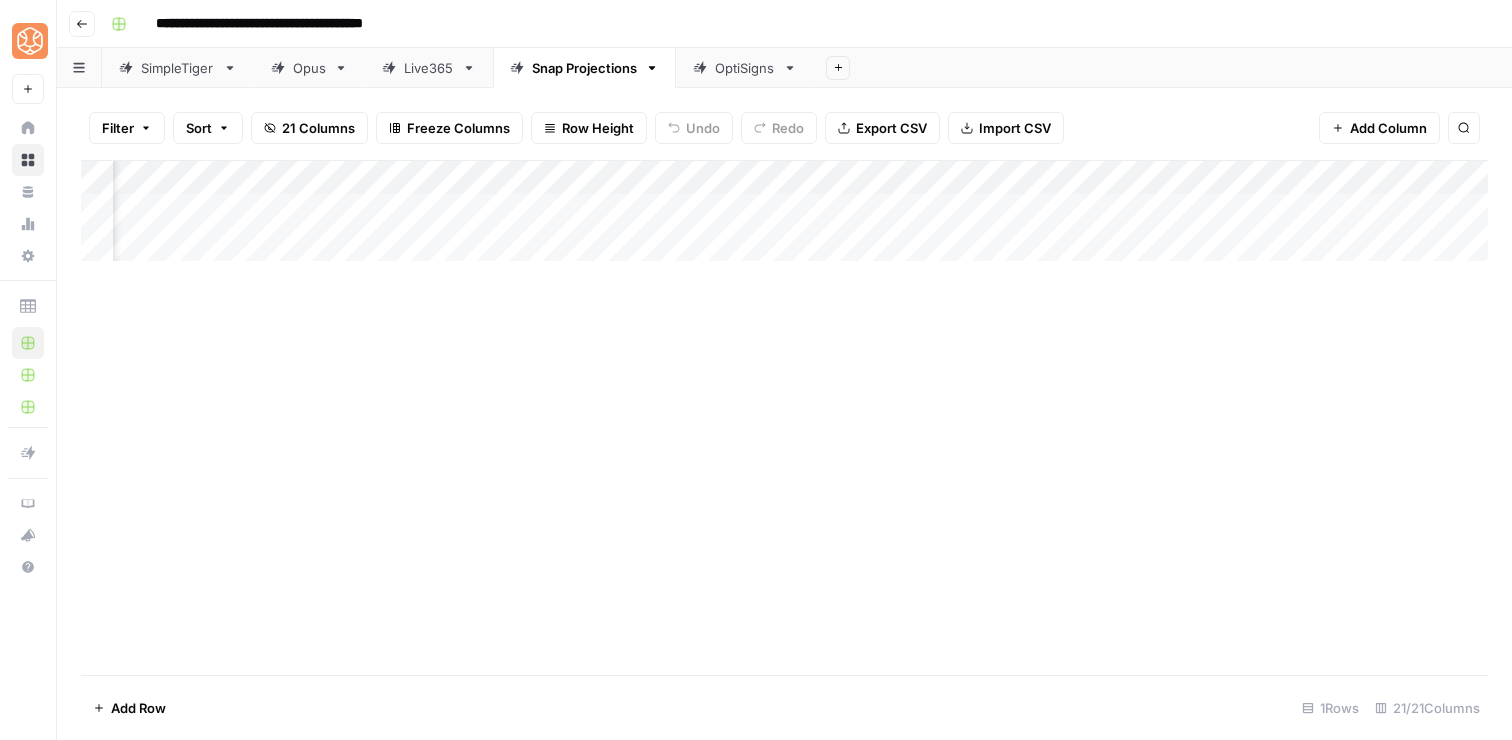 click on "Add Column" at bounding box center [784, 211] 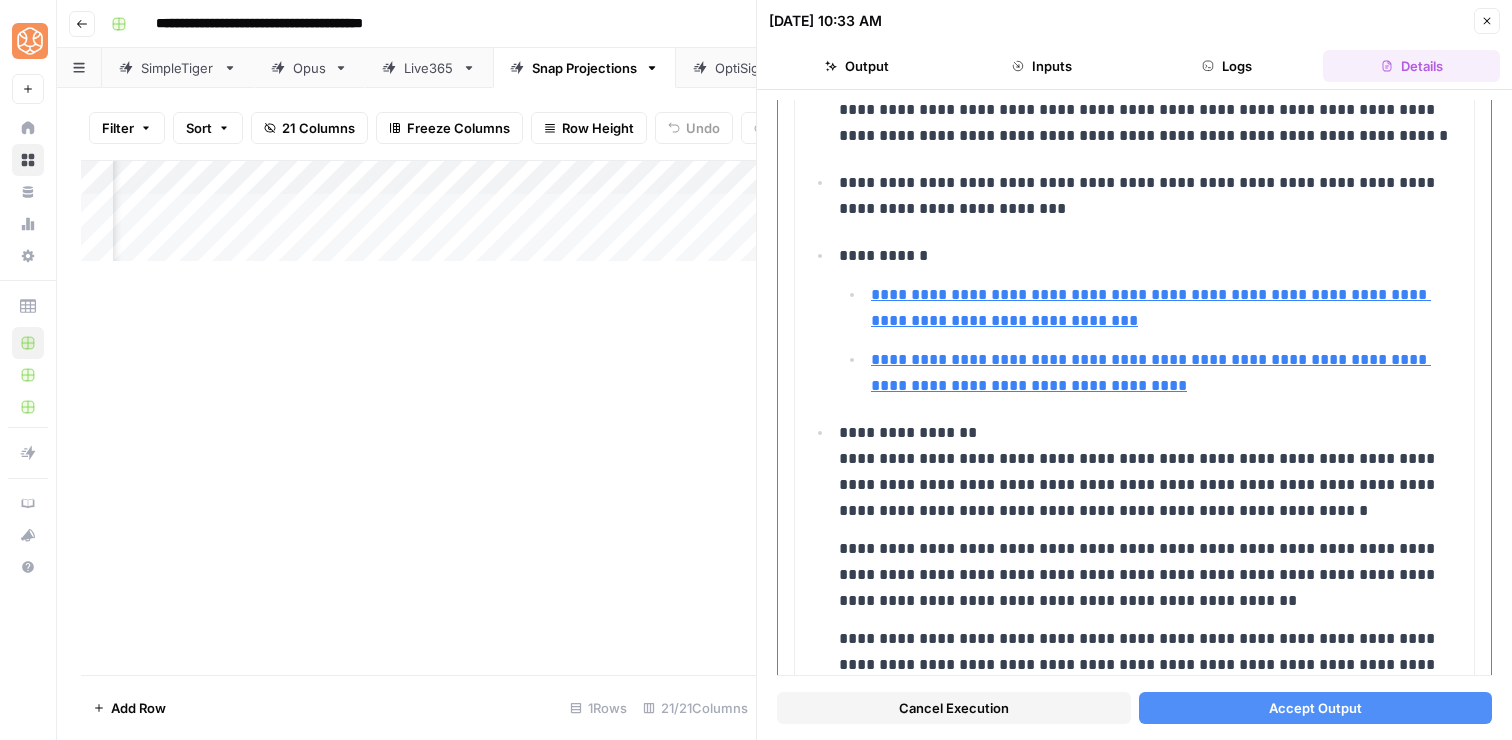 scroll, scrollTop: 930, scrollLeft: 0, axis: vertical 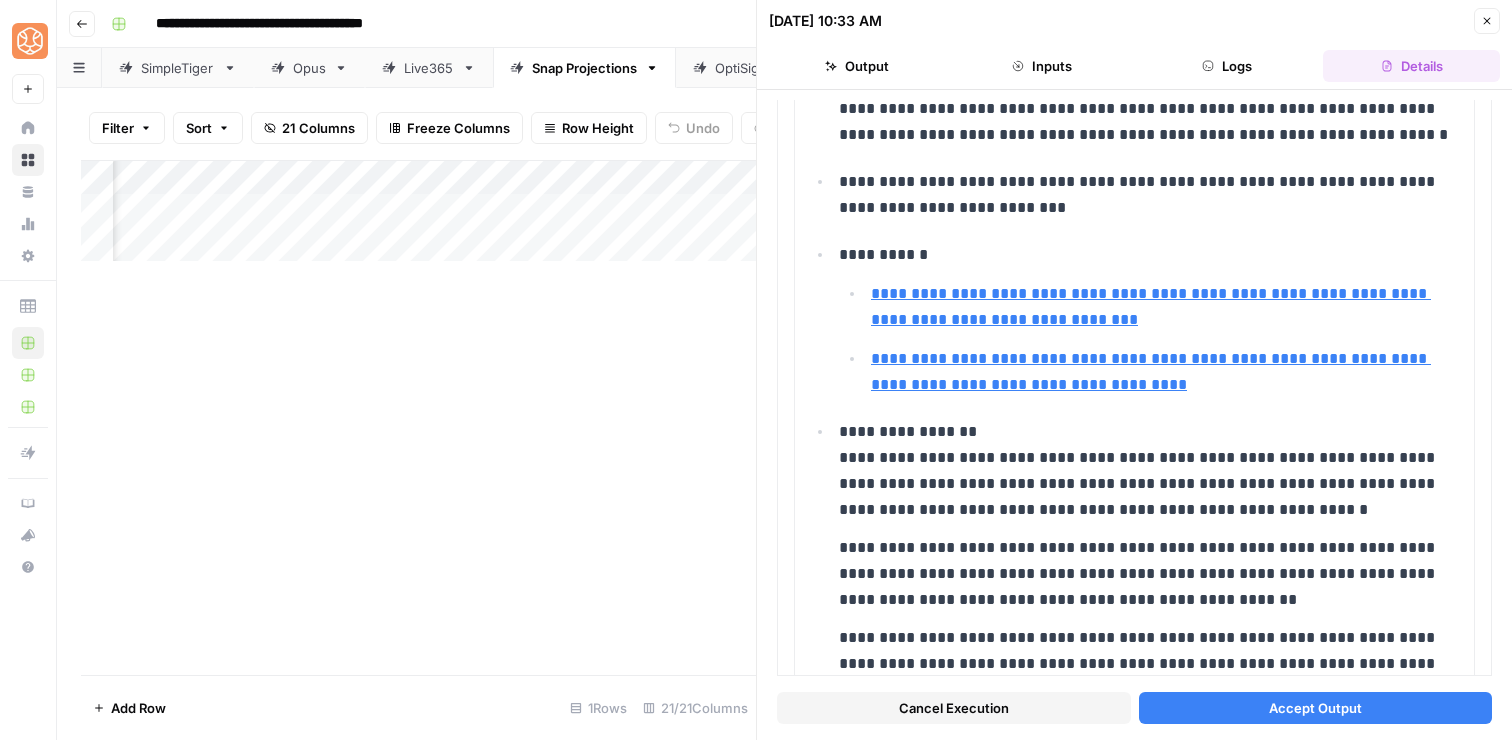 click on "Accept Output" at bounding box center [1315, 708] 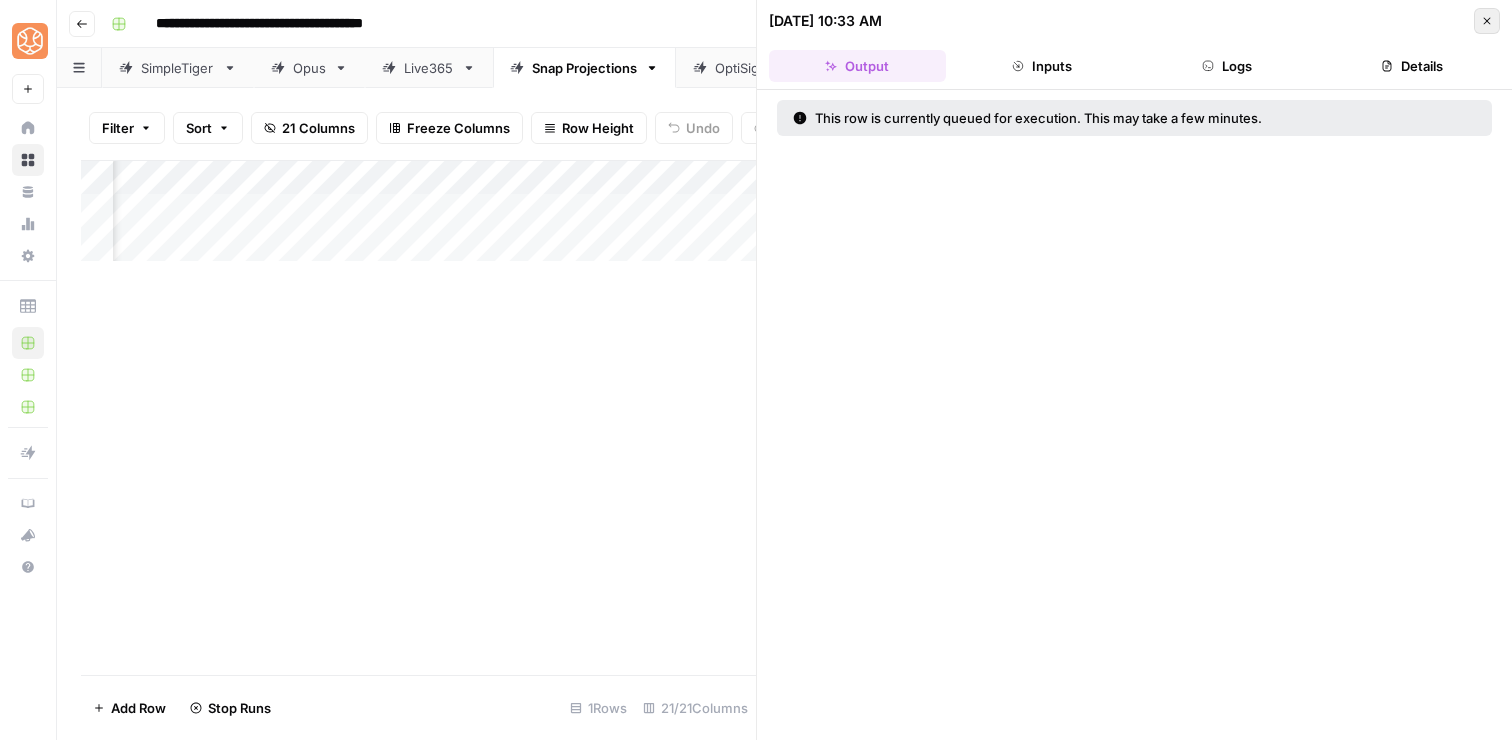 click 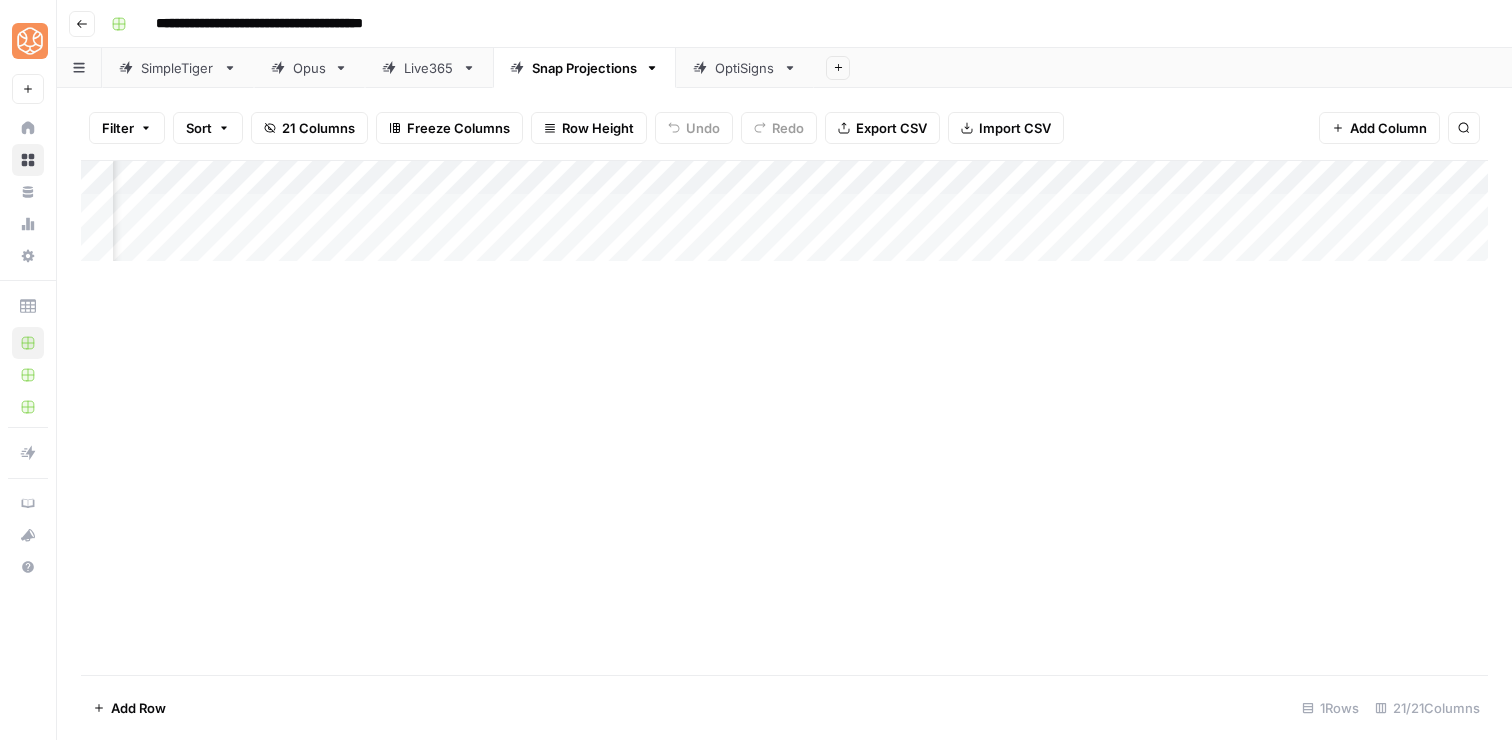 scroll, scrollTop: 0, scrollLeft: 1770, axis: horizontal 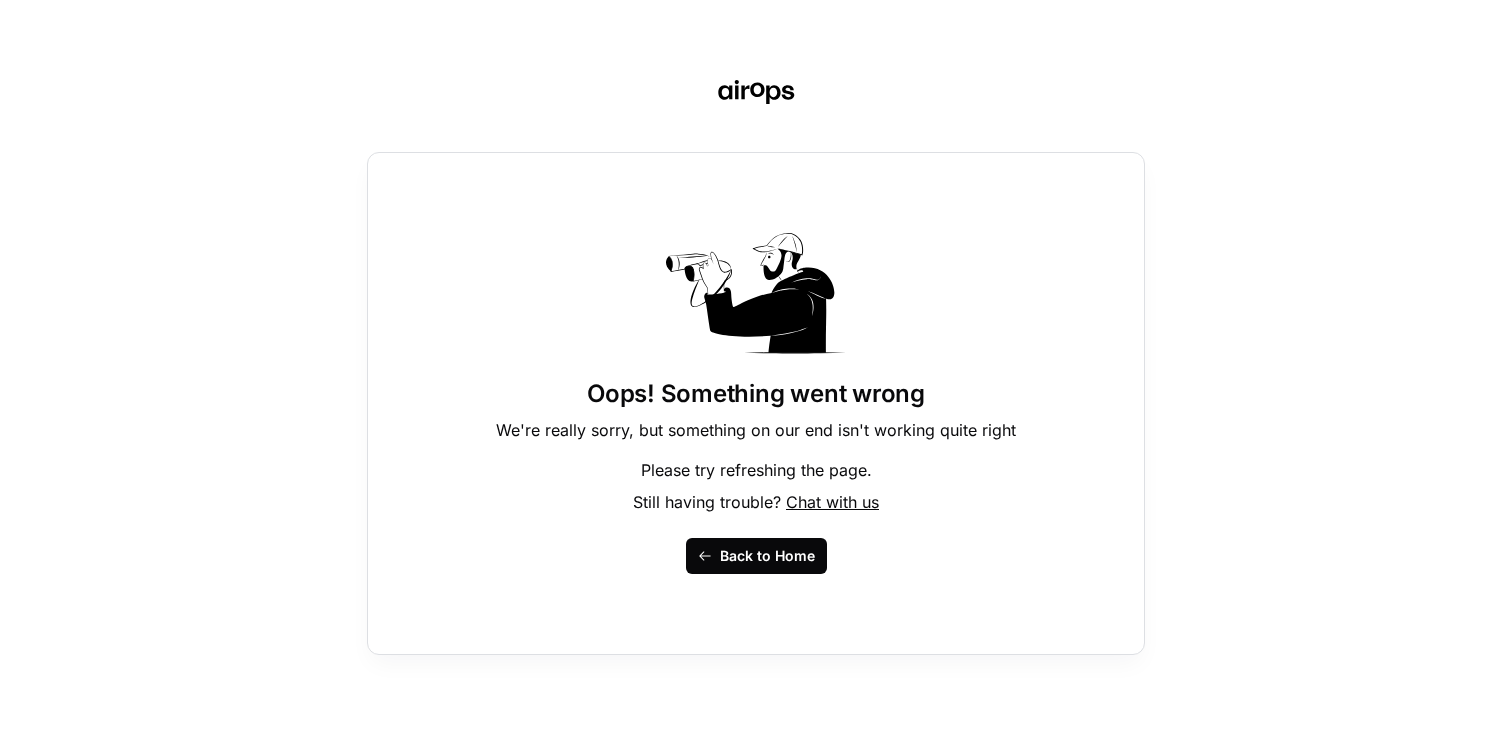 click on "Back to Home" at bounding box center (767, 556) 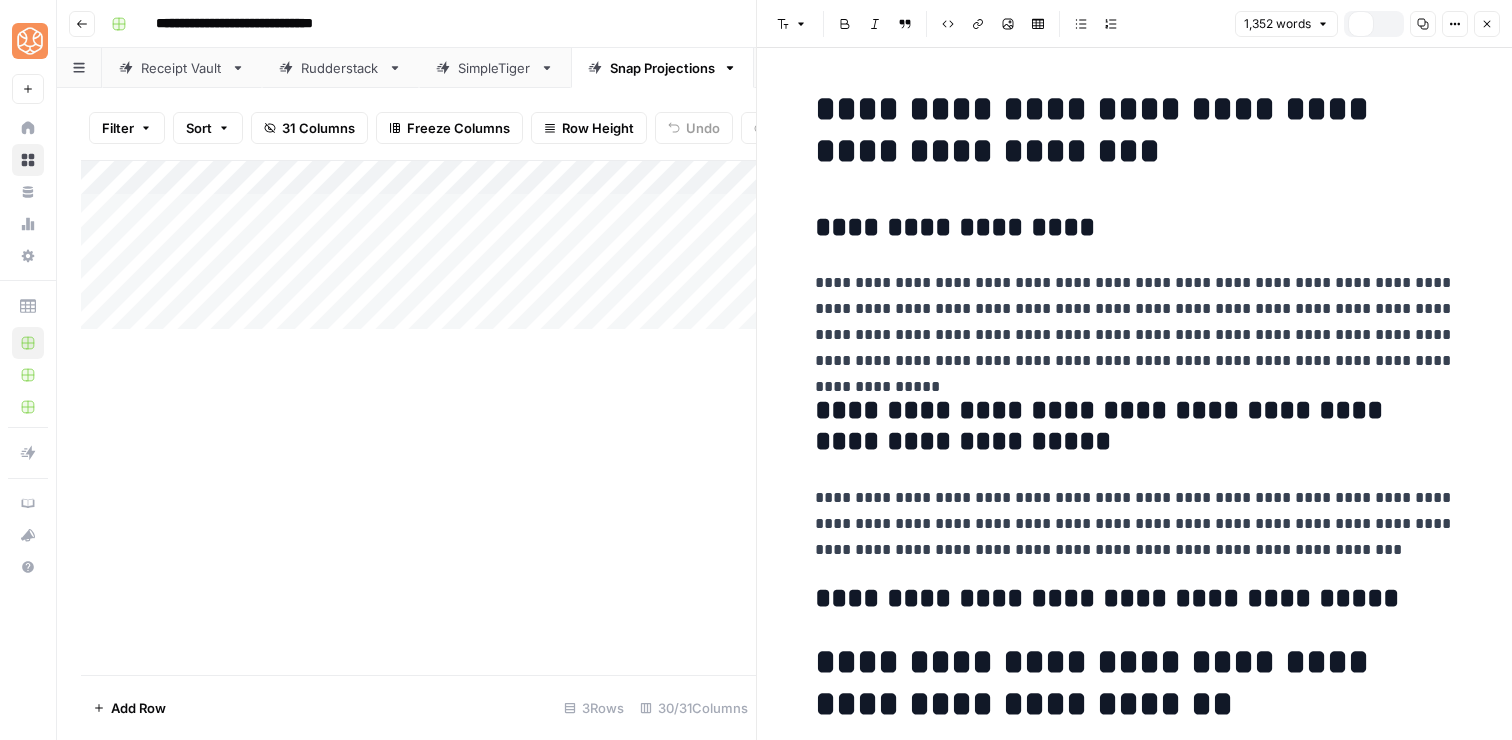 scroll, scrollTop: 0, scrollLeft: 0, axis: both 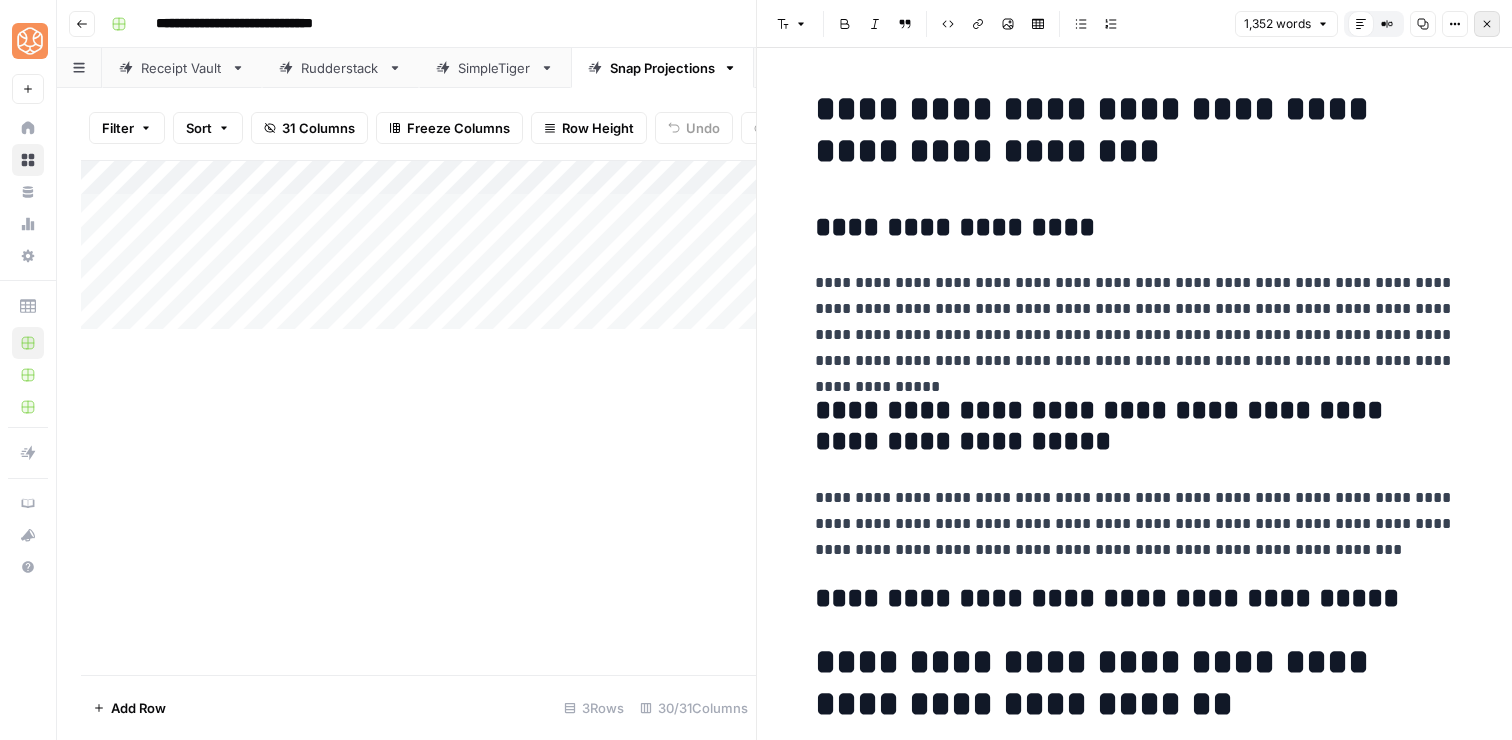 click 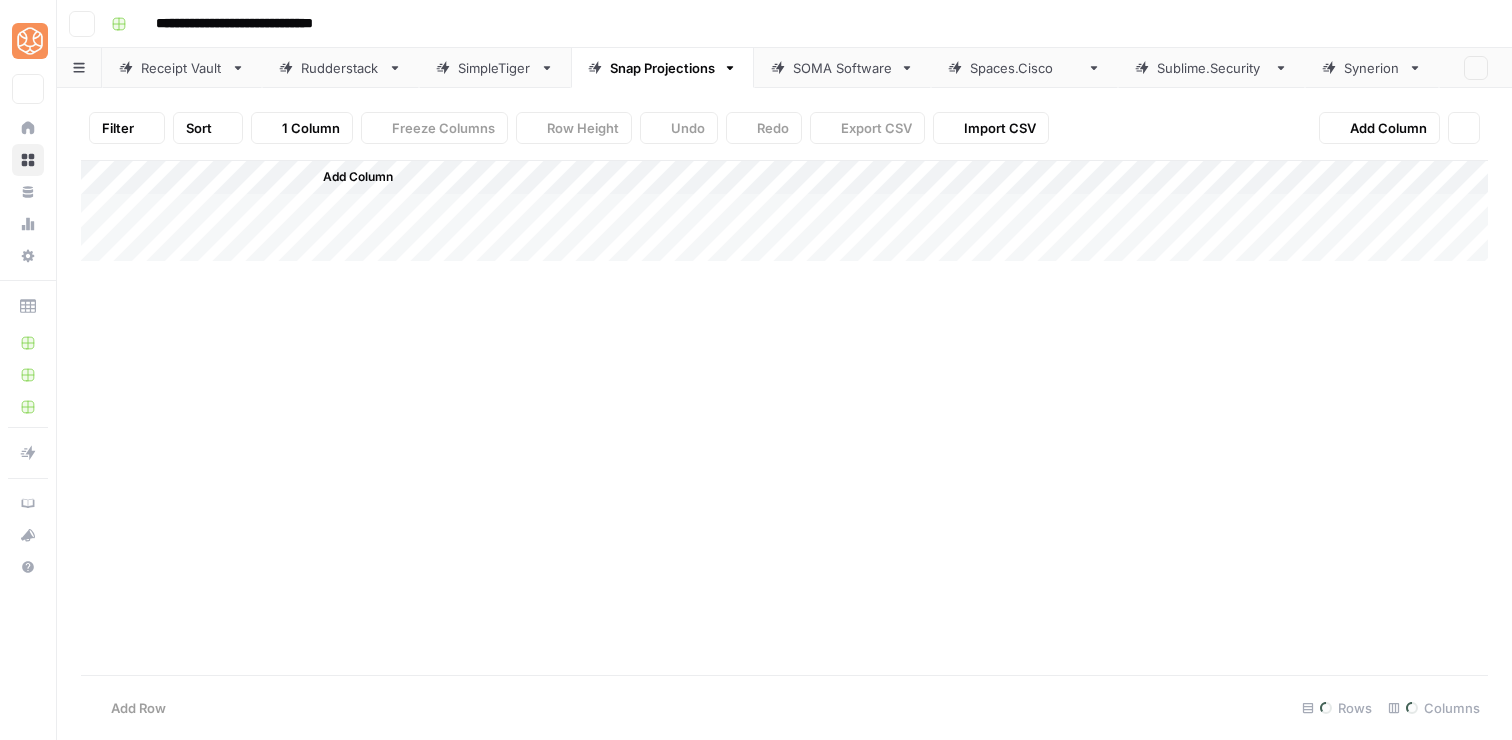 scroll, scrollTop: 0, scrollLeft: 0, axis: both 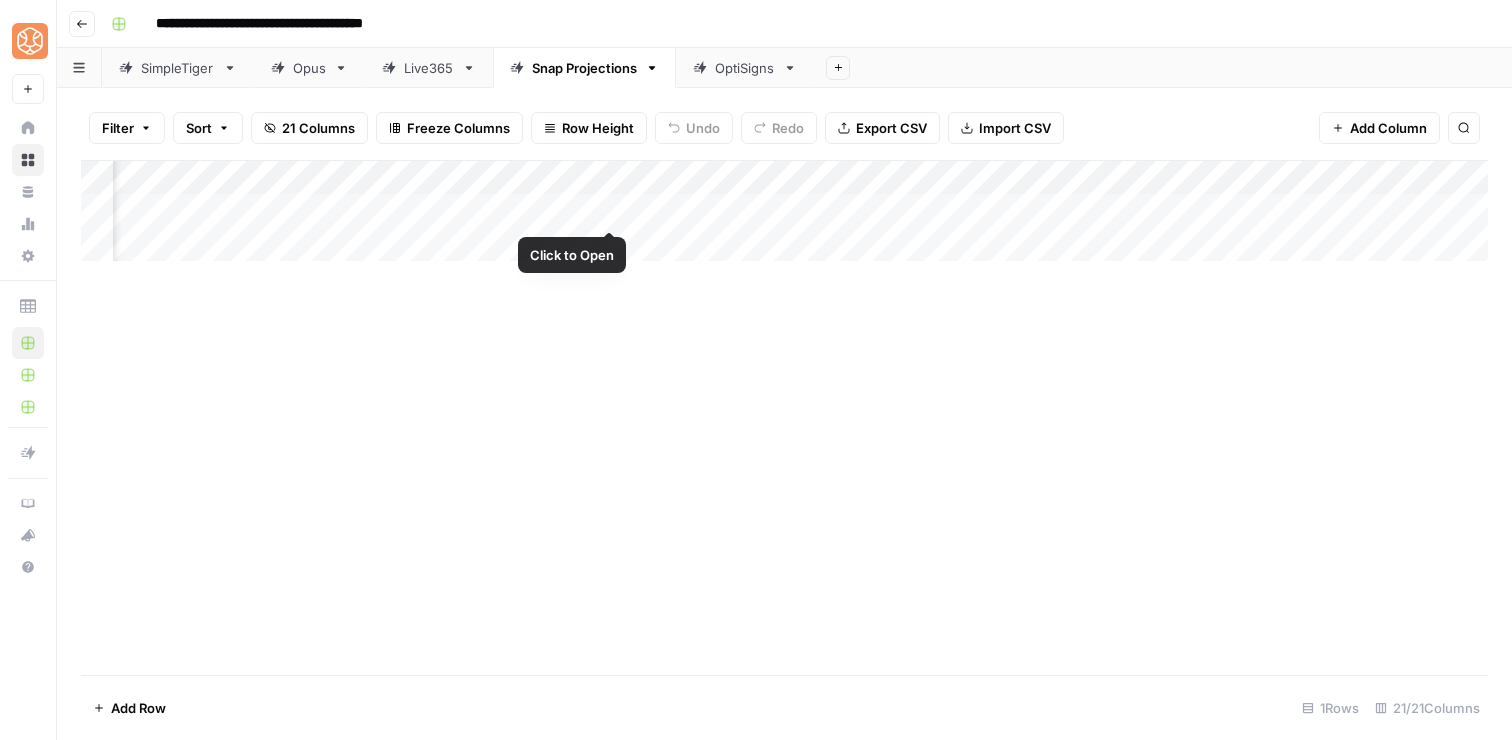 click on "Add Column" at bounding box center (784, 211) 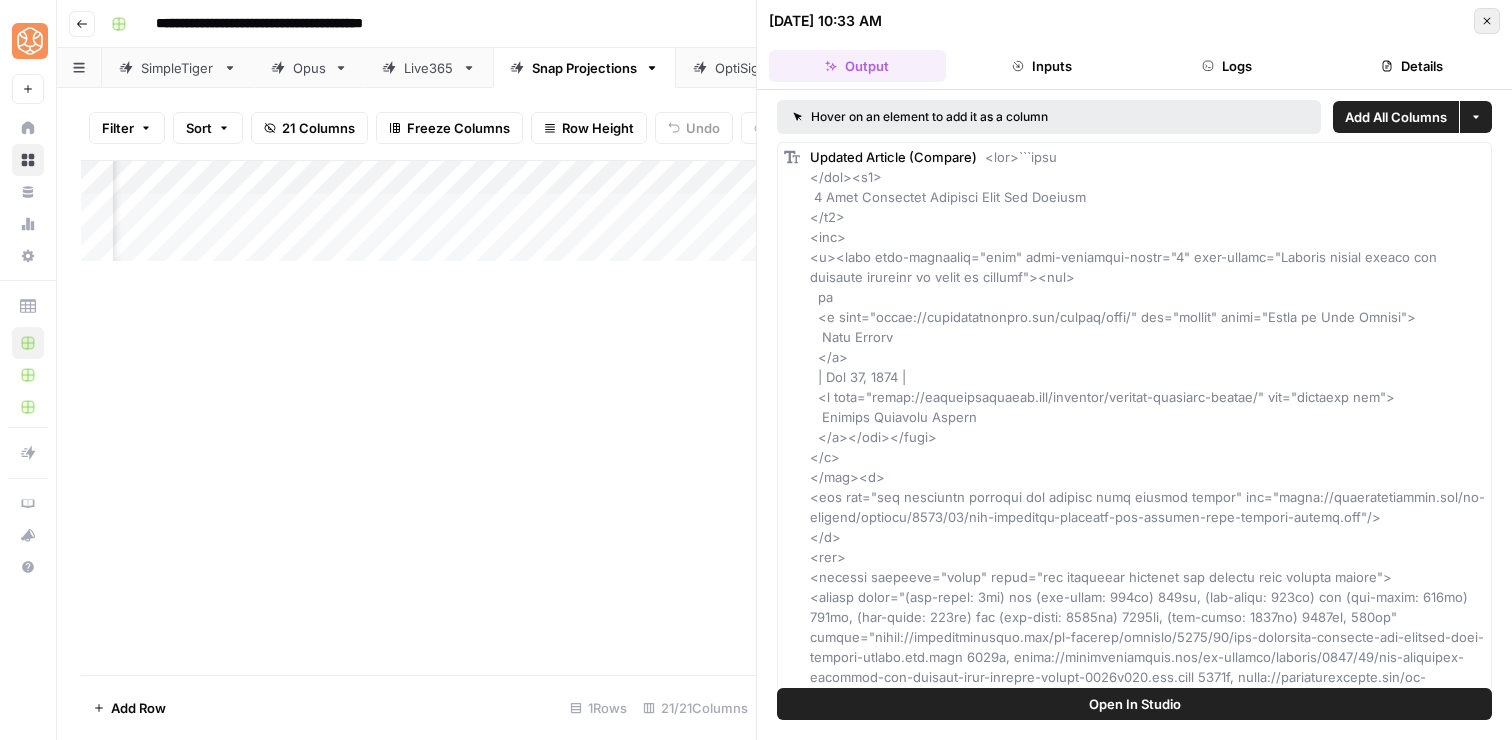 click 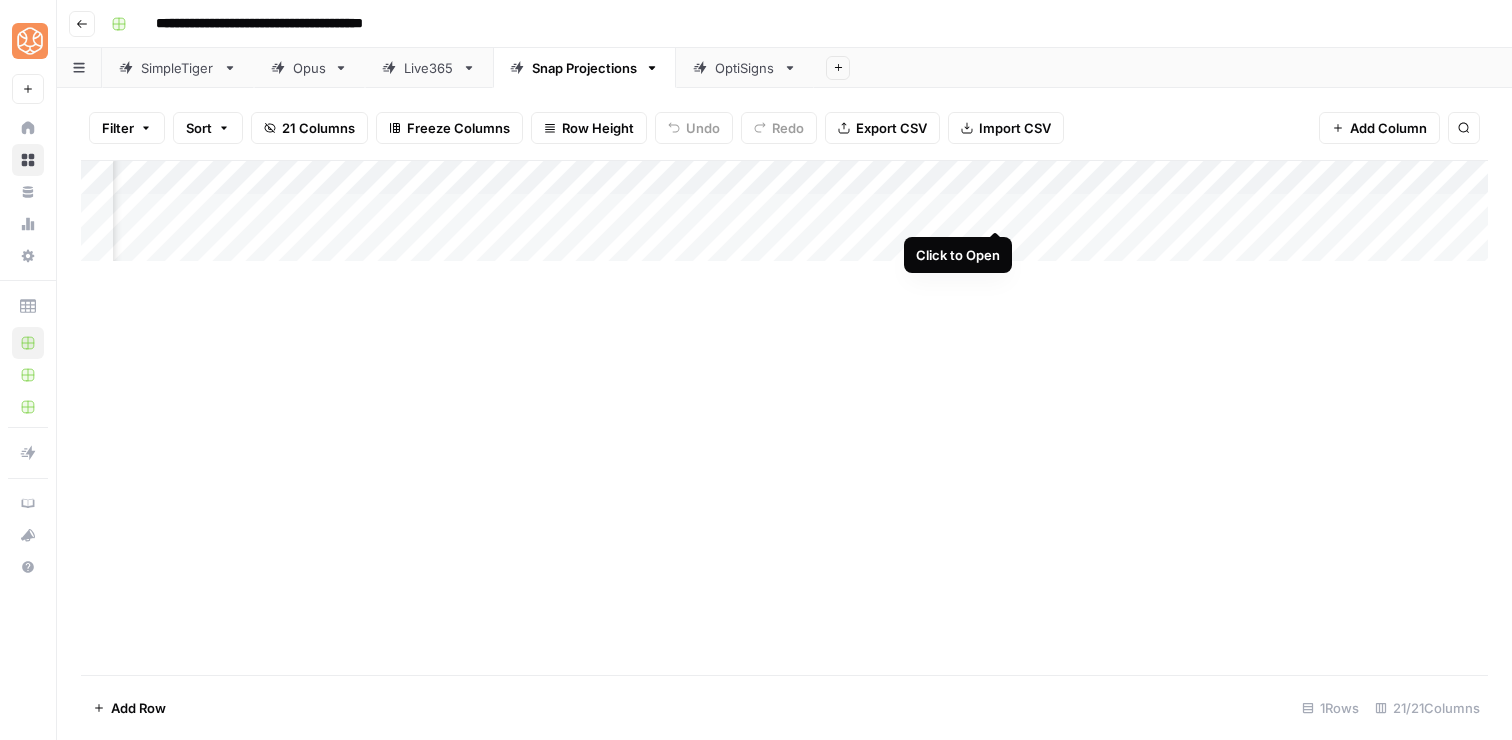 click on "Add Column" at bounding box center (784, 211) 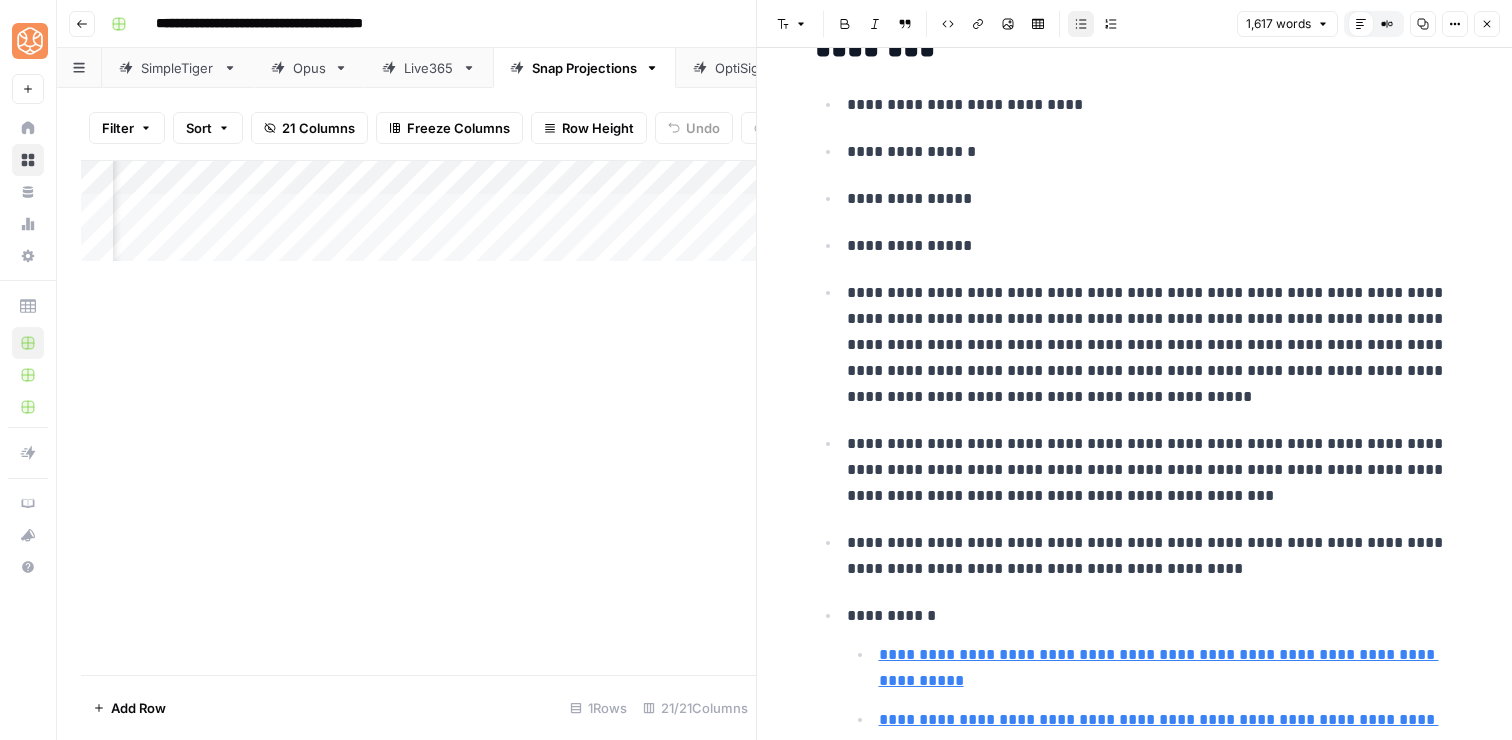 scroll, scrollTop: 2238, scrollLeft: 0, axis: vertical 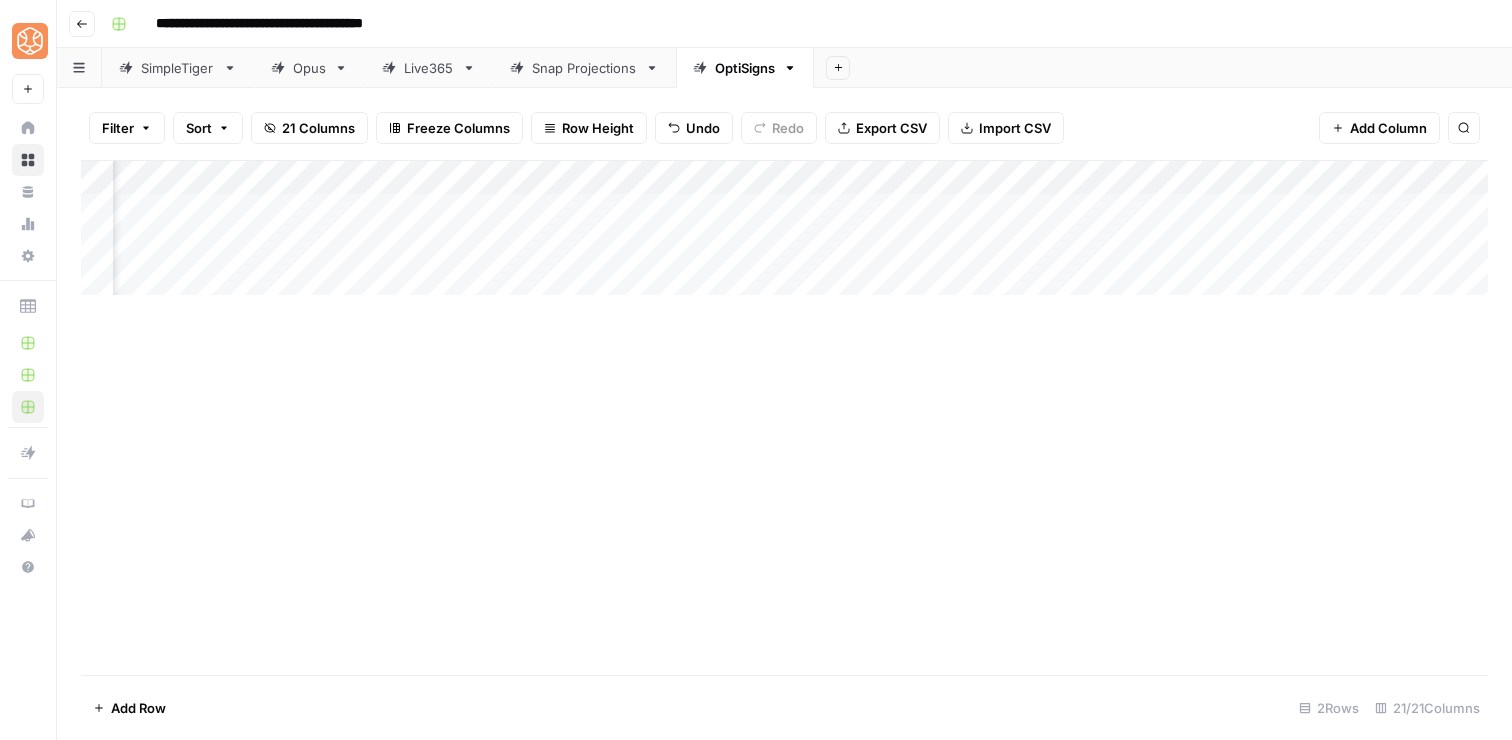 click on "Add Column" at bounding box center (784, 228) 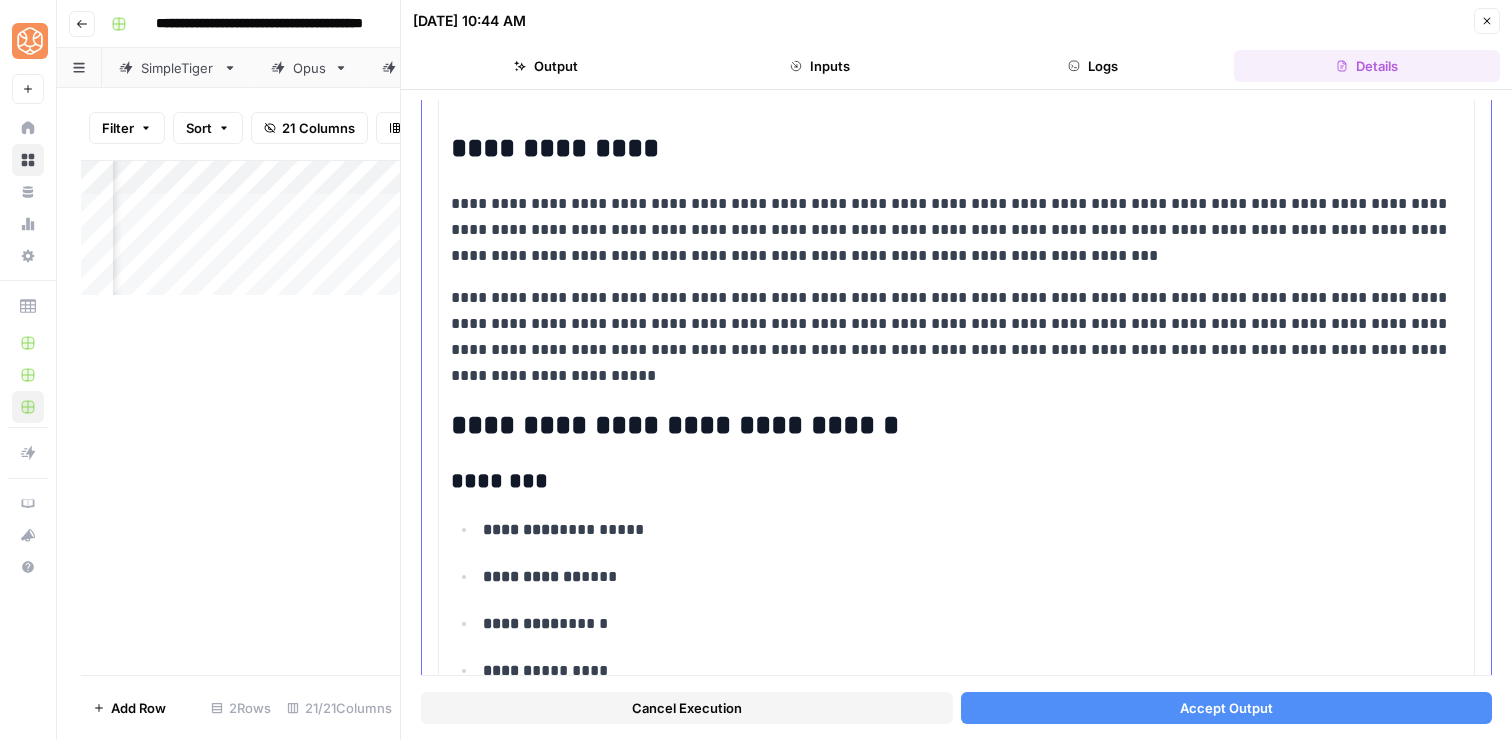 scroll, scrollTop: 198, scrollLeft: 0, axis: vertical 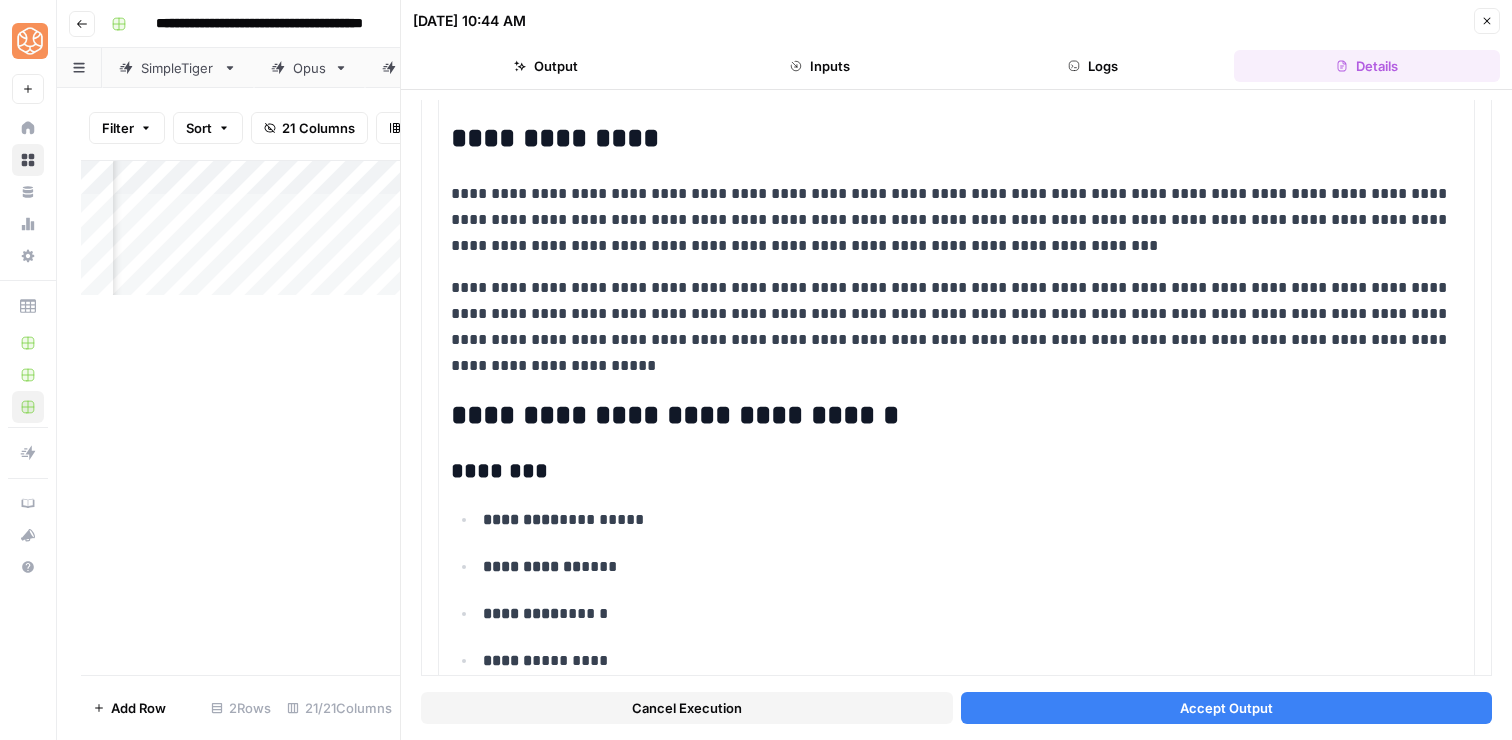 click on "Accept Output" at bounding box center [1226, 708] 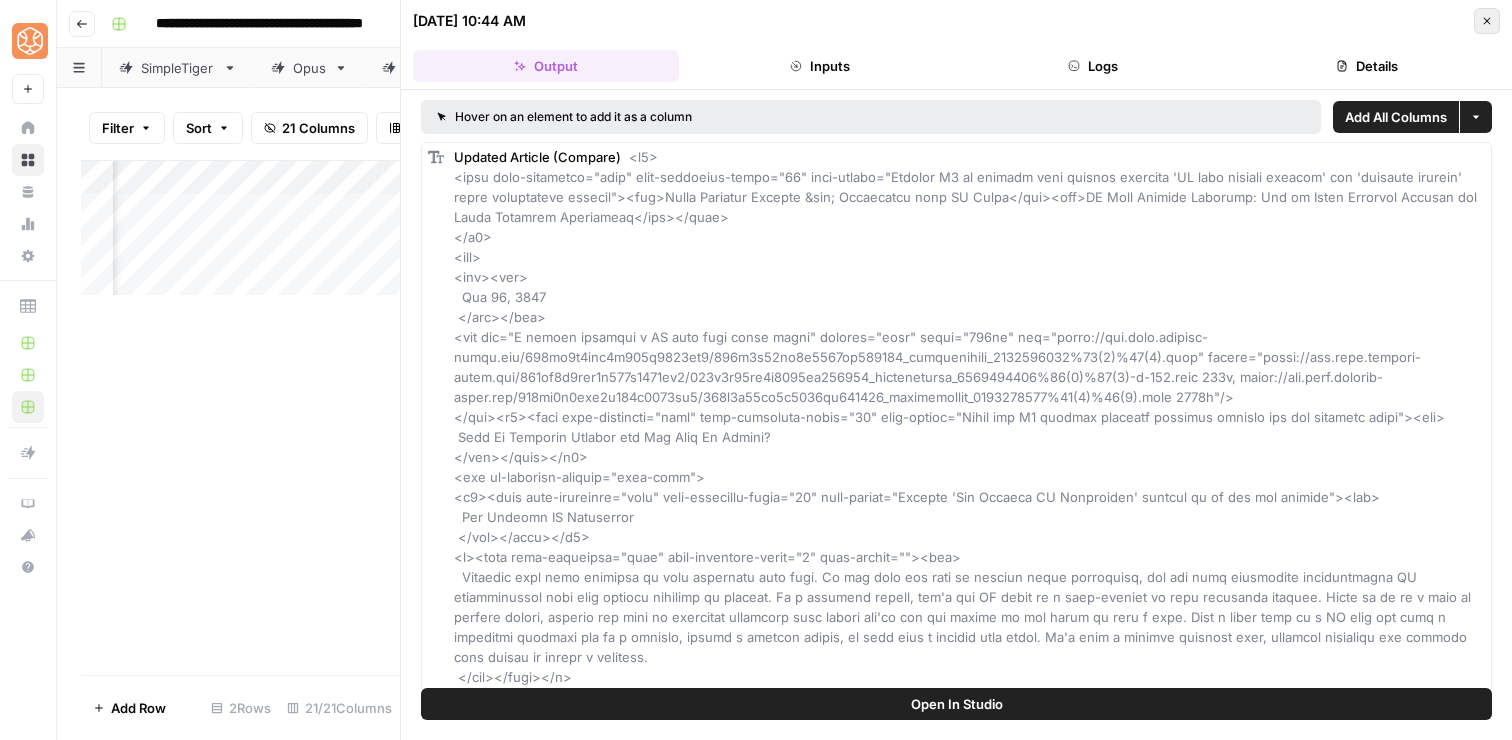 click 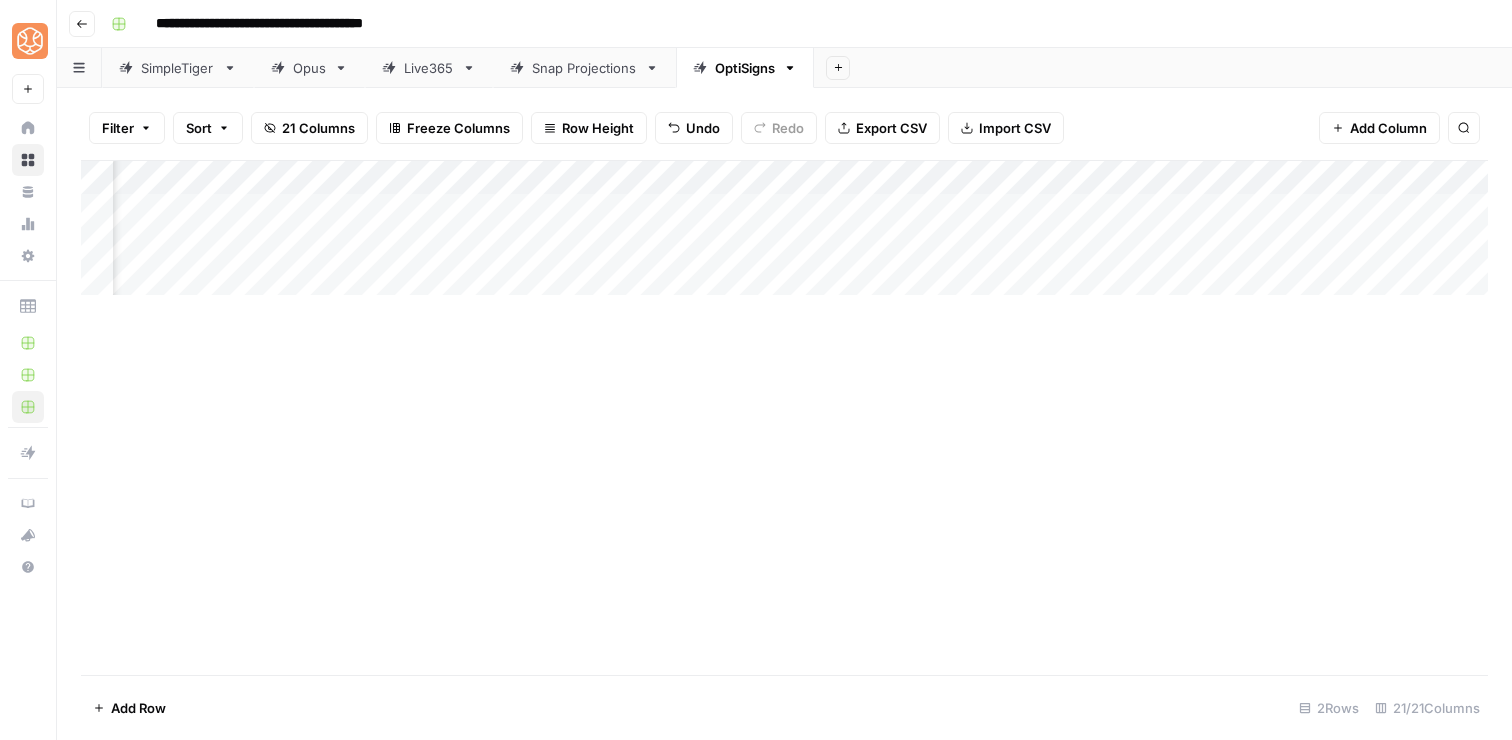 scroll, scrollTop: 0, scrollLeft: 1661, axis: horizontal 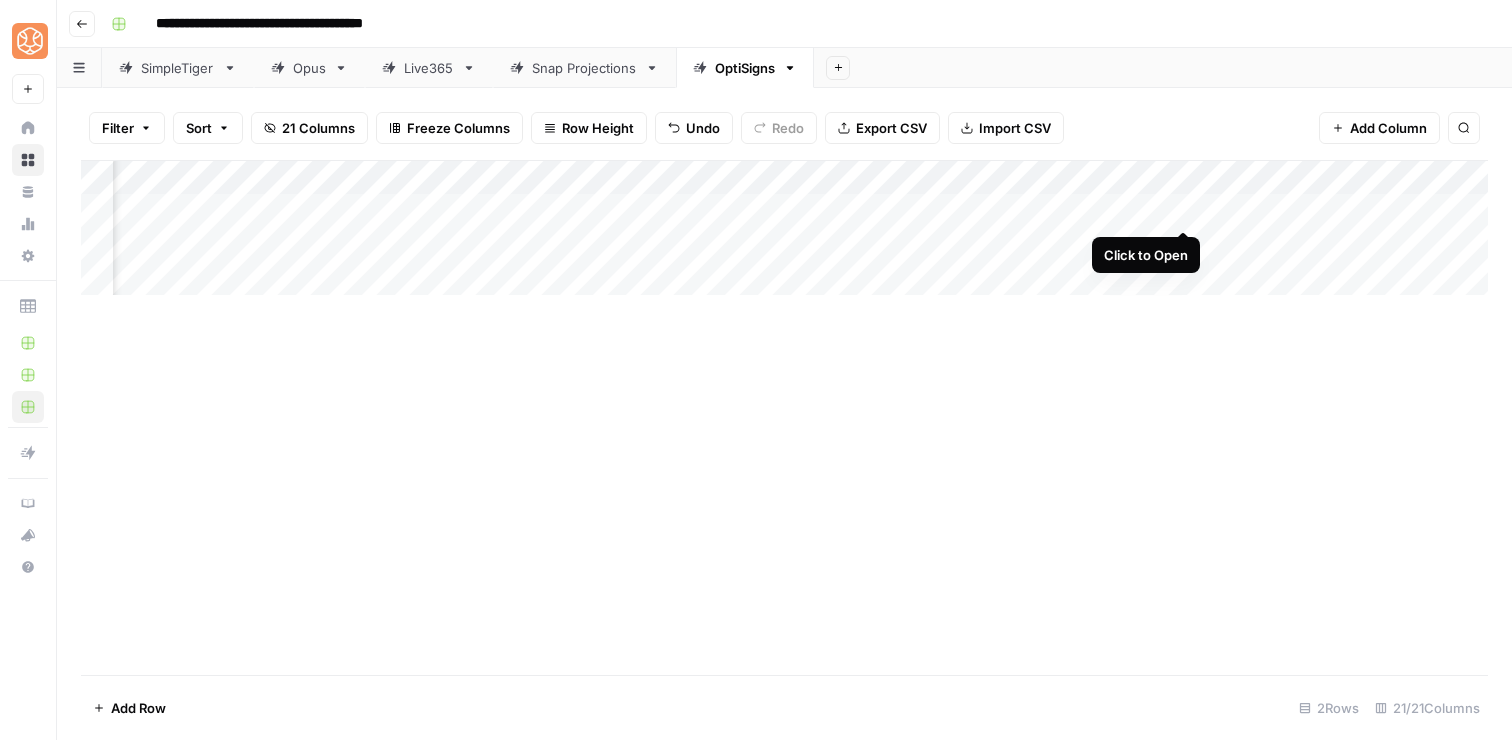 click on "Add Column" at bounding box center (784, 228) 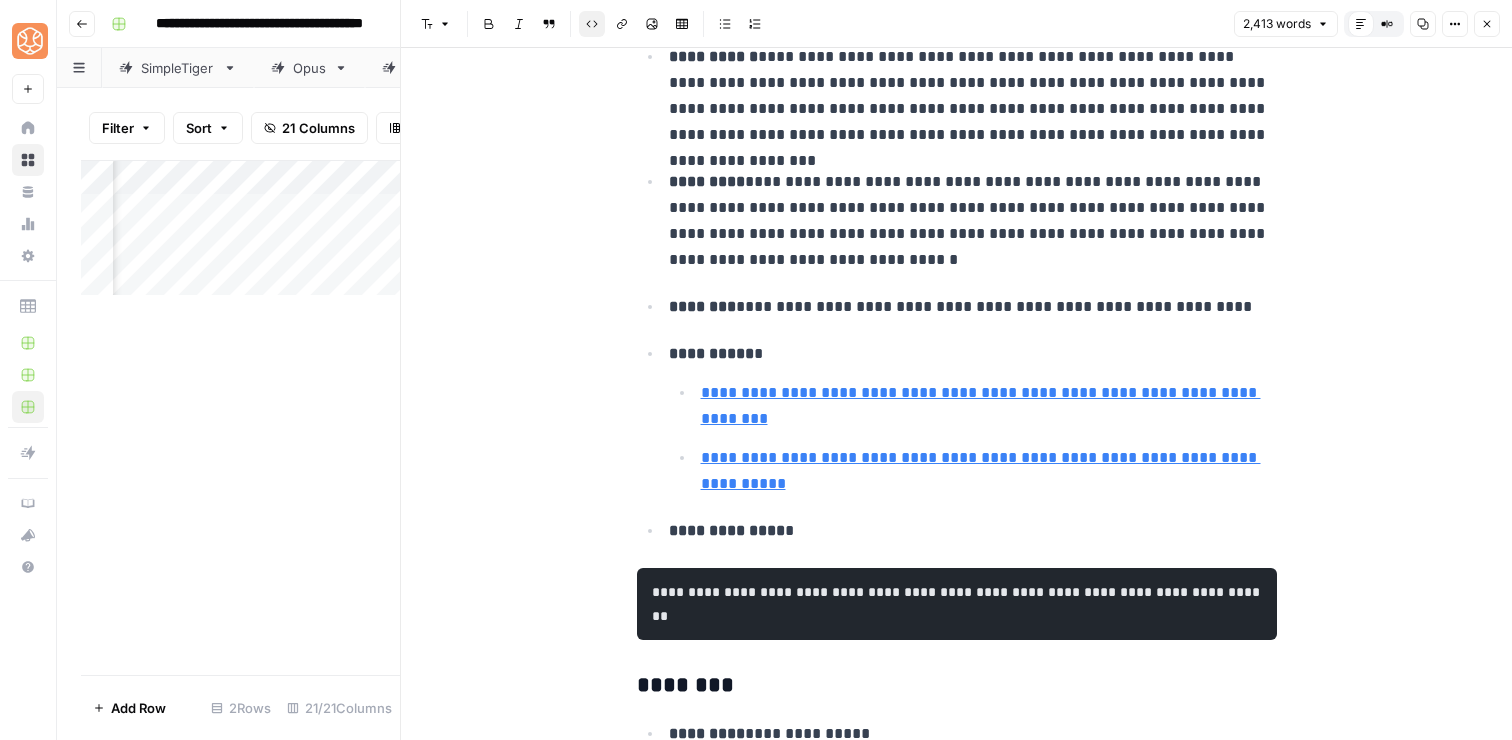 scroll, scrollTop: 783, scrollLeft: 0, axis: vertical 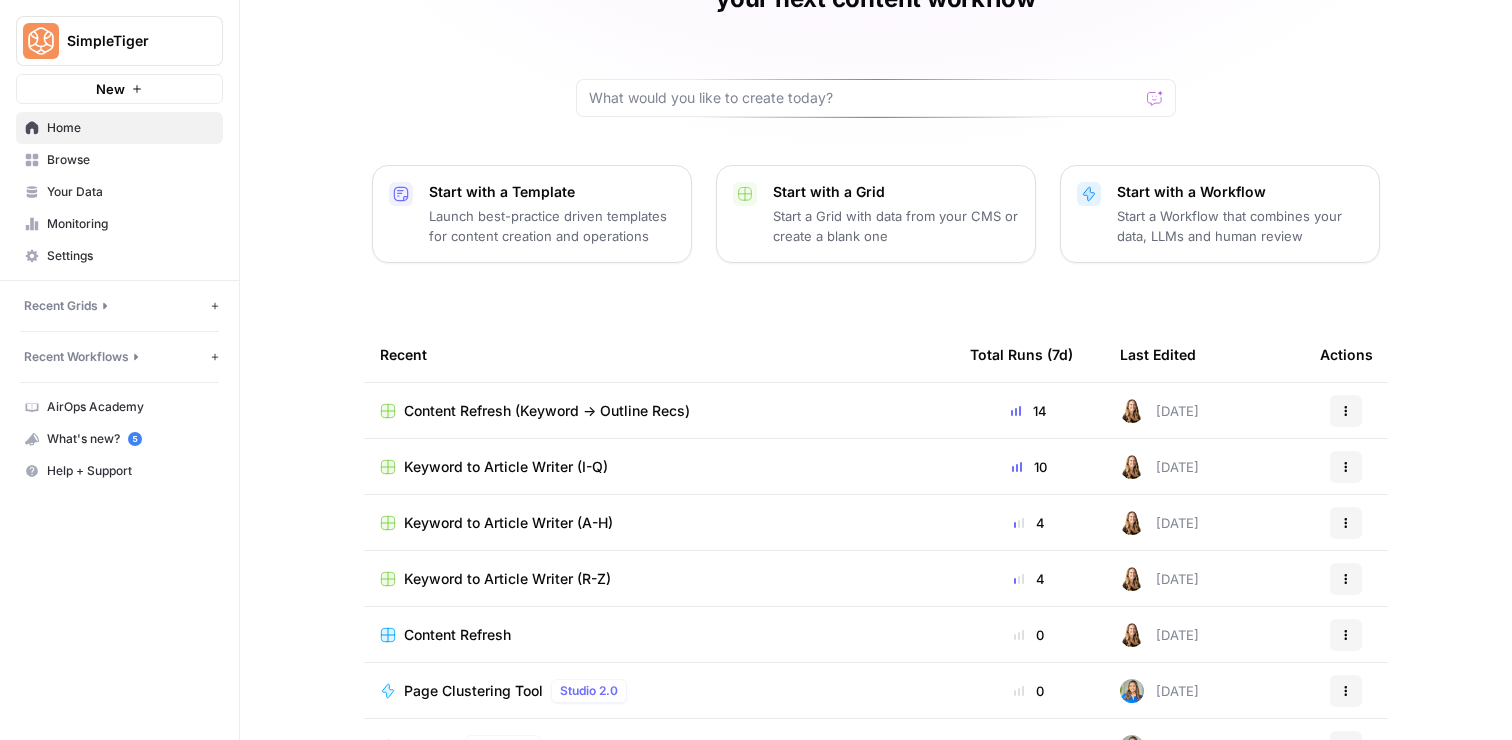 click on "Keyword to Article Writer (I-Q)" at bounding box center [506, 467] 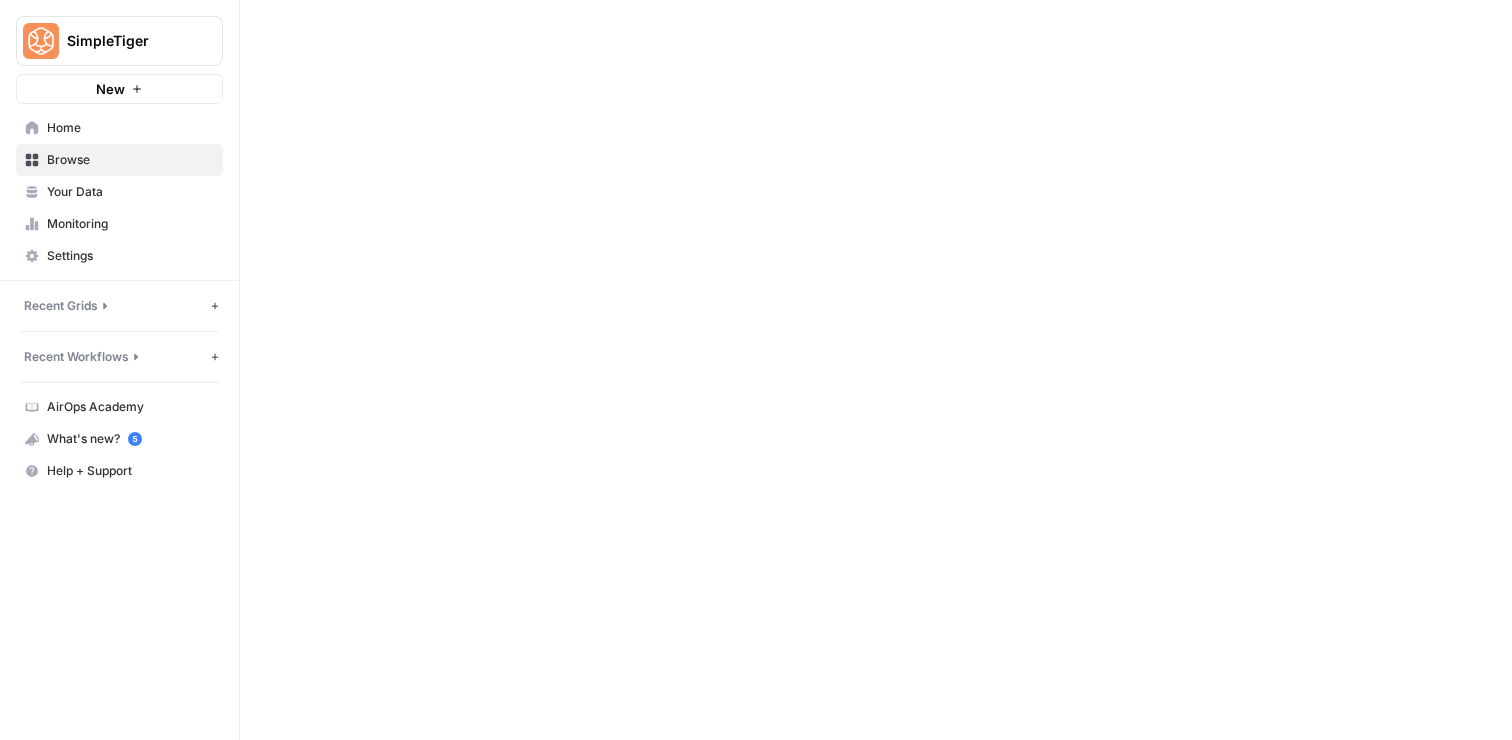 scroll, scrollTop: 0, scrollLeft: 0, axis: both 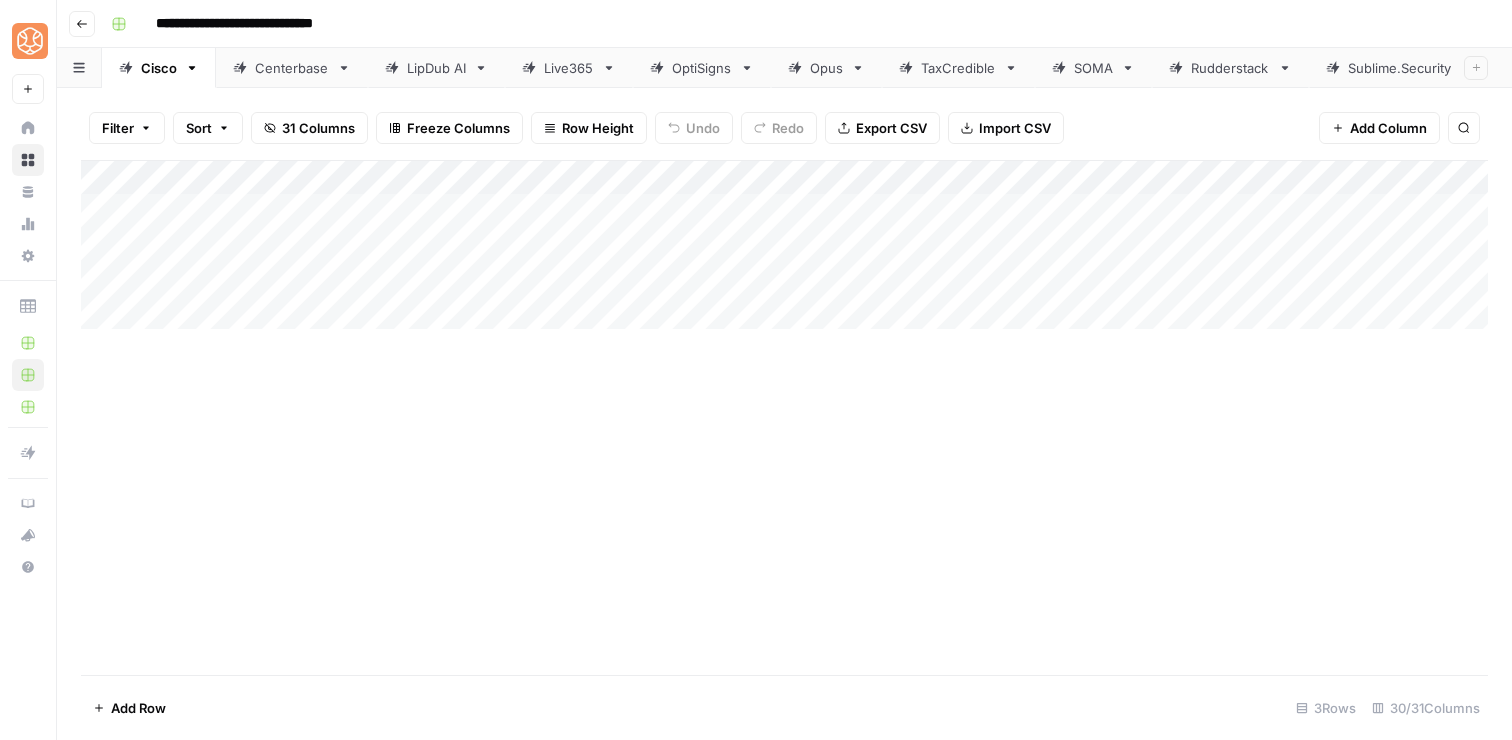 click on "Opus" at bounding box center (826, 68) 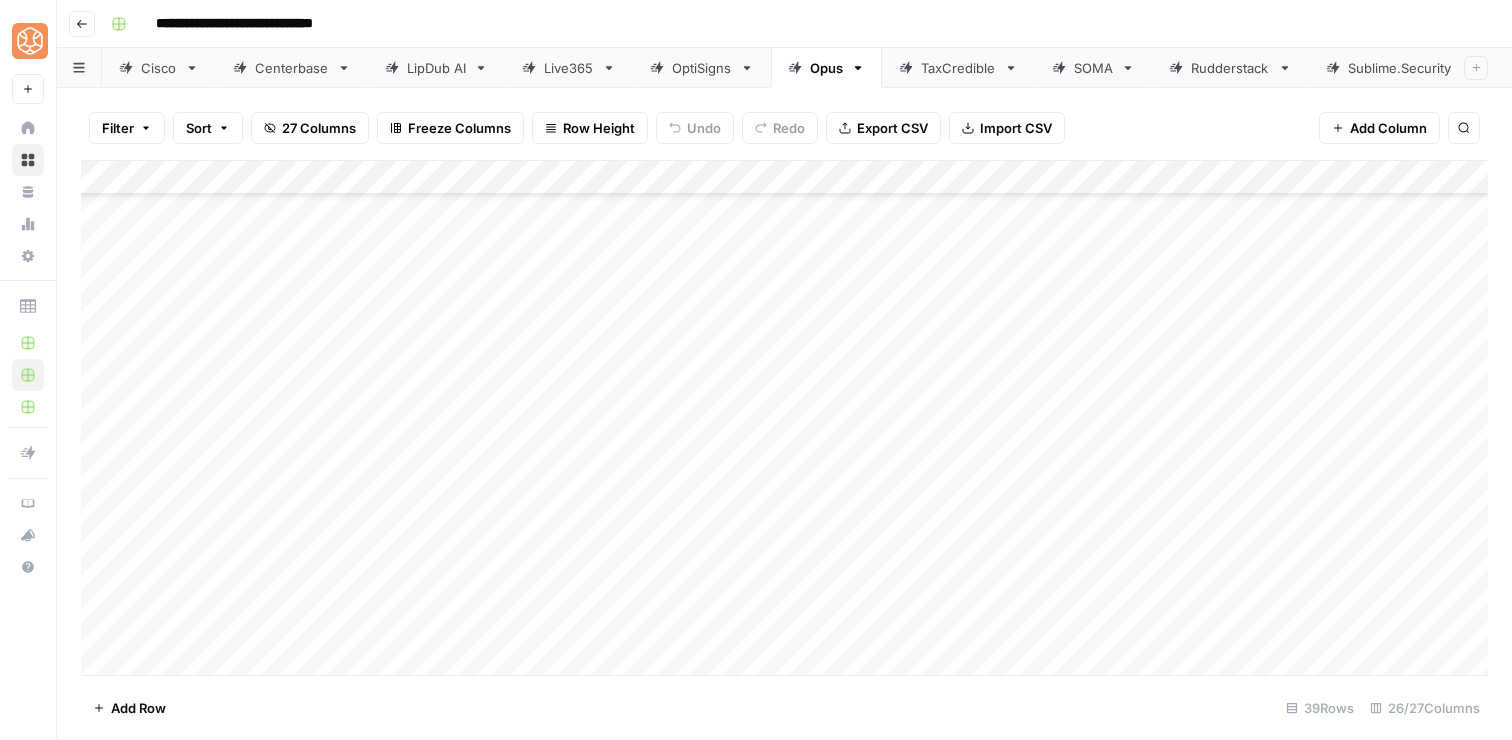 scroll, scrollTop: 324, scrollLeft: 0, axis: vertical 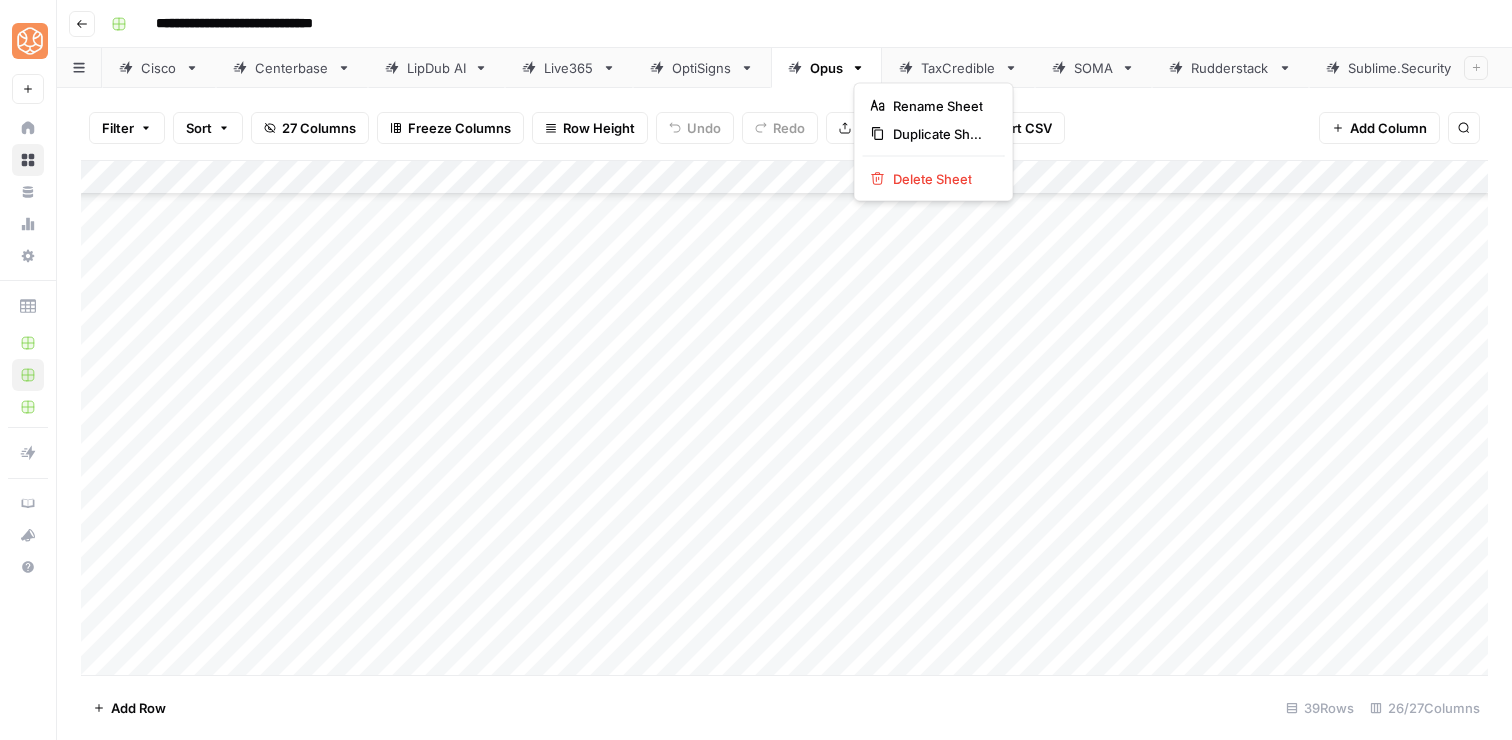 click on "**********" at bounding box center [797, 24] 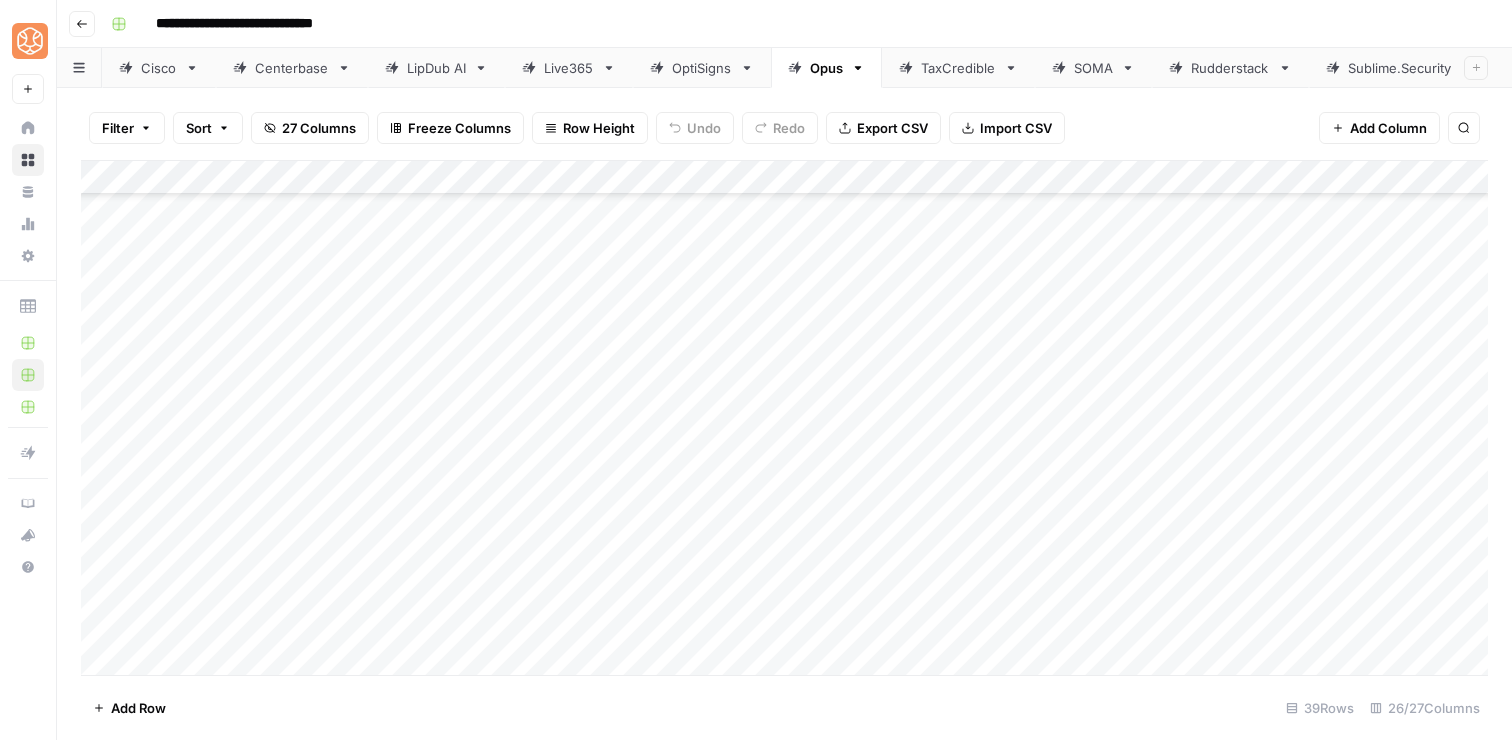 click on "Add Column" at bounding box center (784, 418) 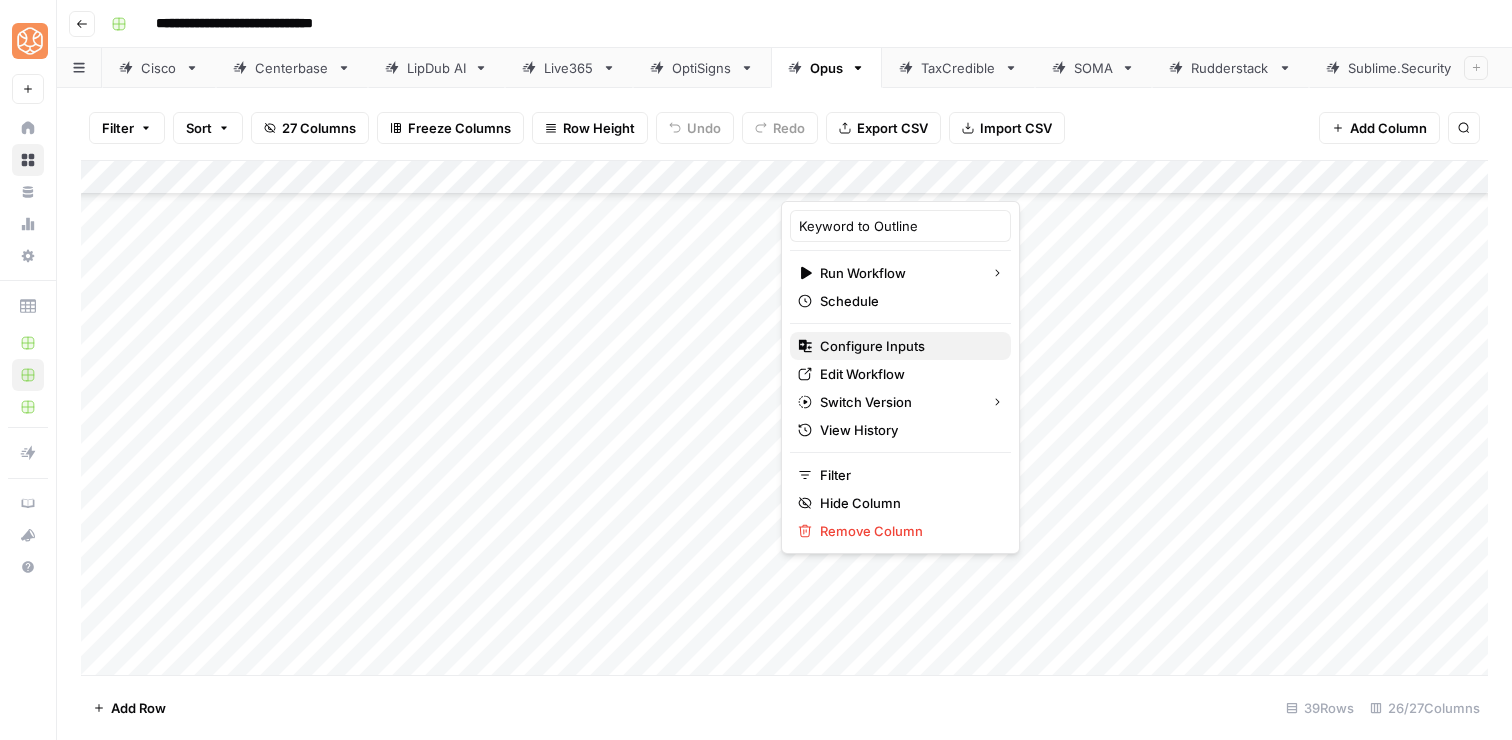 click on "Configure Inputs" at bounding box center (872, 346) 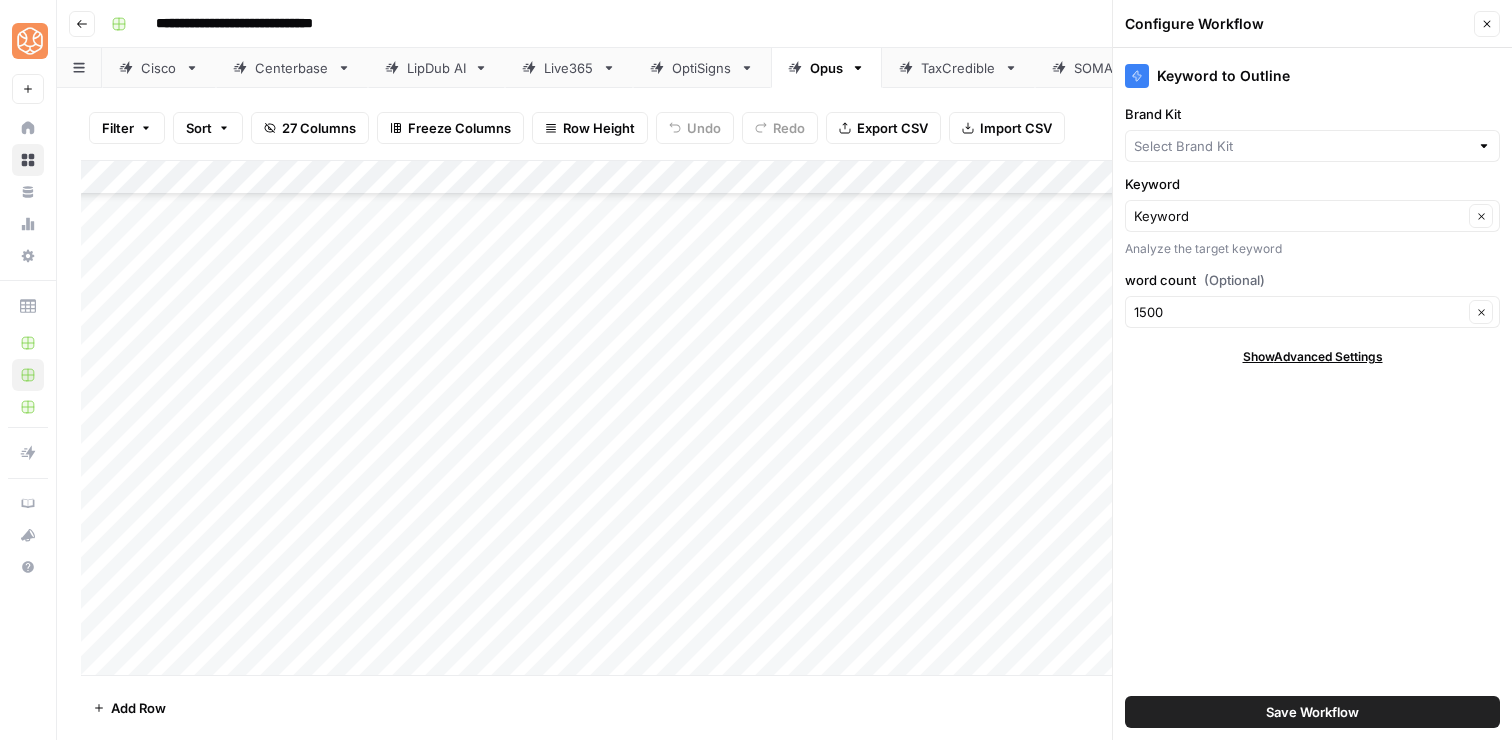 type on "OpusClip" 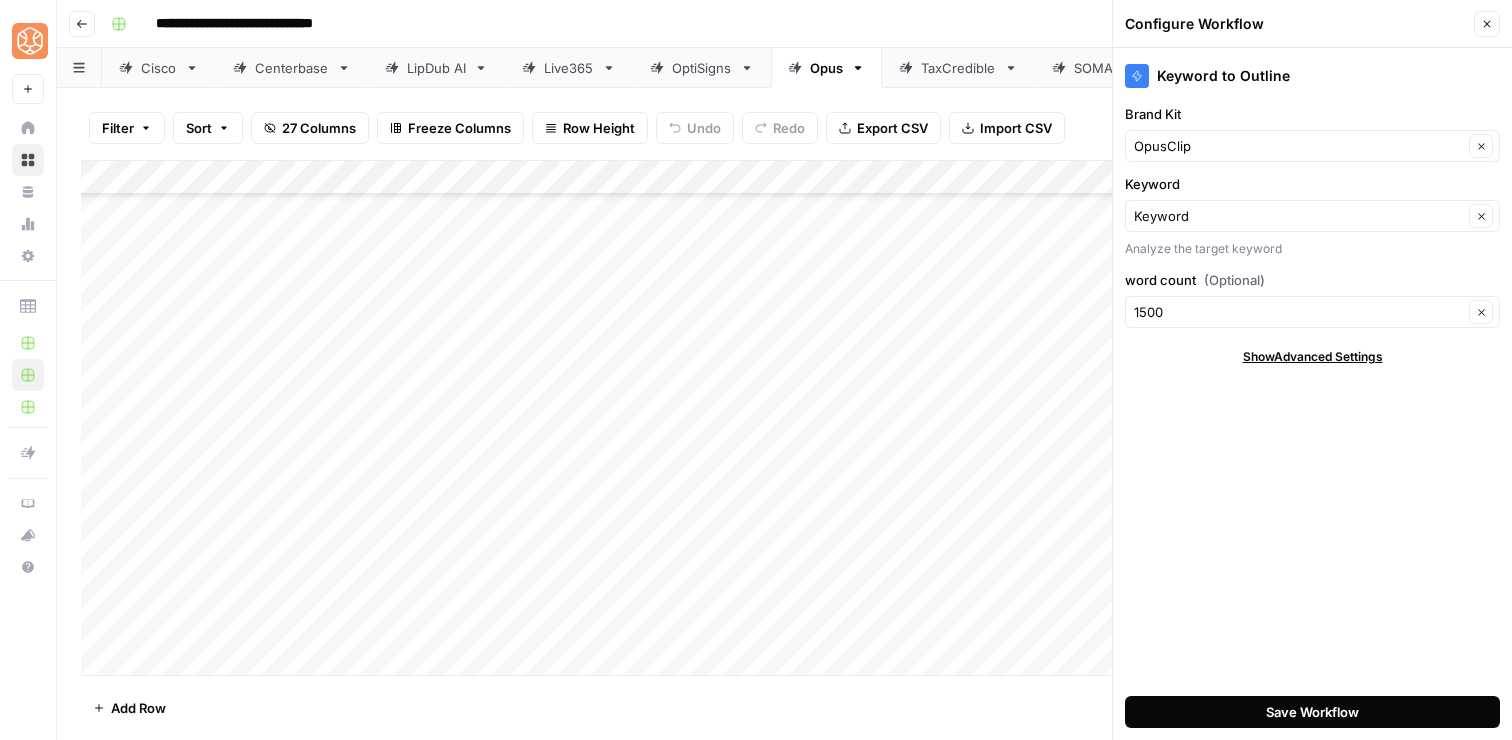 click on "Save Workflow" at bounding box center (1312, 712) 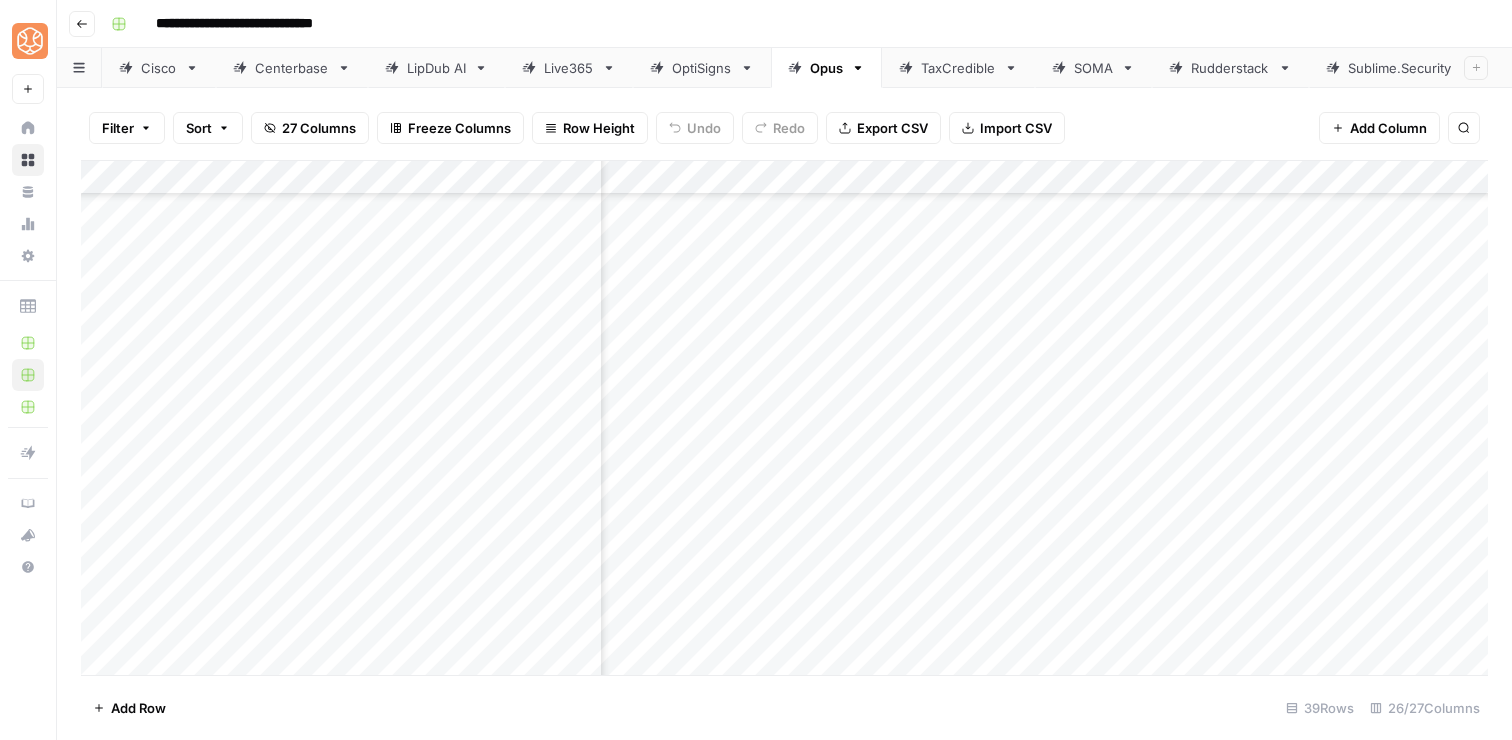 scroll, scrollTop: 324, scrollLeft: 1479, axis: both 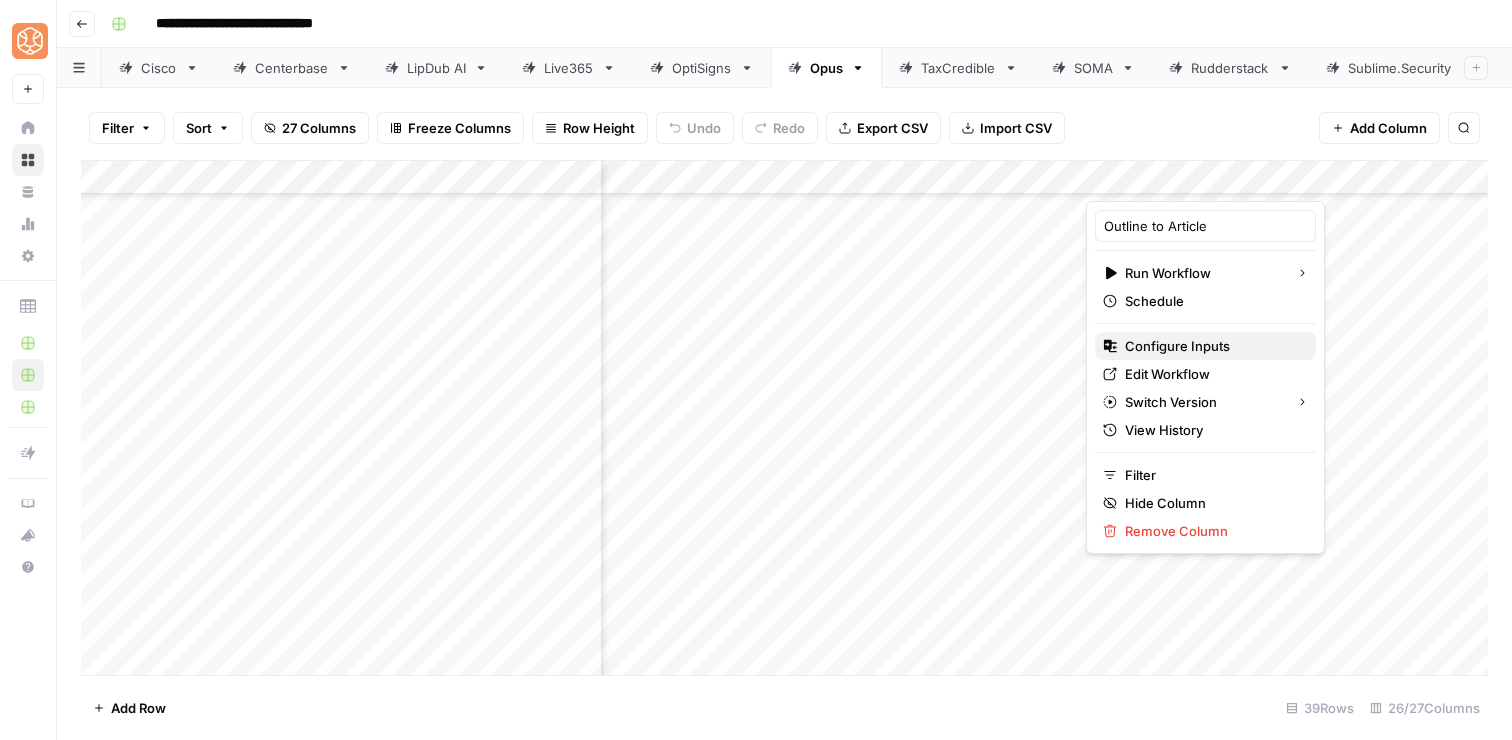 click on "Configure Inputs" at bounding box center [1177, 346] 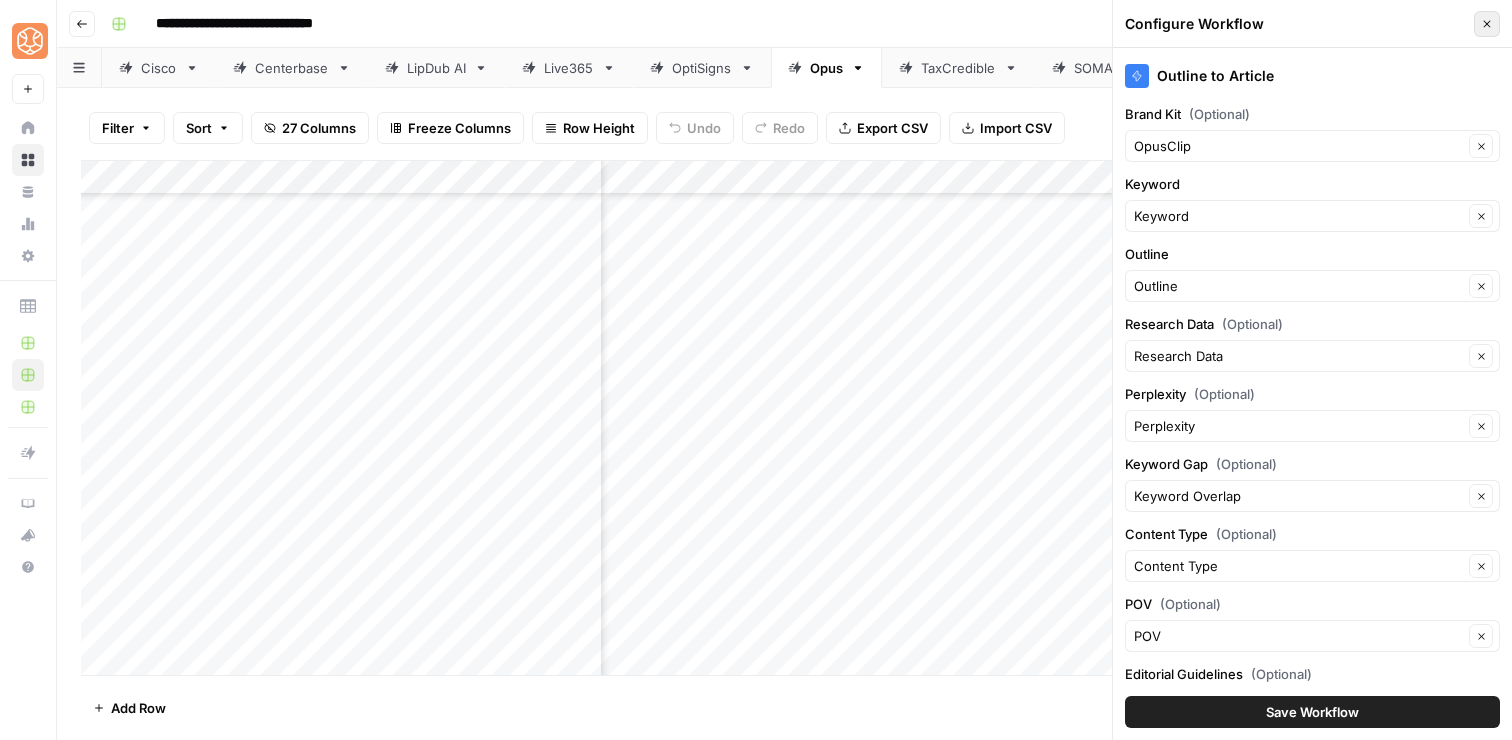 click 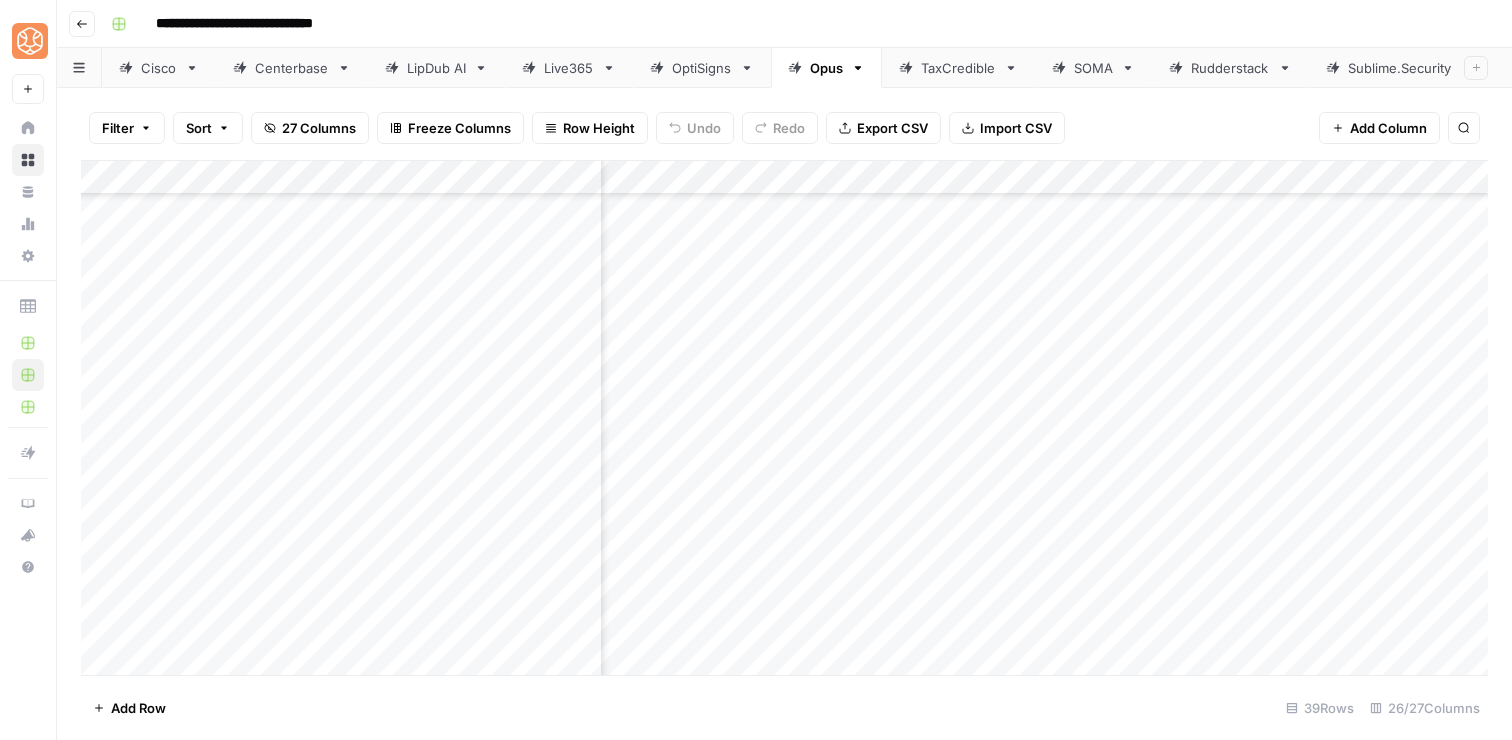 scroll, scrollTop: 878, scrollLeft: 988, axis: both 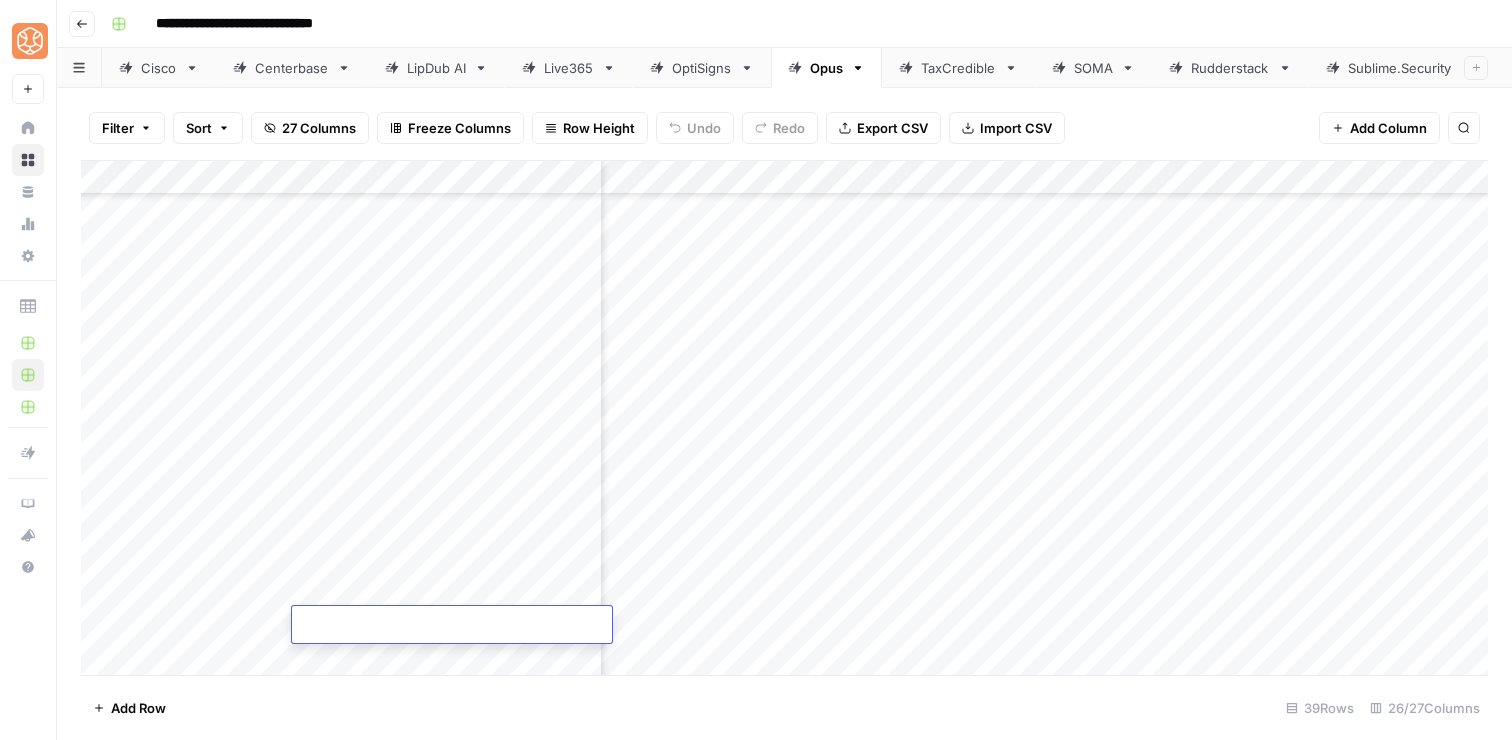 type on "**********" 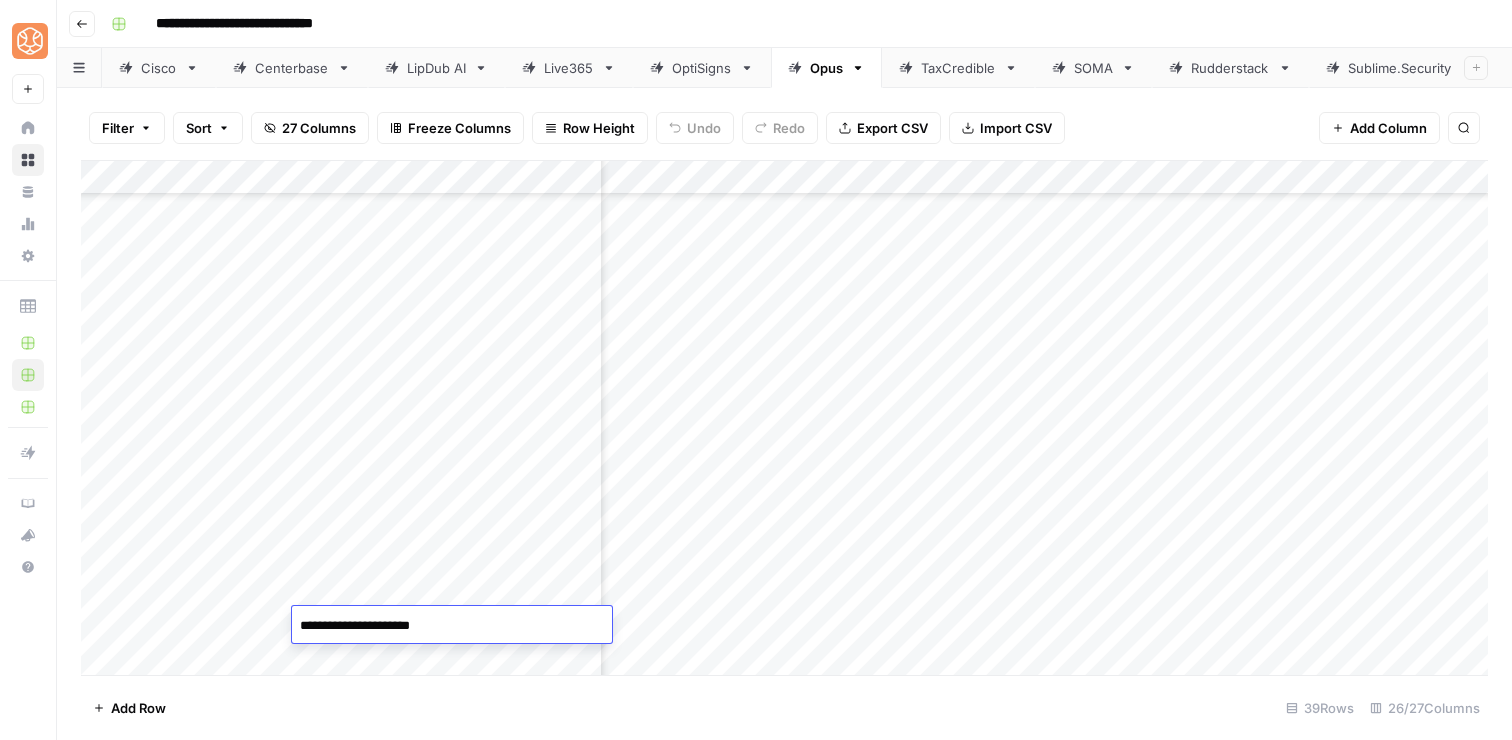 click on "Add Row 39  Rows 26/27  Columns" at bounding box center (784, 707) 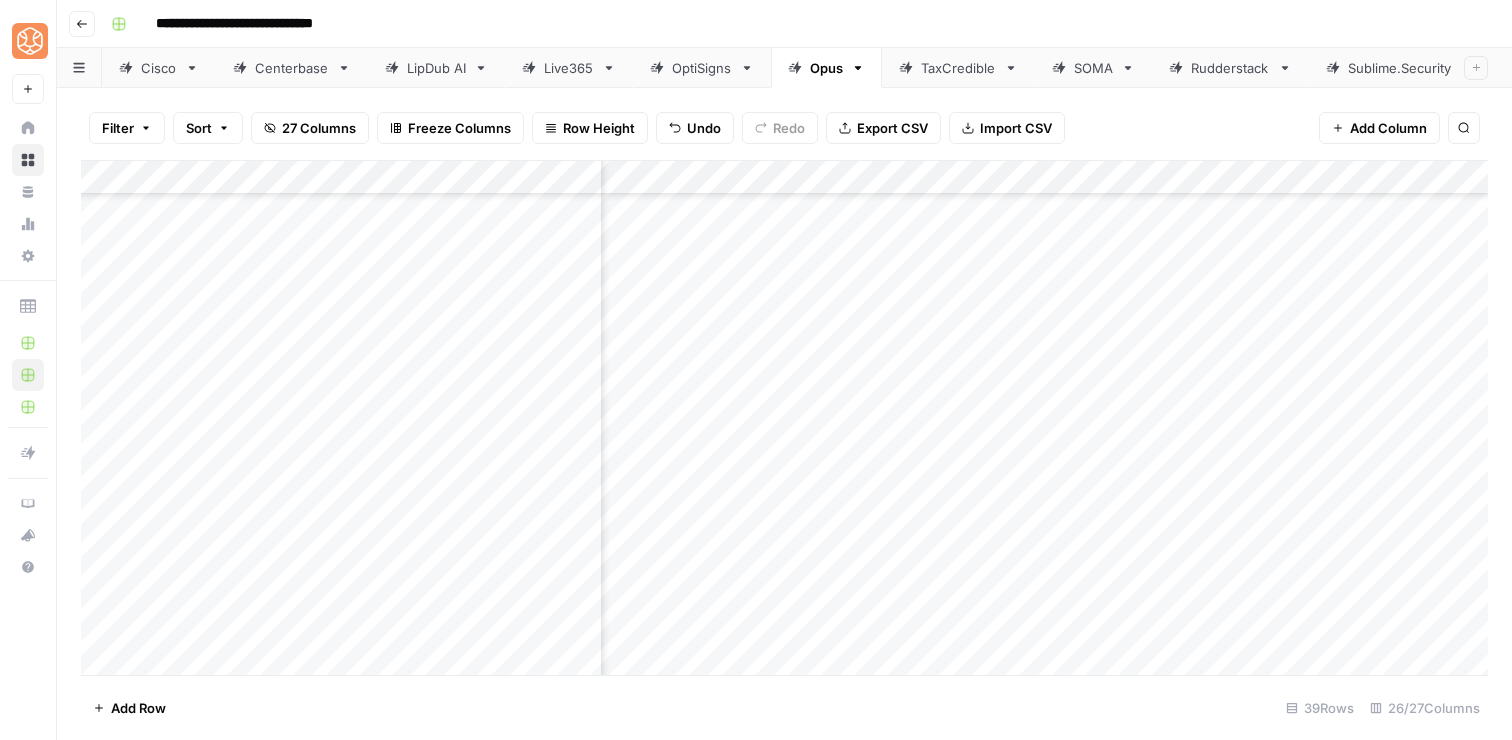 click on "Add Column" at bounding box center [784, 418] 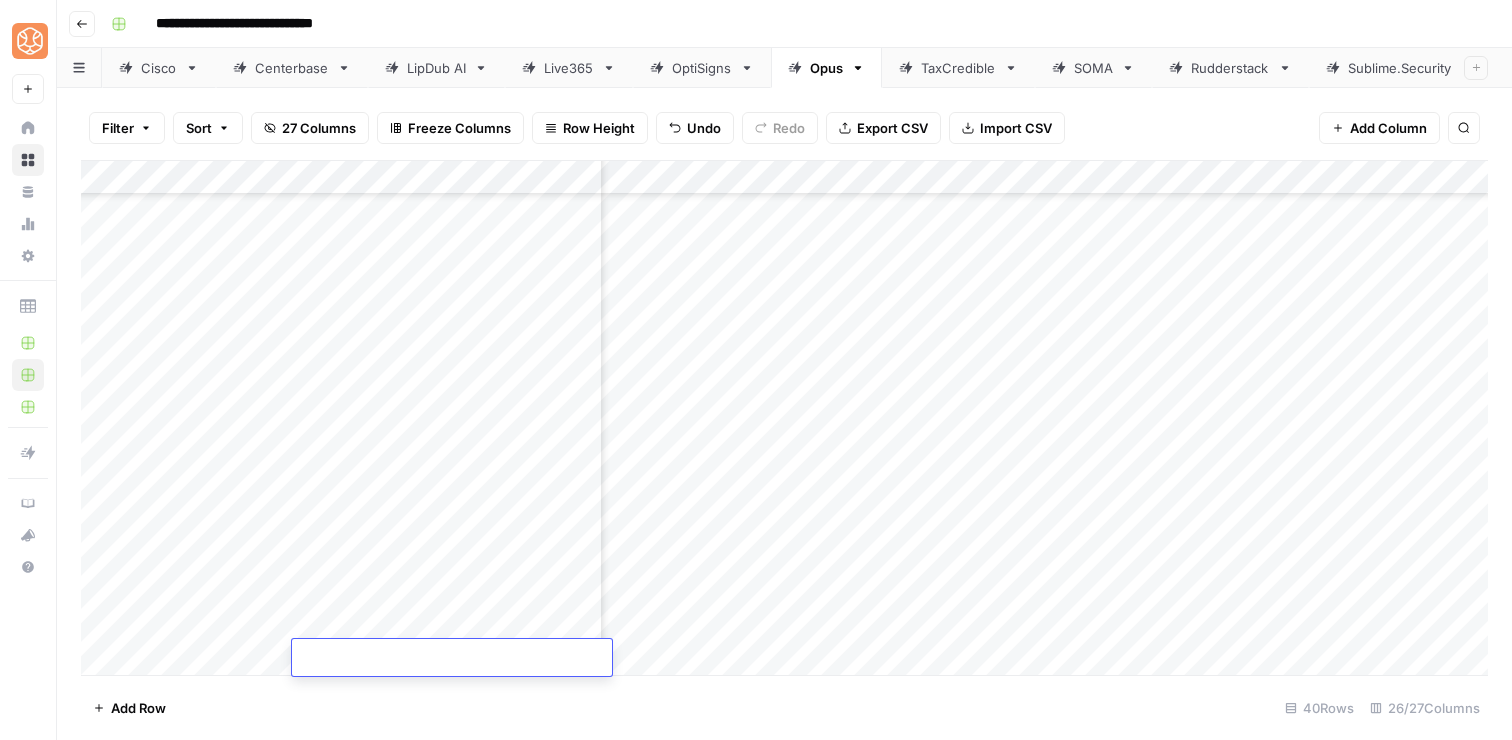 type on "**********" 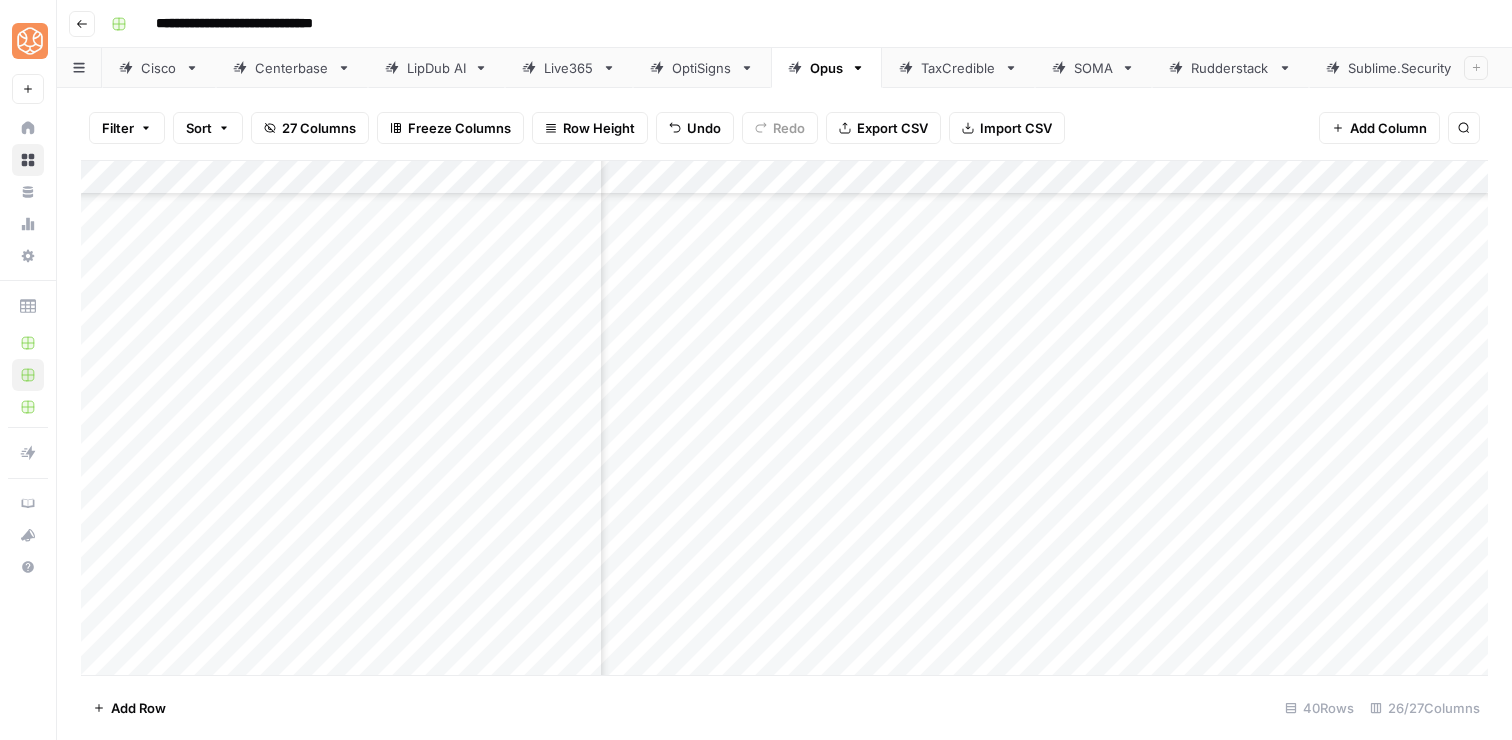 click on "Add Row 40  Rows 26/27  Columns" at bounding box center [784, 707] 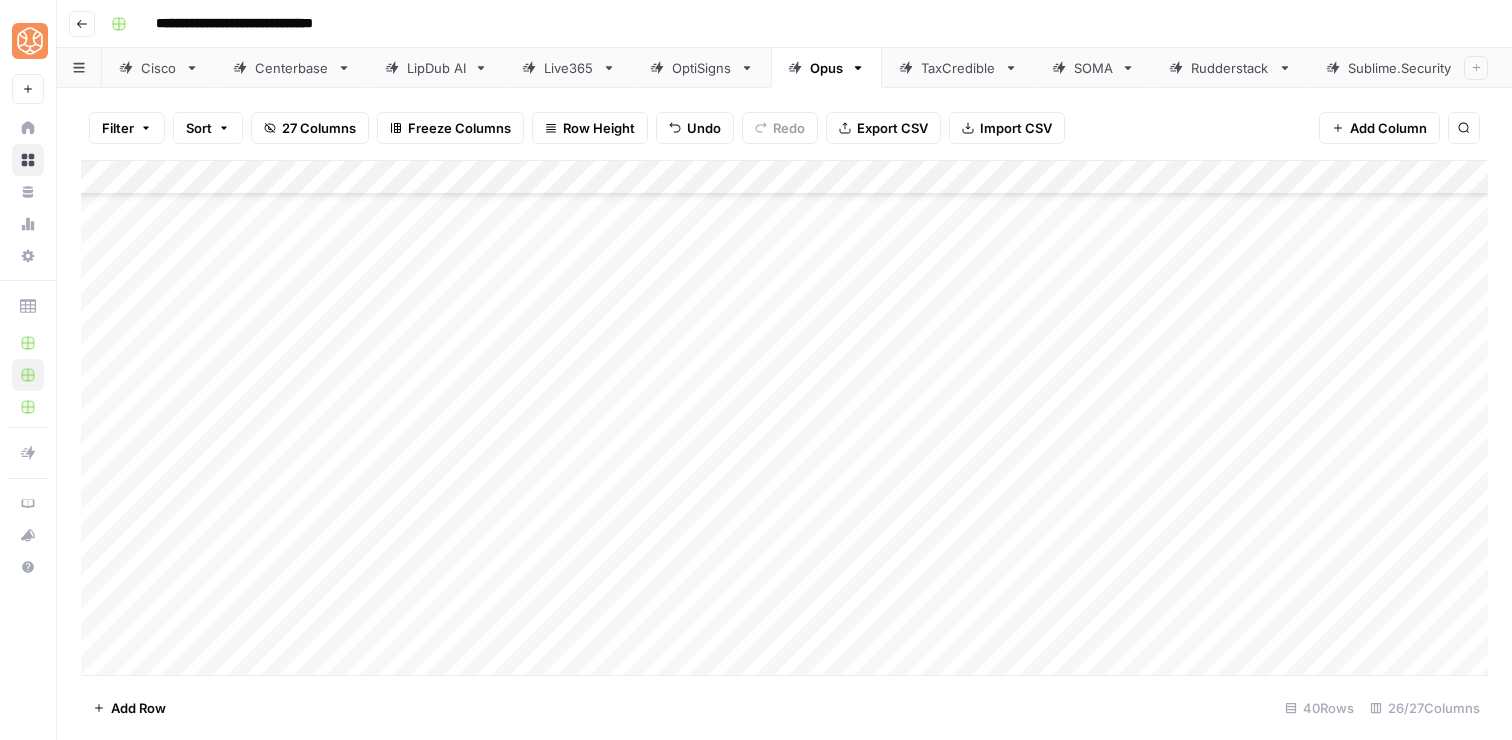click on "Add Column" at bounding box center [784, 418] 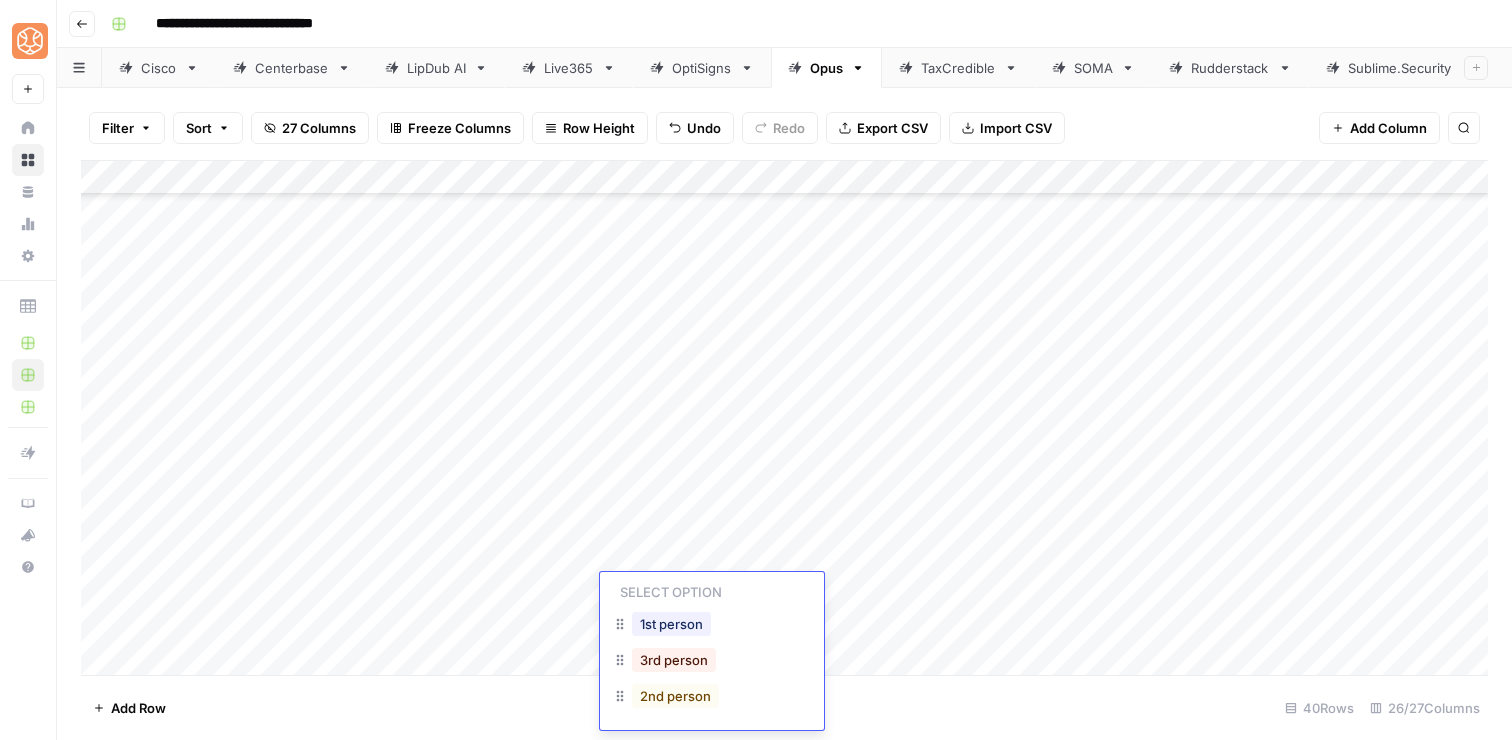 scroll, scrollTop: 46, scrollLeft: 0, axis: vertical 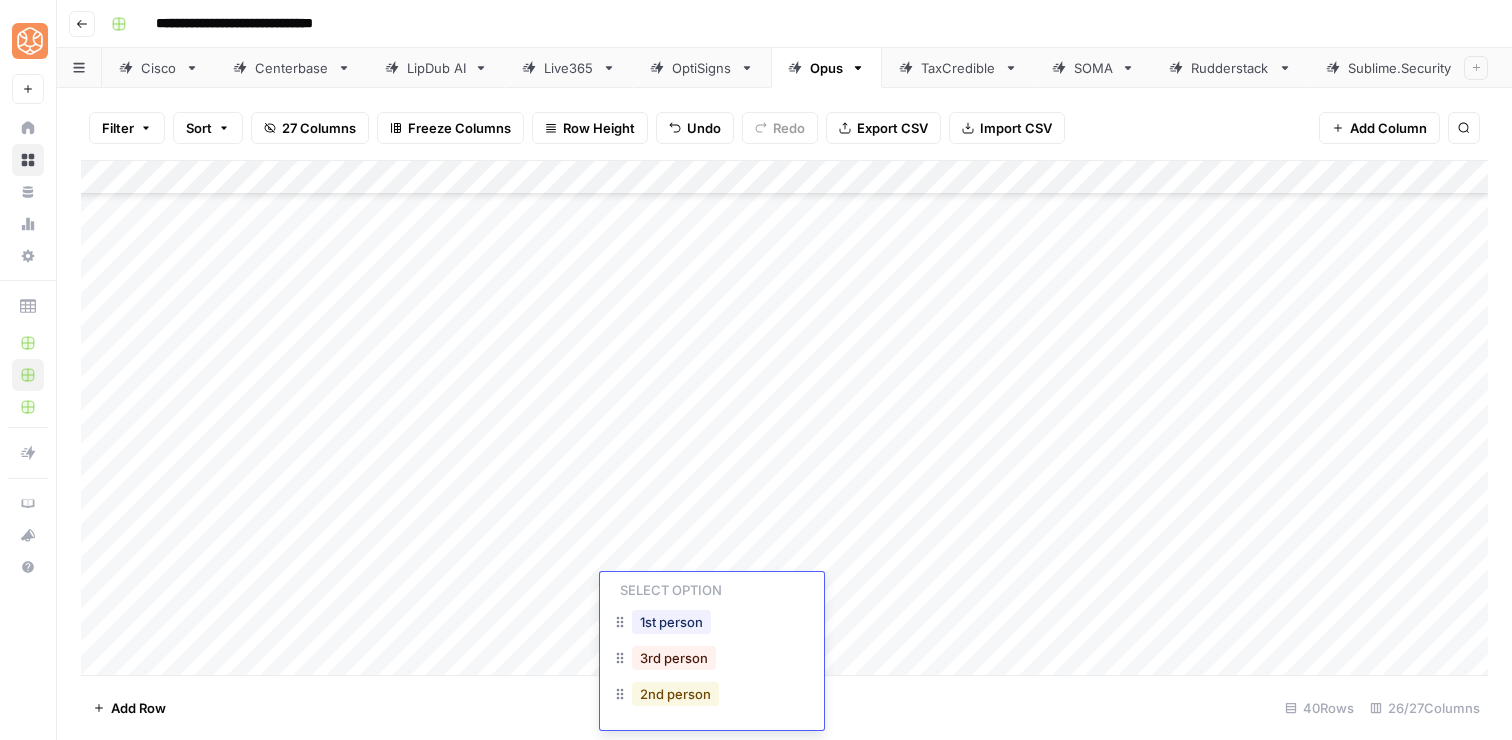 click on "2nd person" at bounding box center (675, 694) 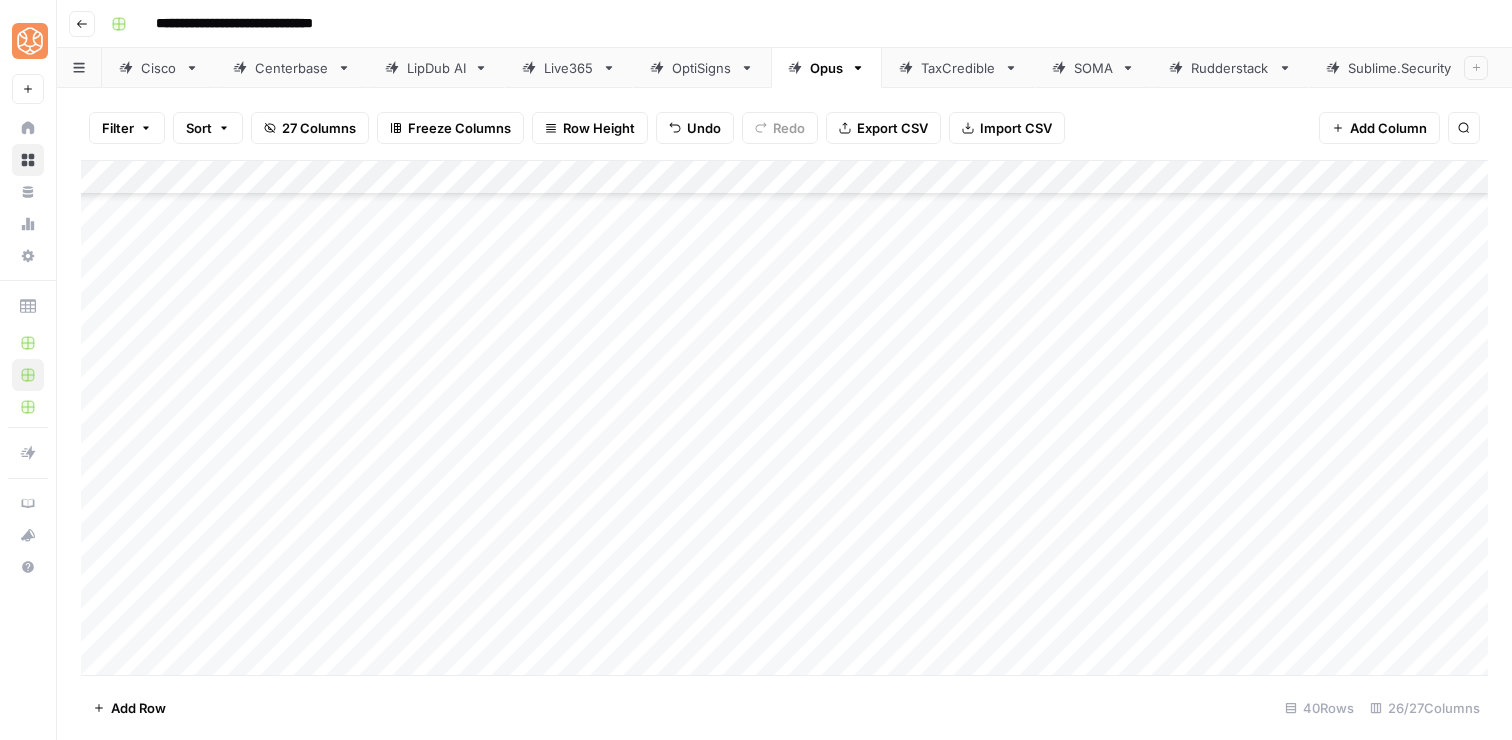 click on "Add Column" at bounding box center (784, 418) 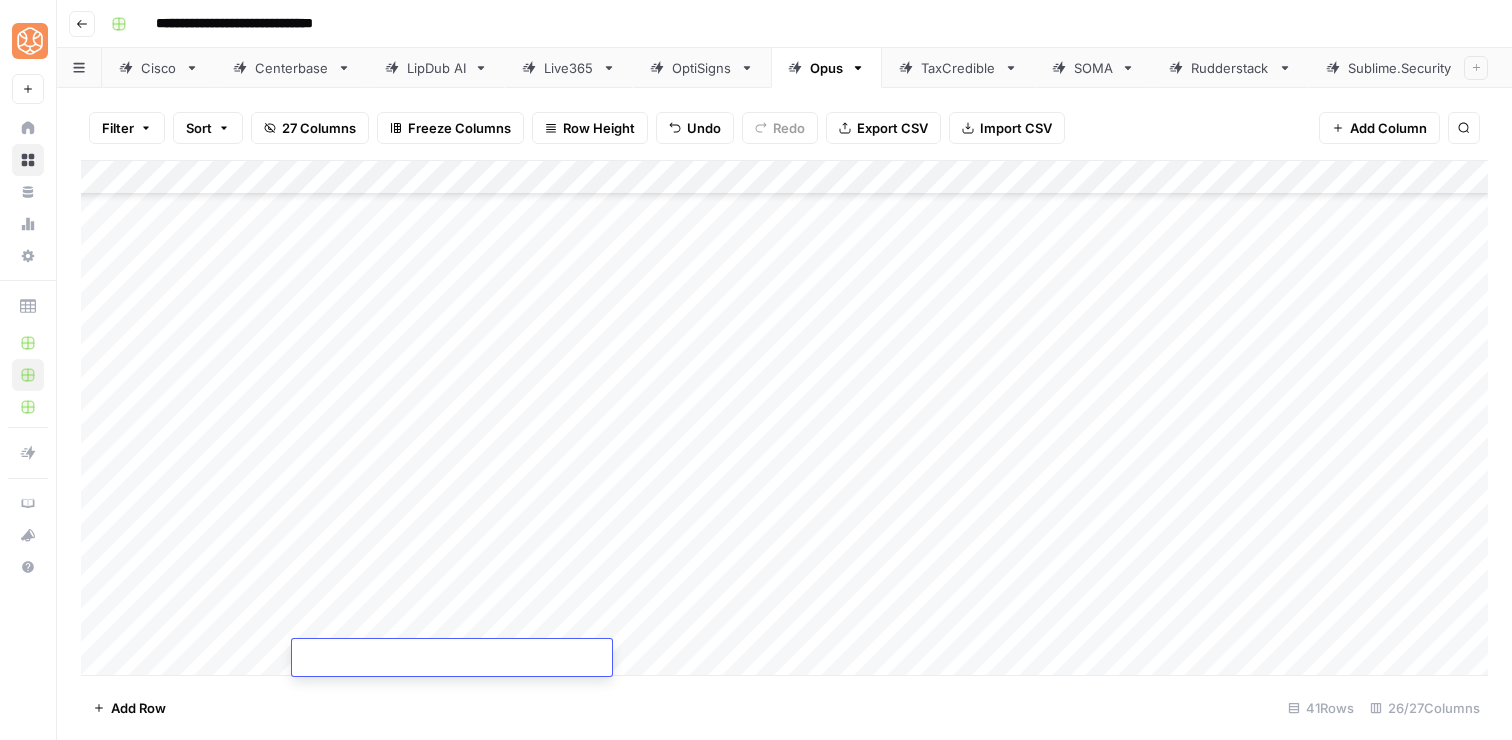 type on "**********" 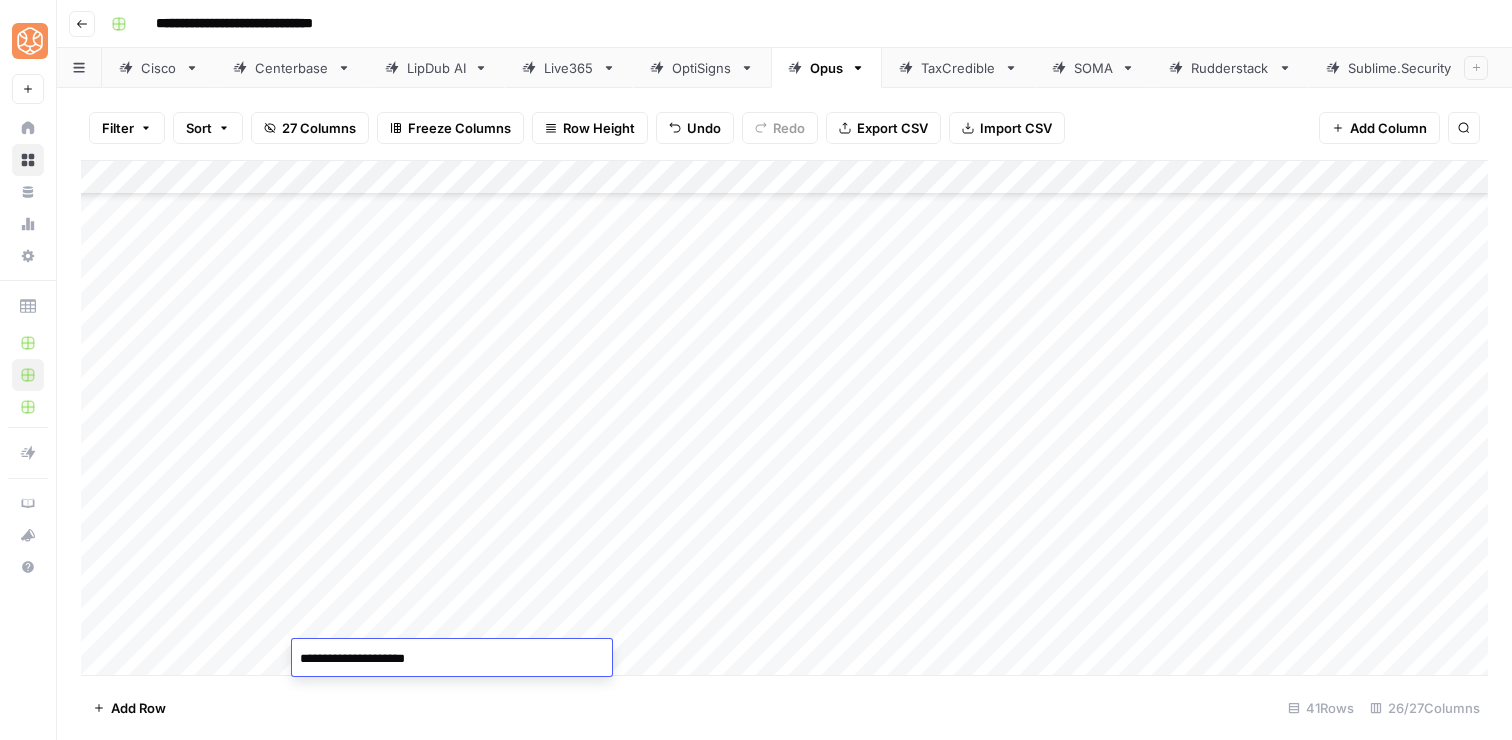 click on "Add Row 41  Rows 26/27  Columns" at bounding box center (784, 707) 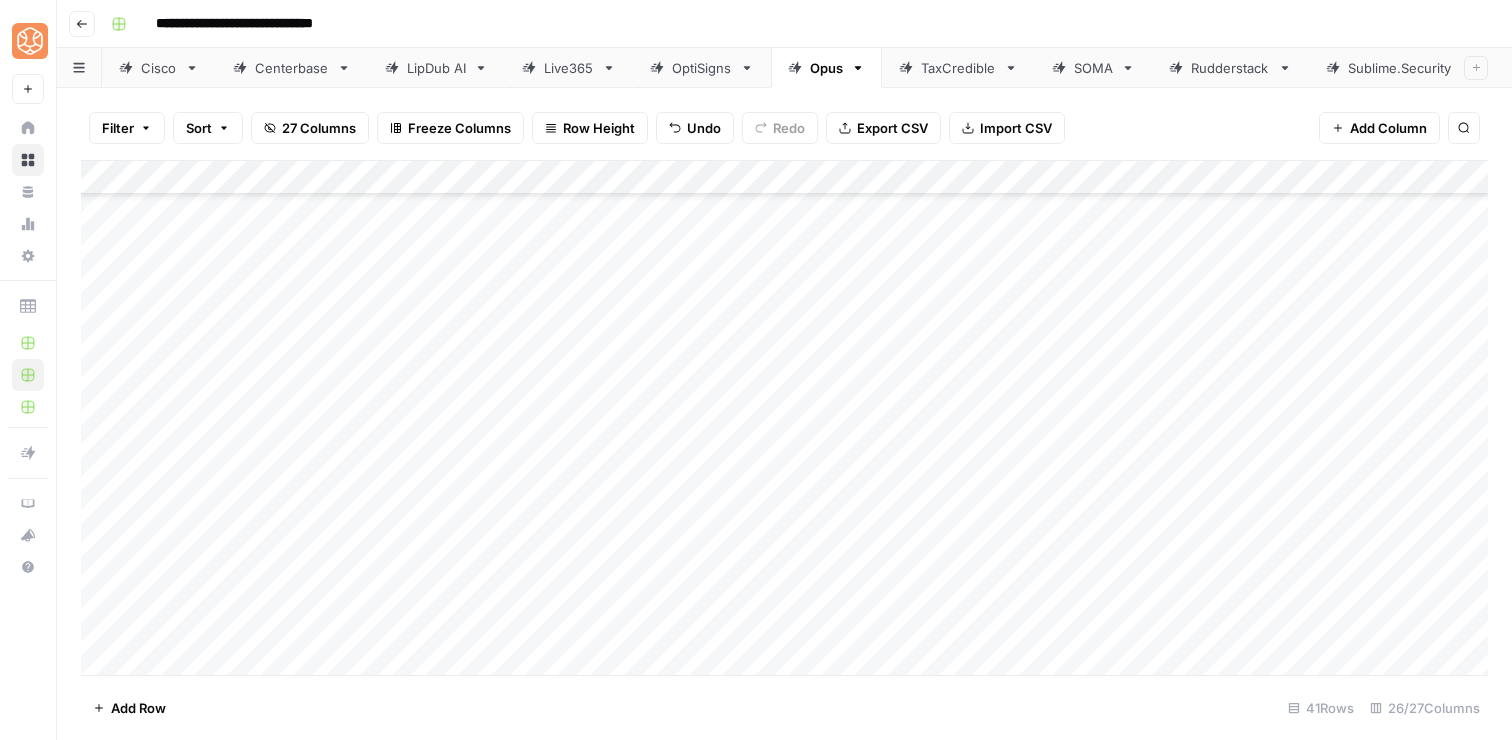 scroll, scrollTop: 946, scrollLeft: 2, axis: both 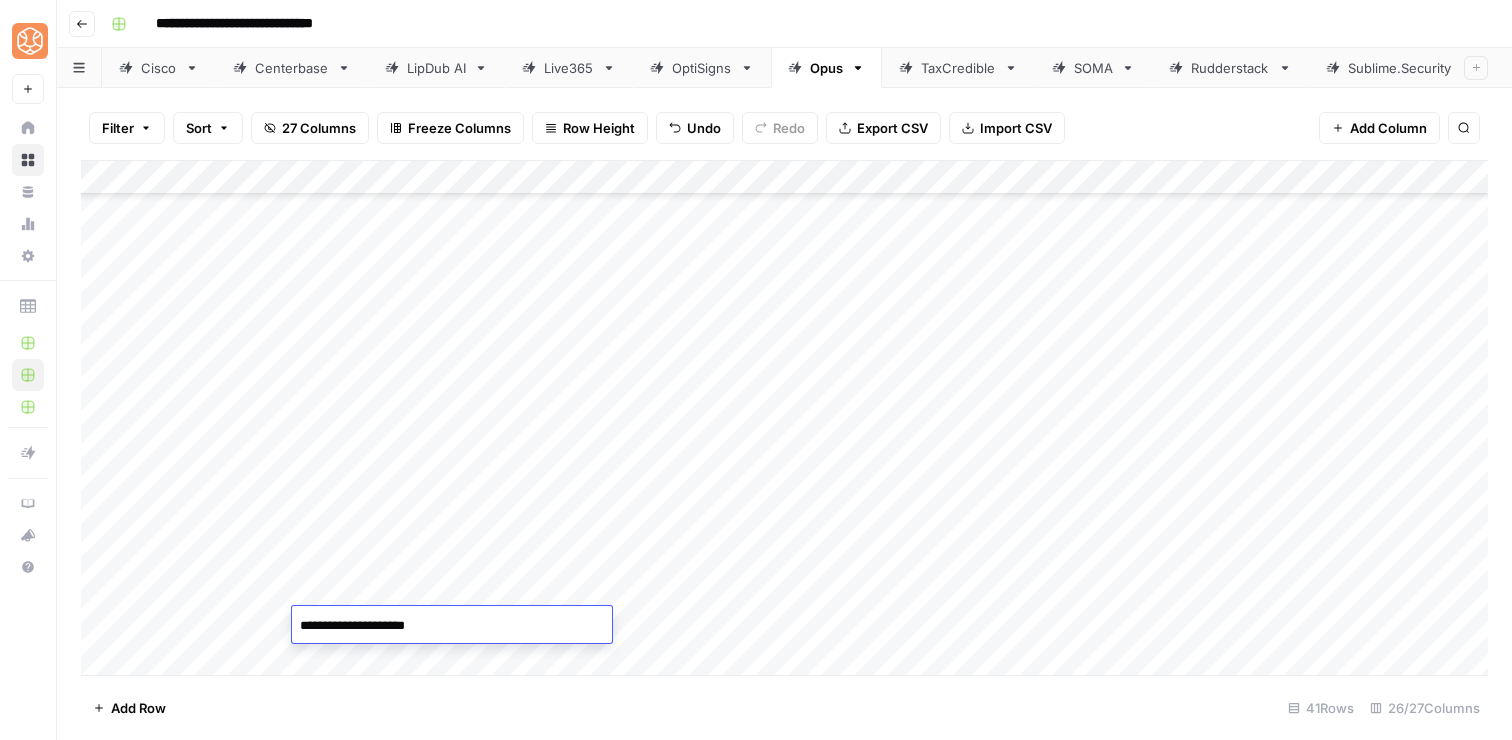 click on "Add Column" at bounding box center (784, 418) 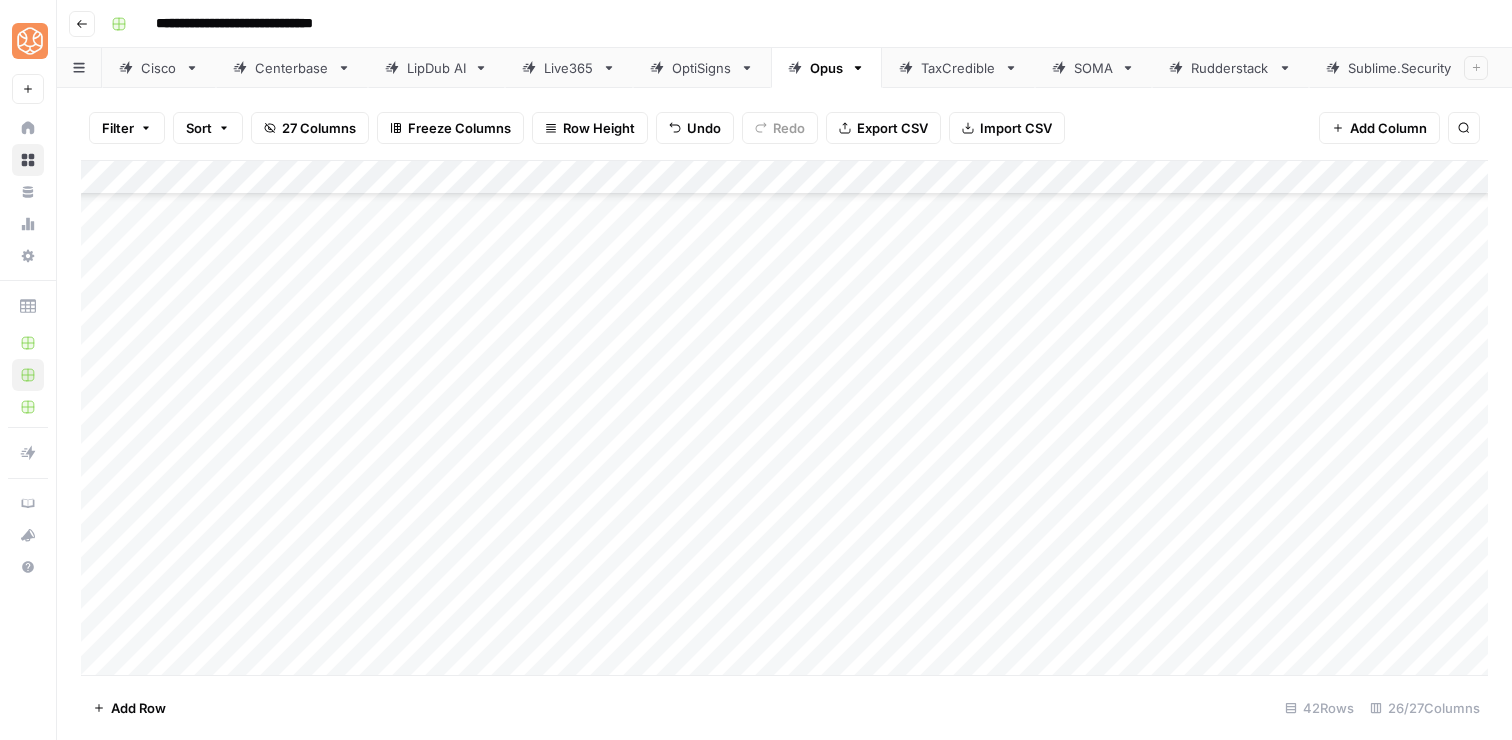 scroll, scrollTop: 947, scrollLeft: 2, axis: both 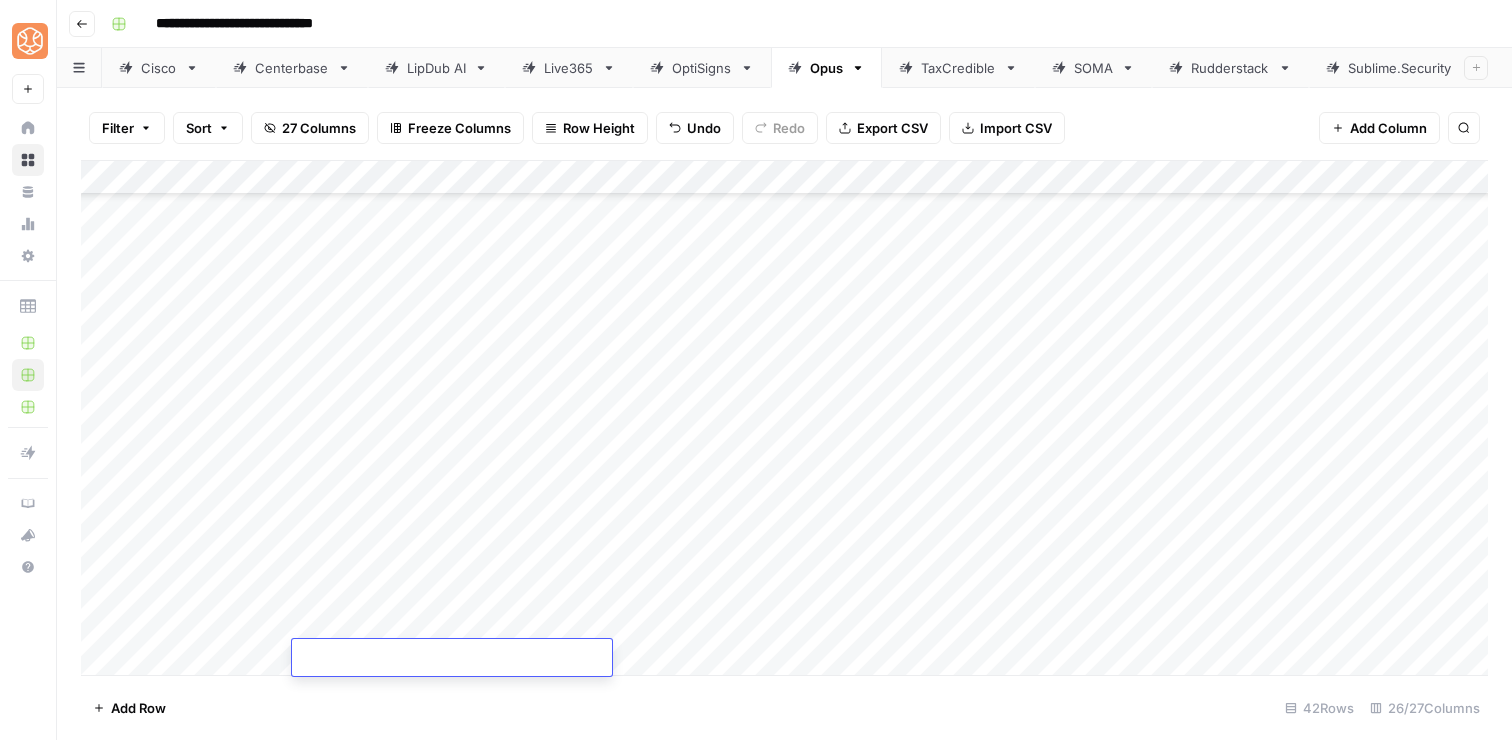 type on "**********" 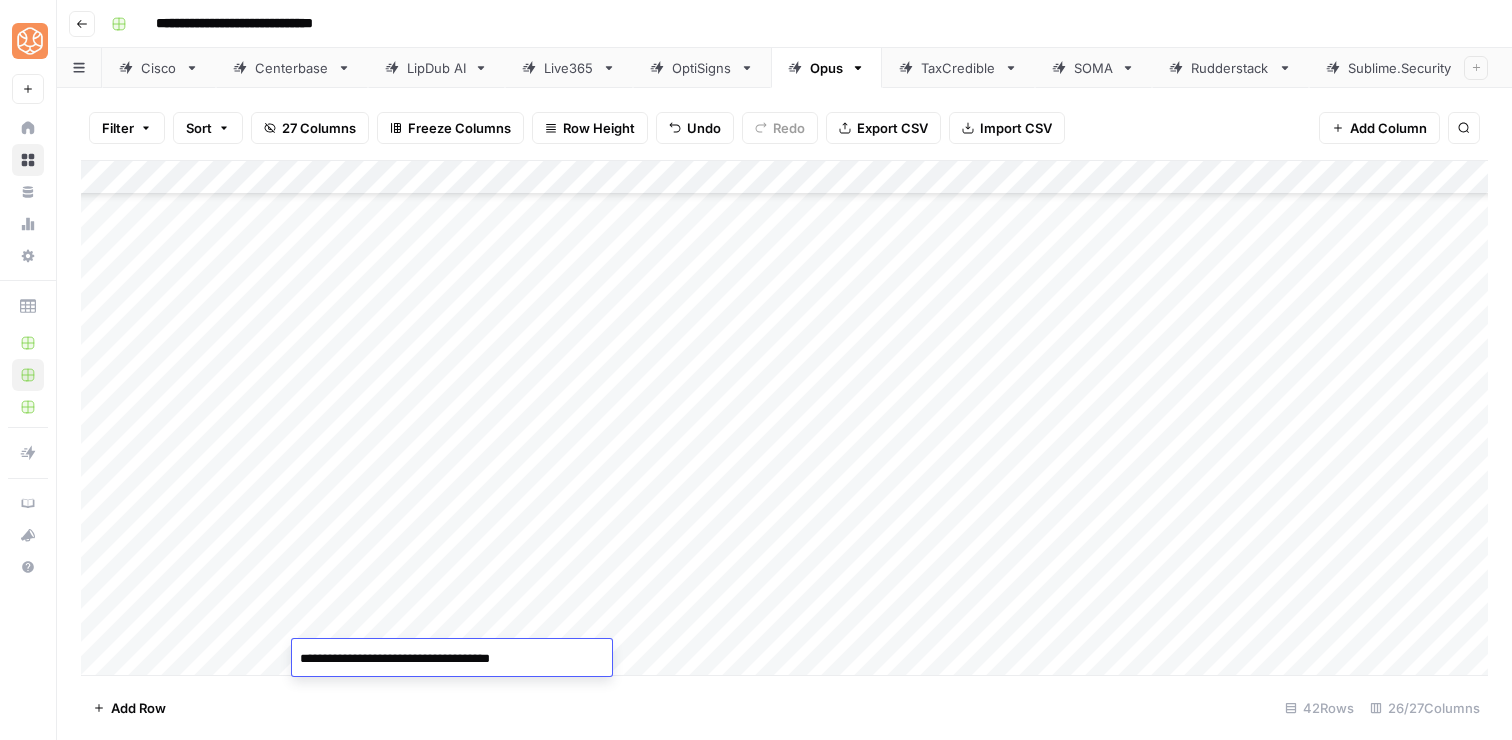 click on "Add Row 42  Rows 26/27  Columns" at bounding box center (784, 707) 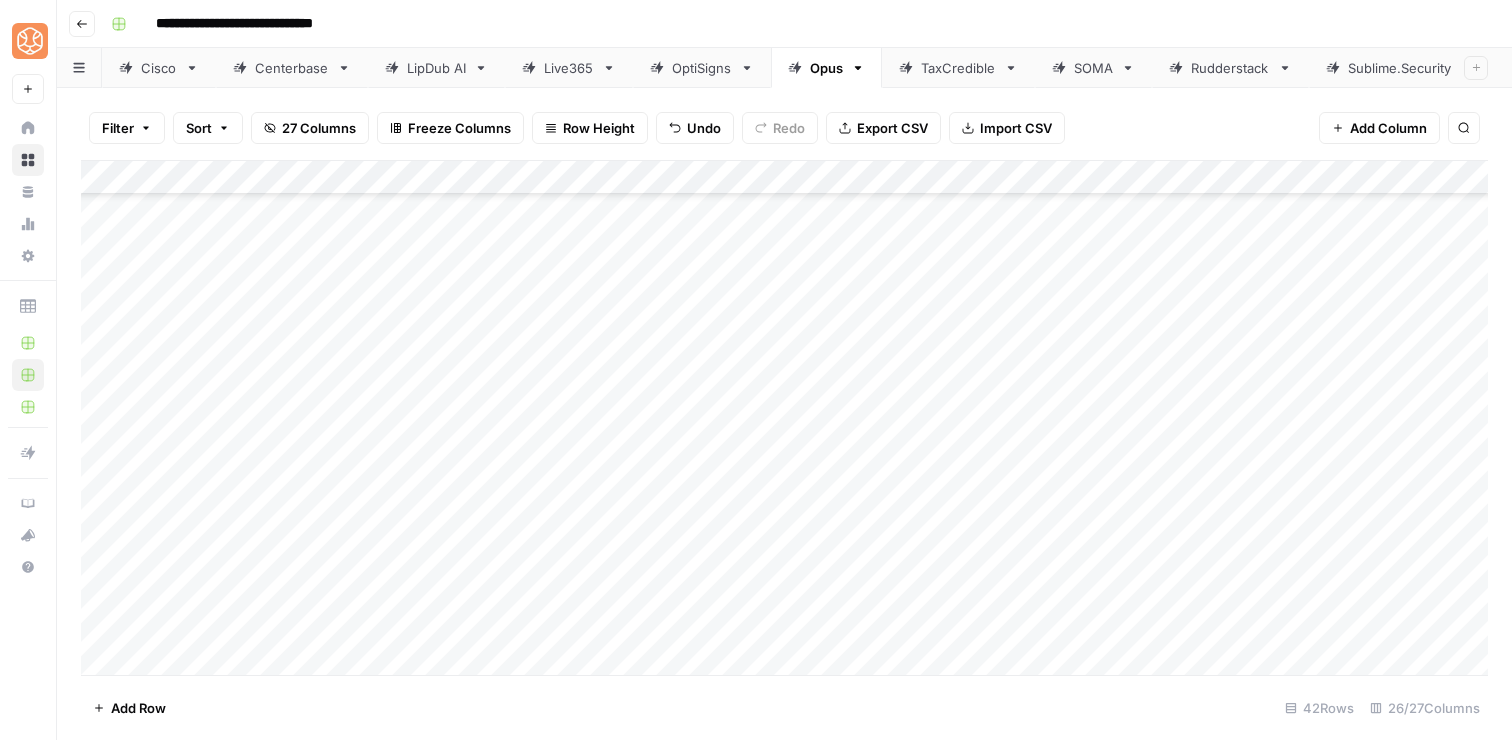 scroll, scrollTop: 980, scrollLeft: 5, axis: both 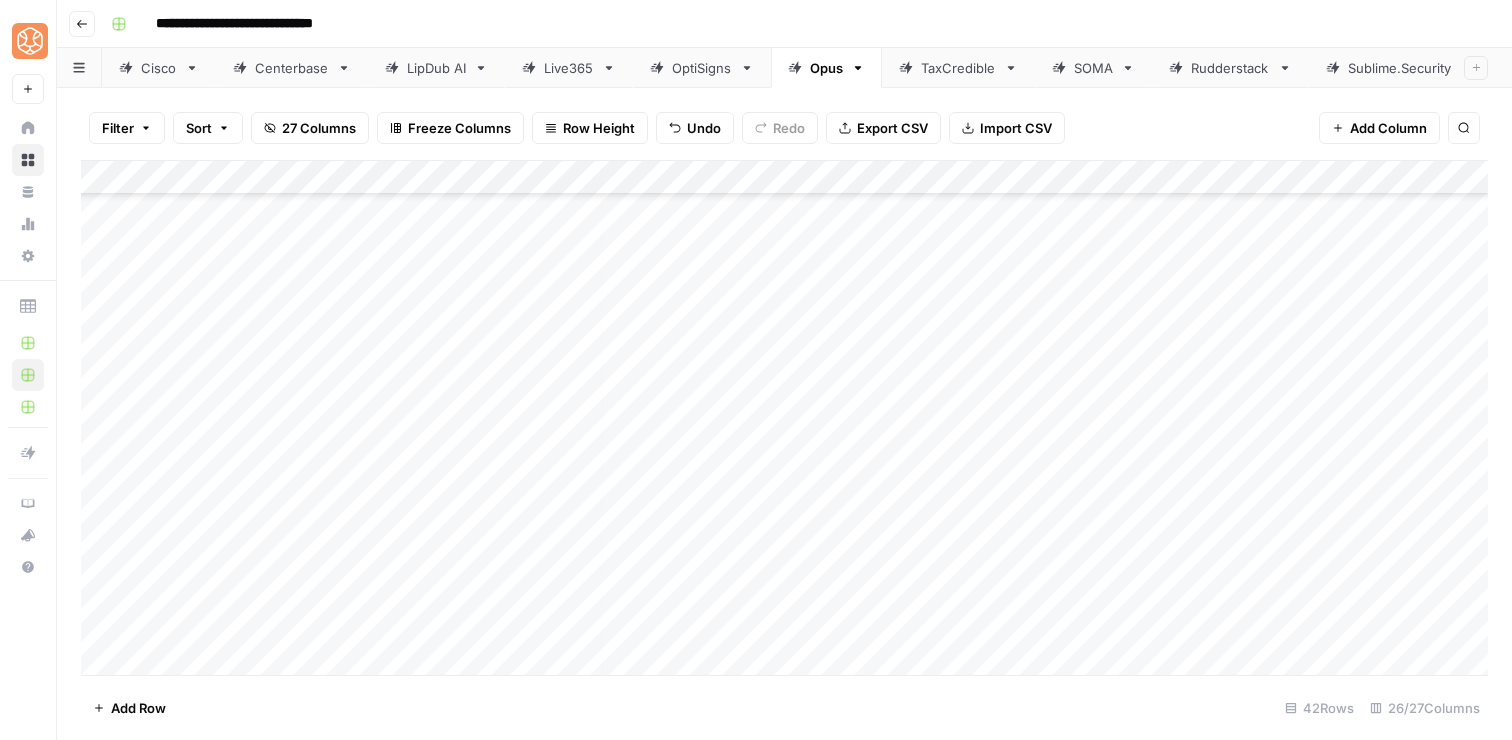 click on "Add Column" at bounding box center [784, 418] 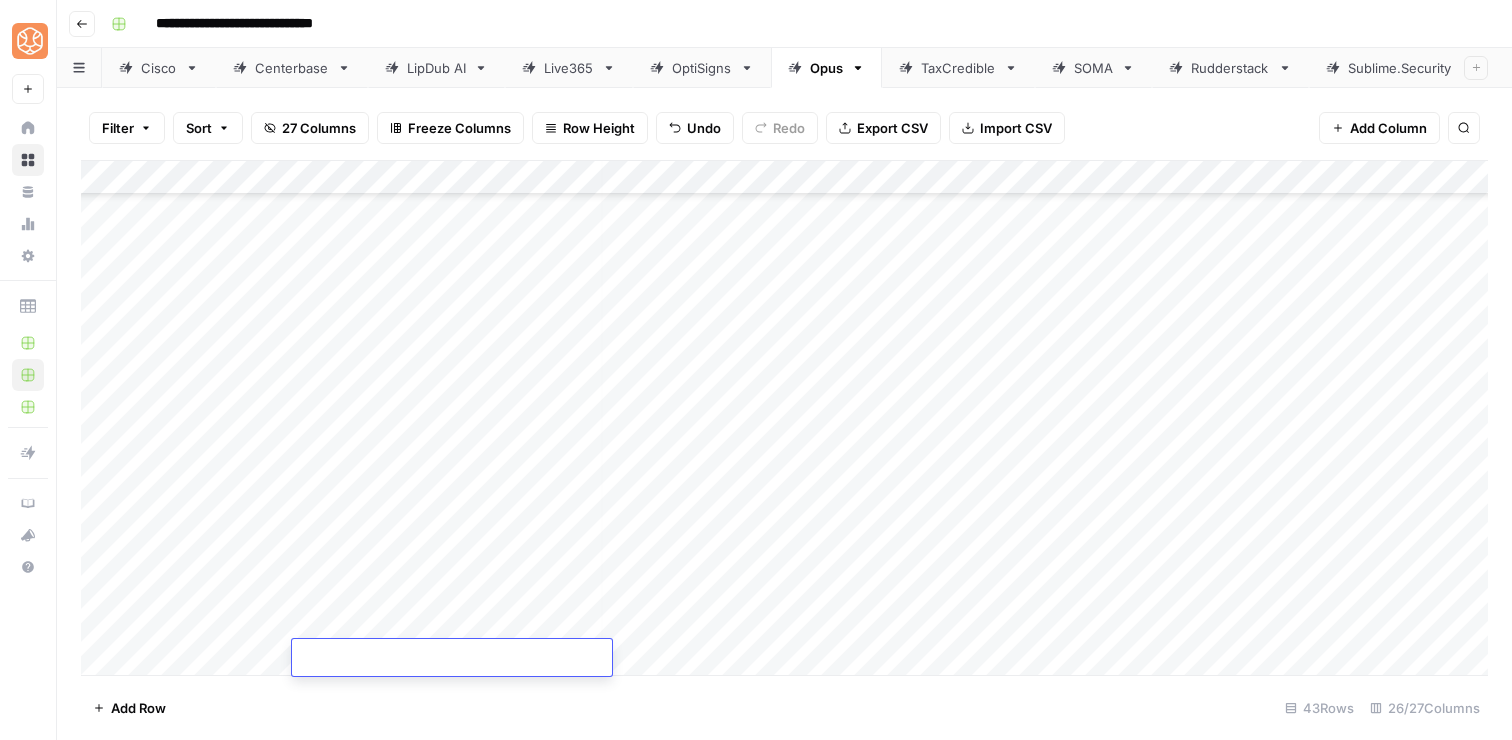 scroll, scrollTop: 981, scrollLeft: 5, axis: both 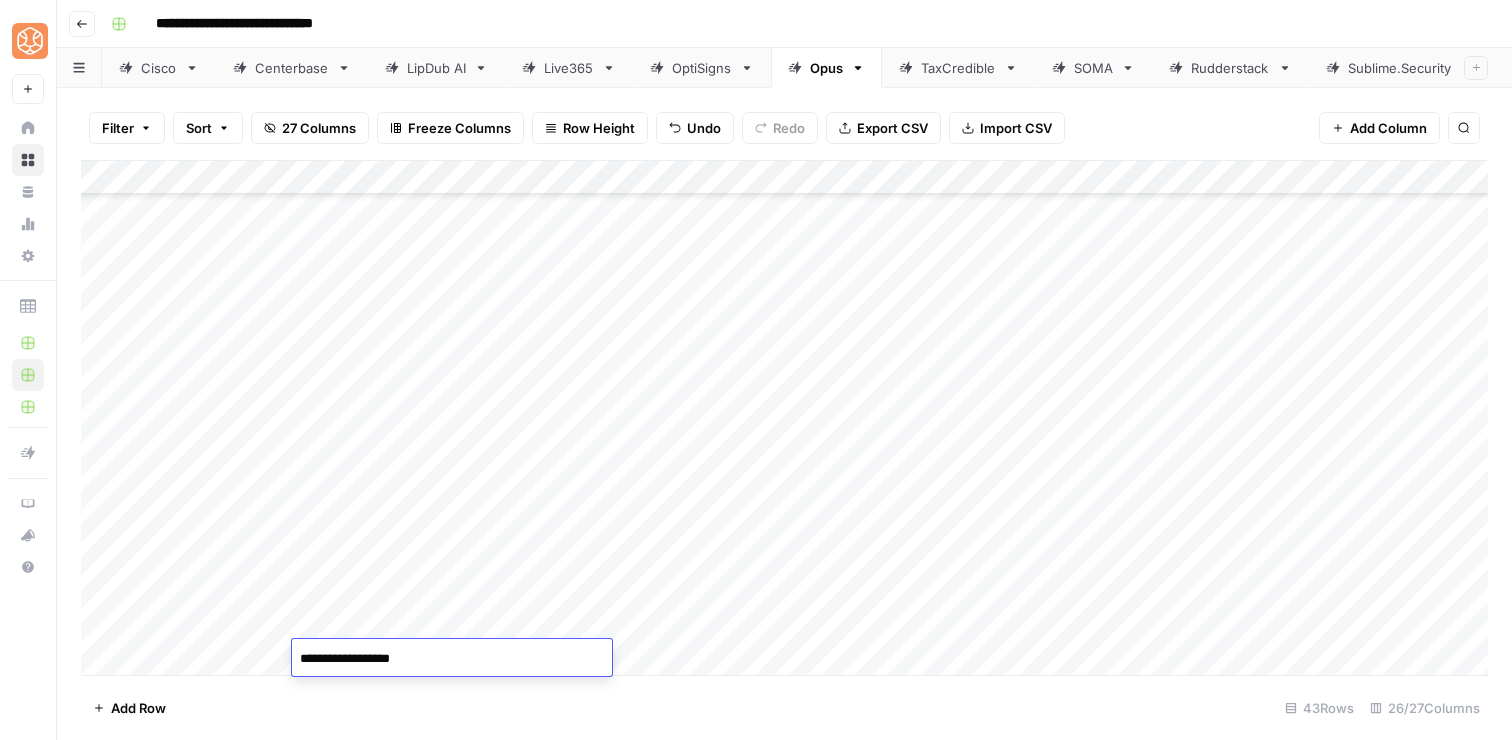 click on "Add Row 43  Rows 26/27  Columns" at bounding box center [784, 707] 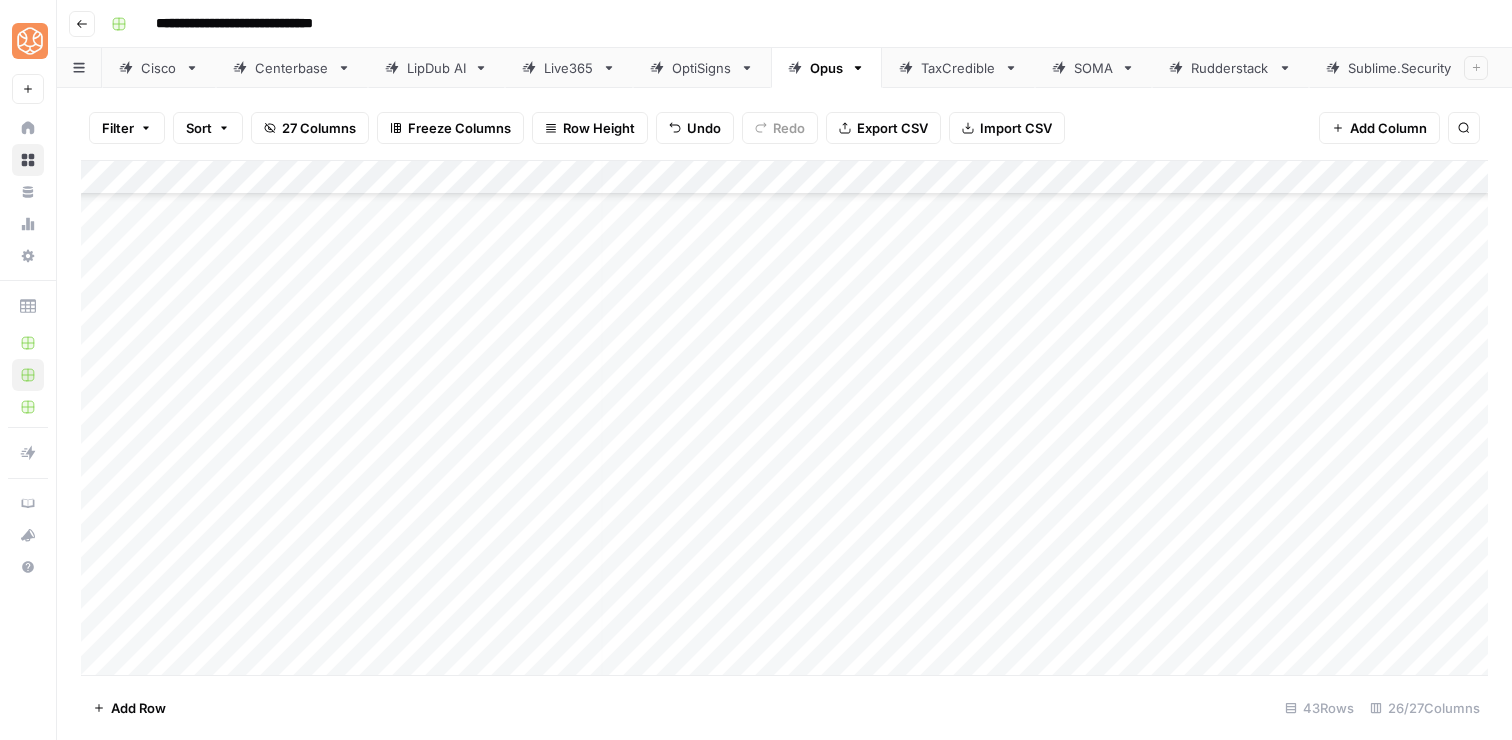 scroll, scrollTop: 1014, scrollLeft: 5, axis: both 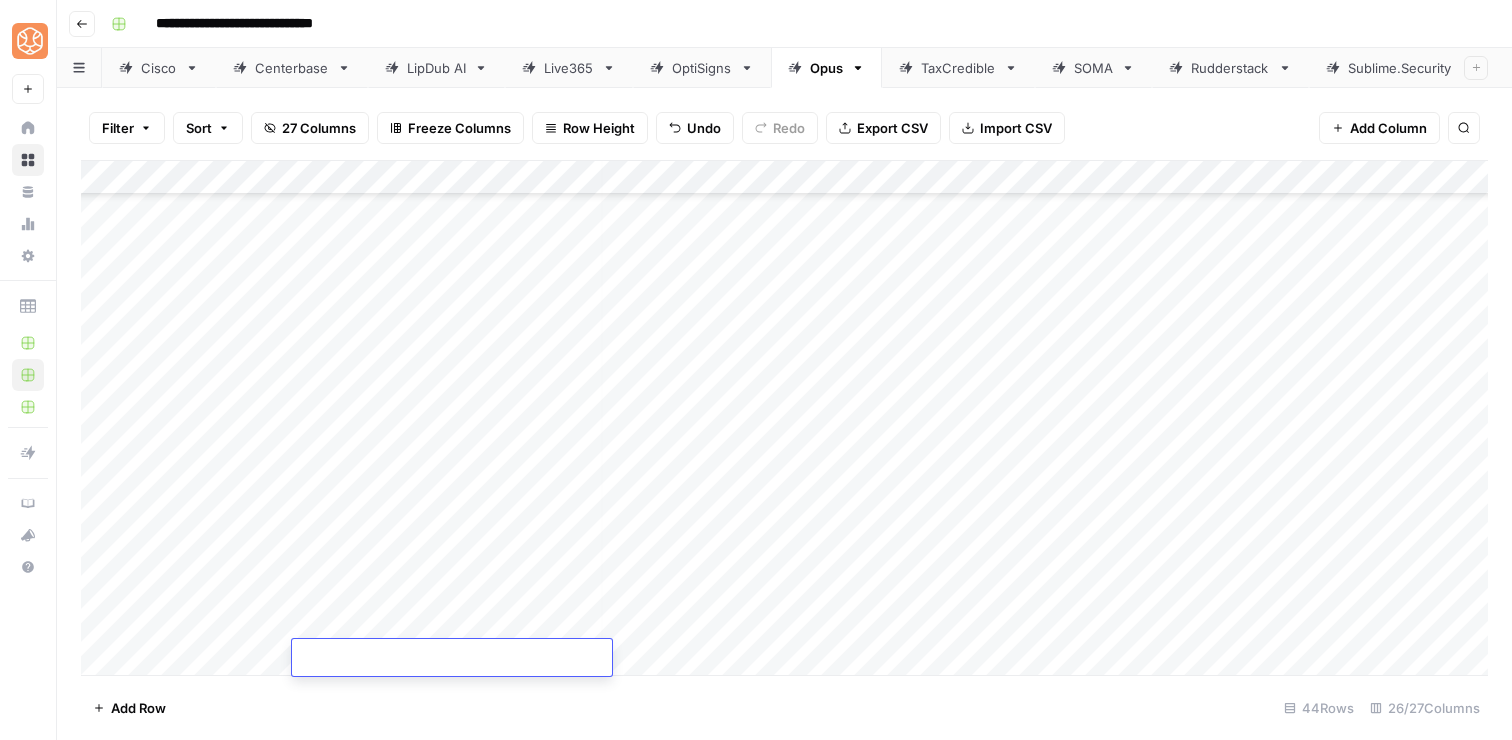 type on "**********" 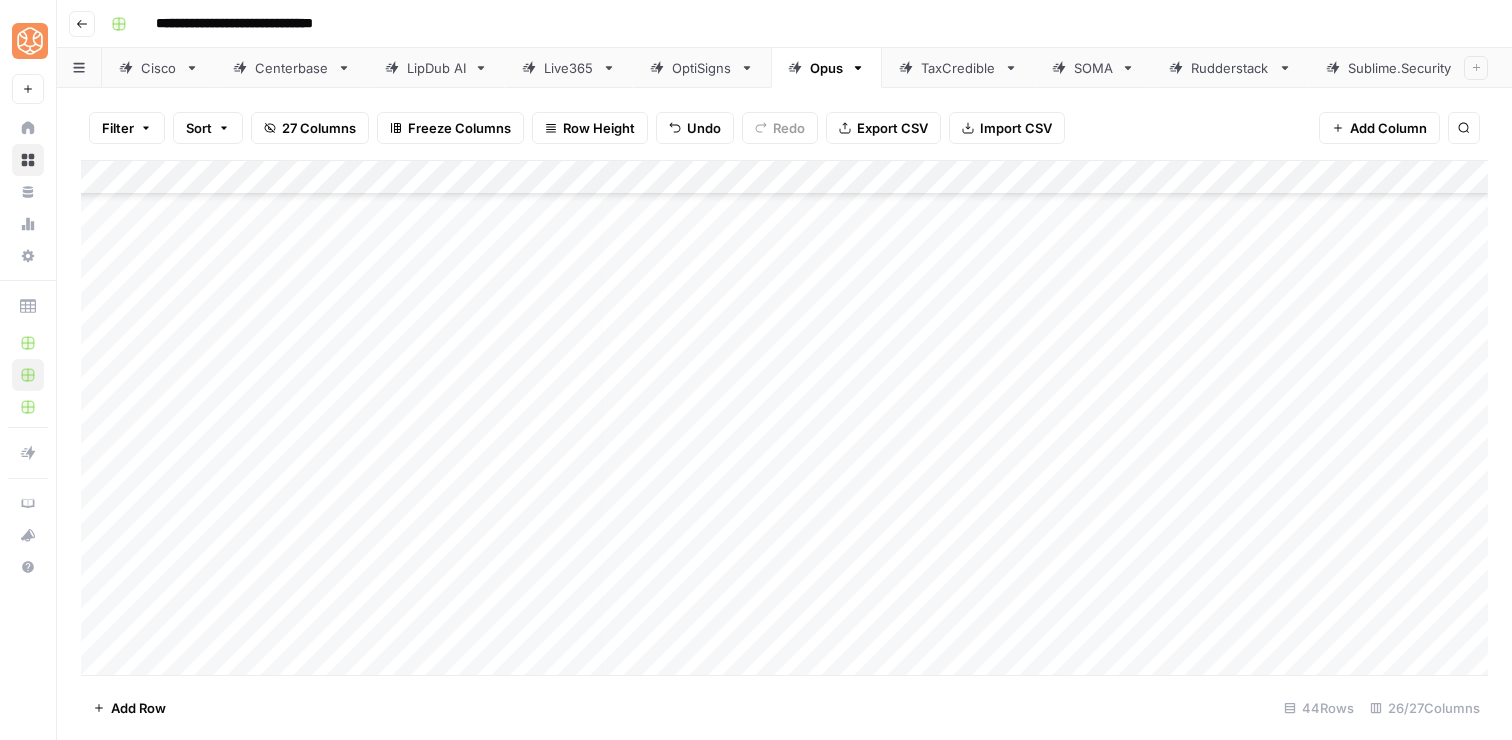 click on "Add Row 44  Rows 26/27  Columns" at bounding box center (784, 707) 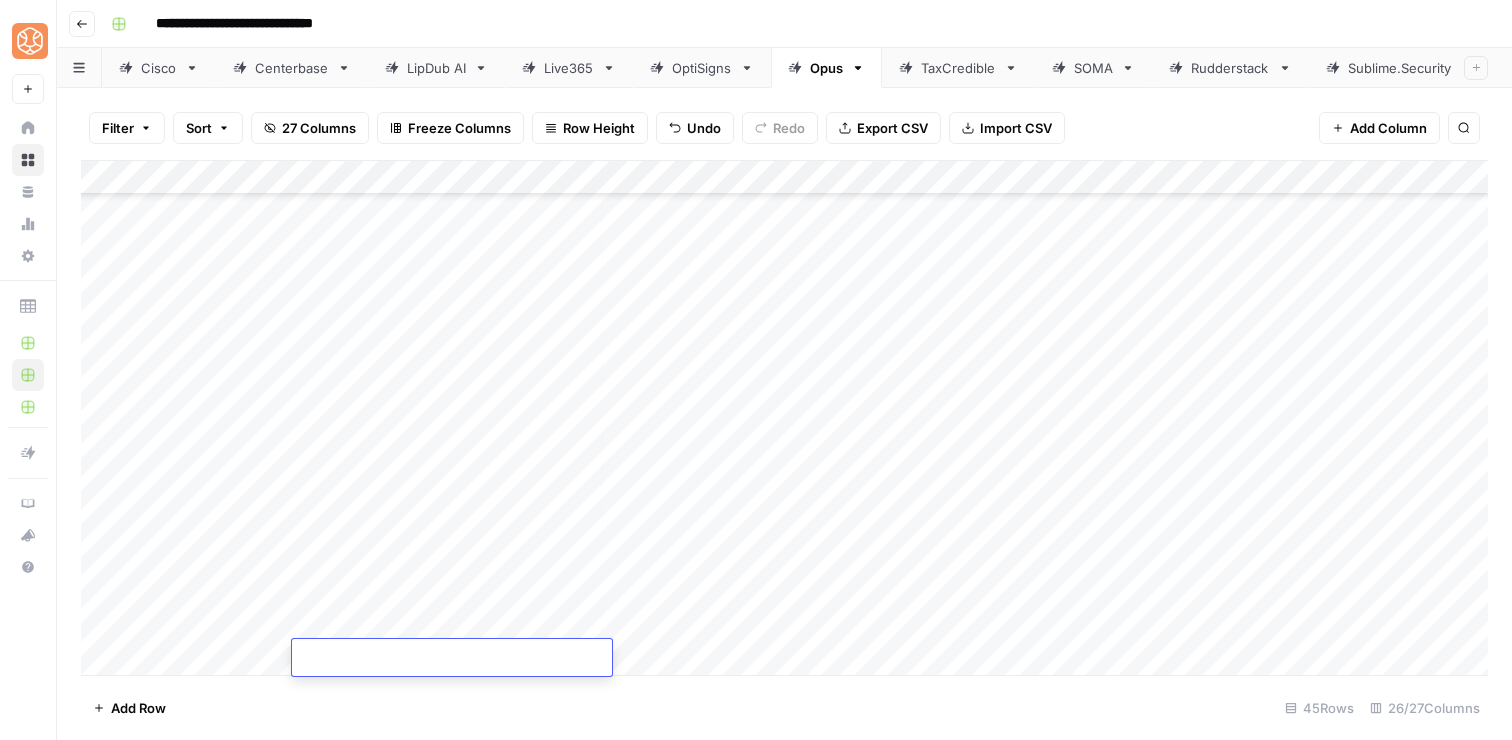 type on "**********" 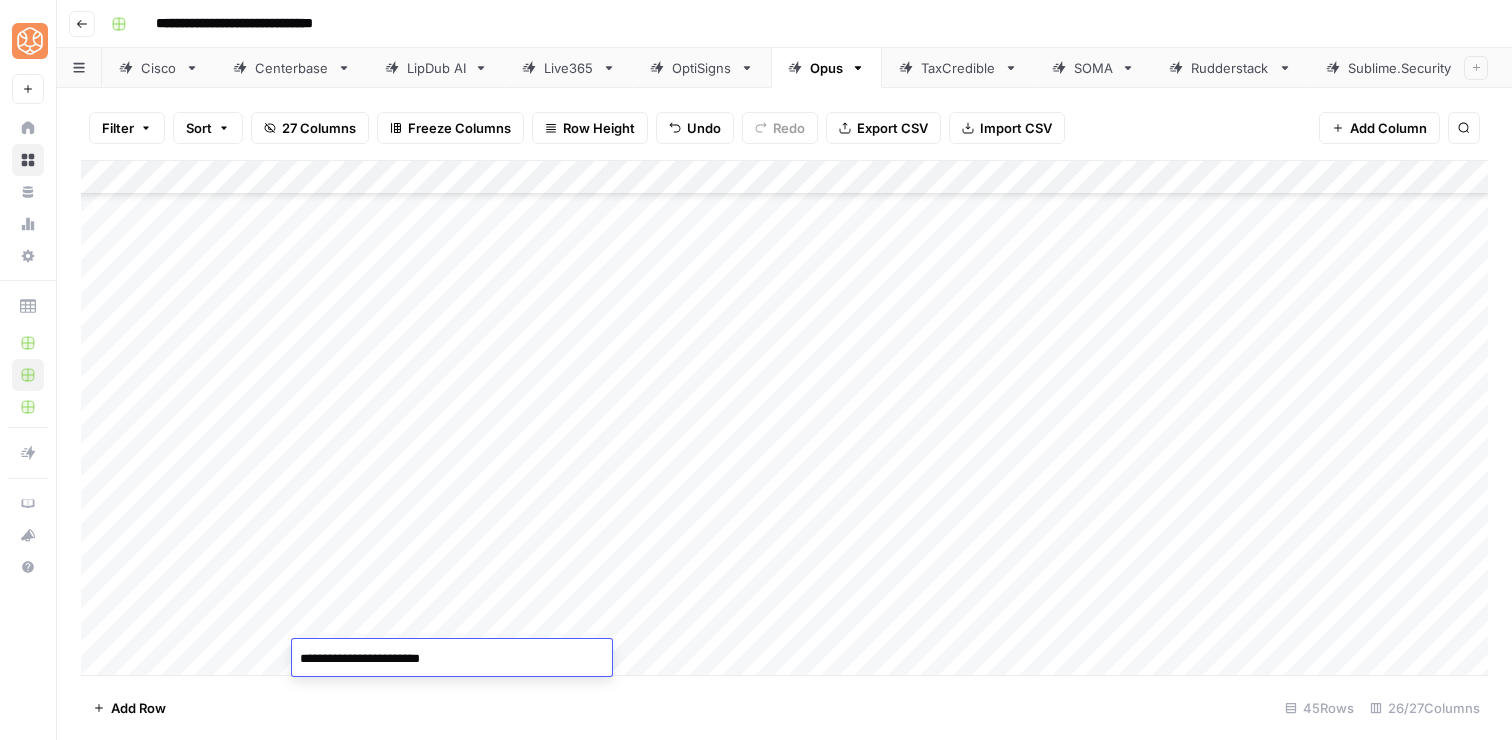 click on "Add Row 45  Rows 26/27  Columns" at bounding box center [784, 707] 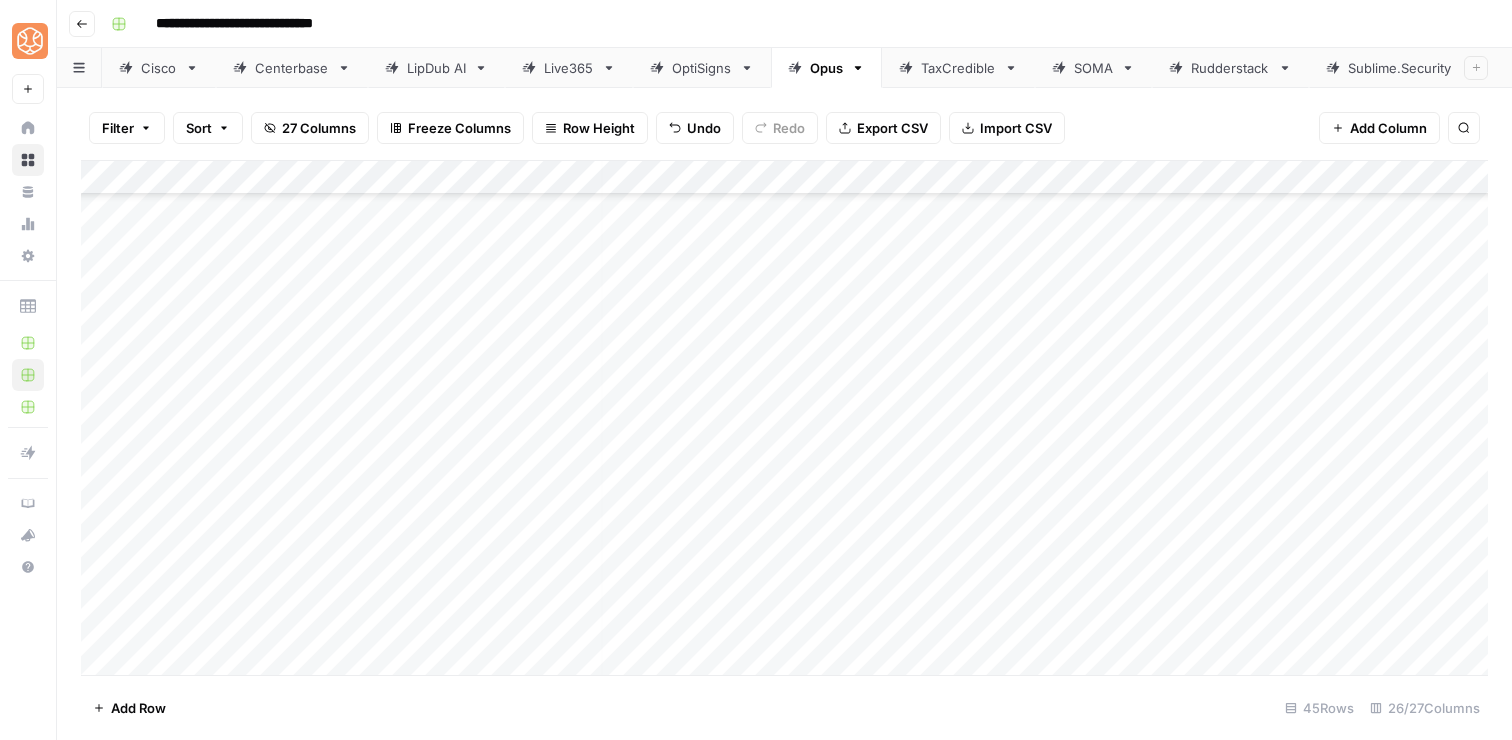 click on "Add Row 45  Rows 26/27  Columns" at bounding box center (784, 707) 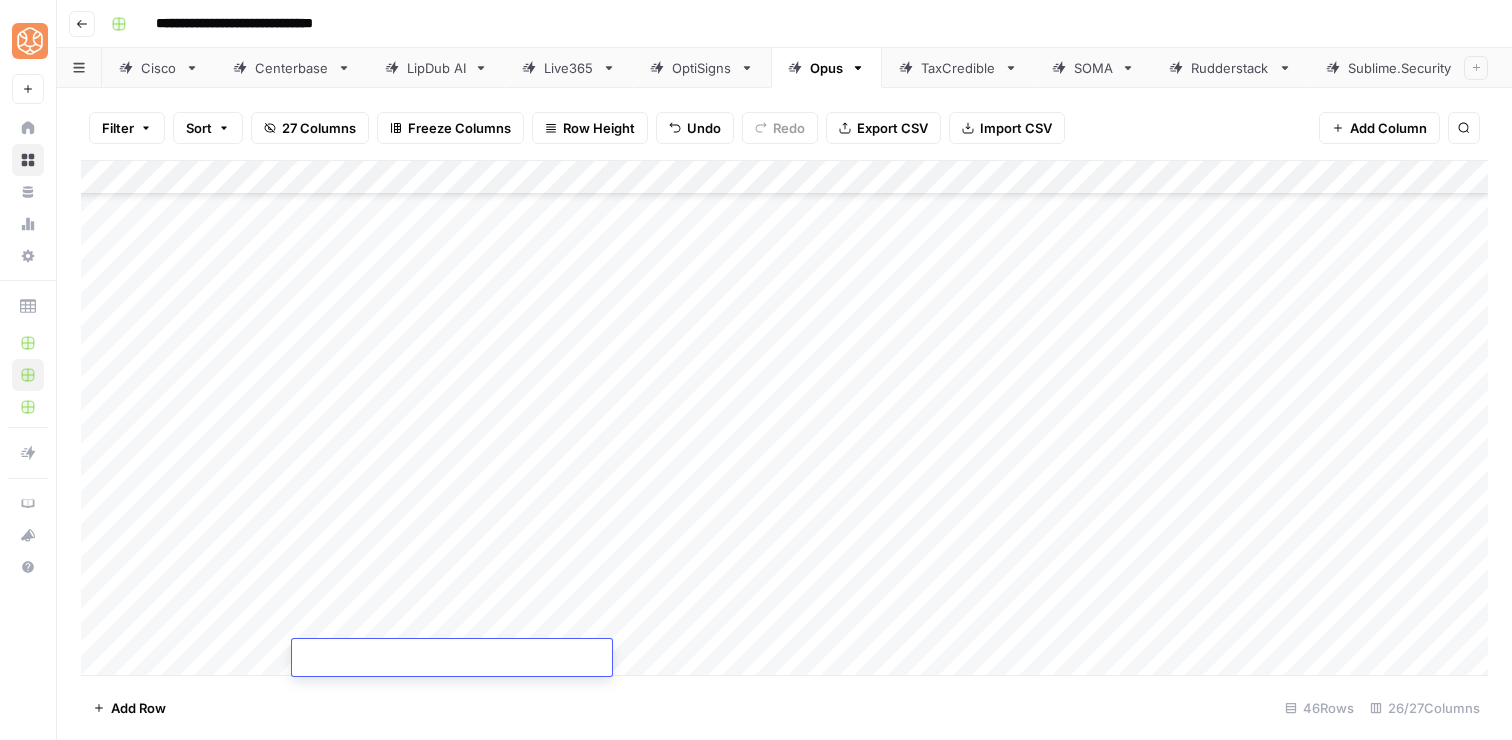 type on "**********" 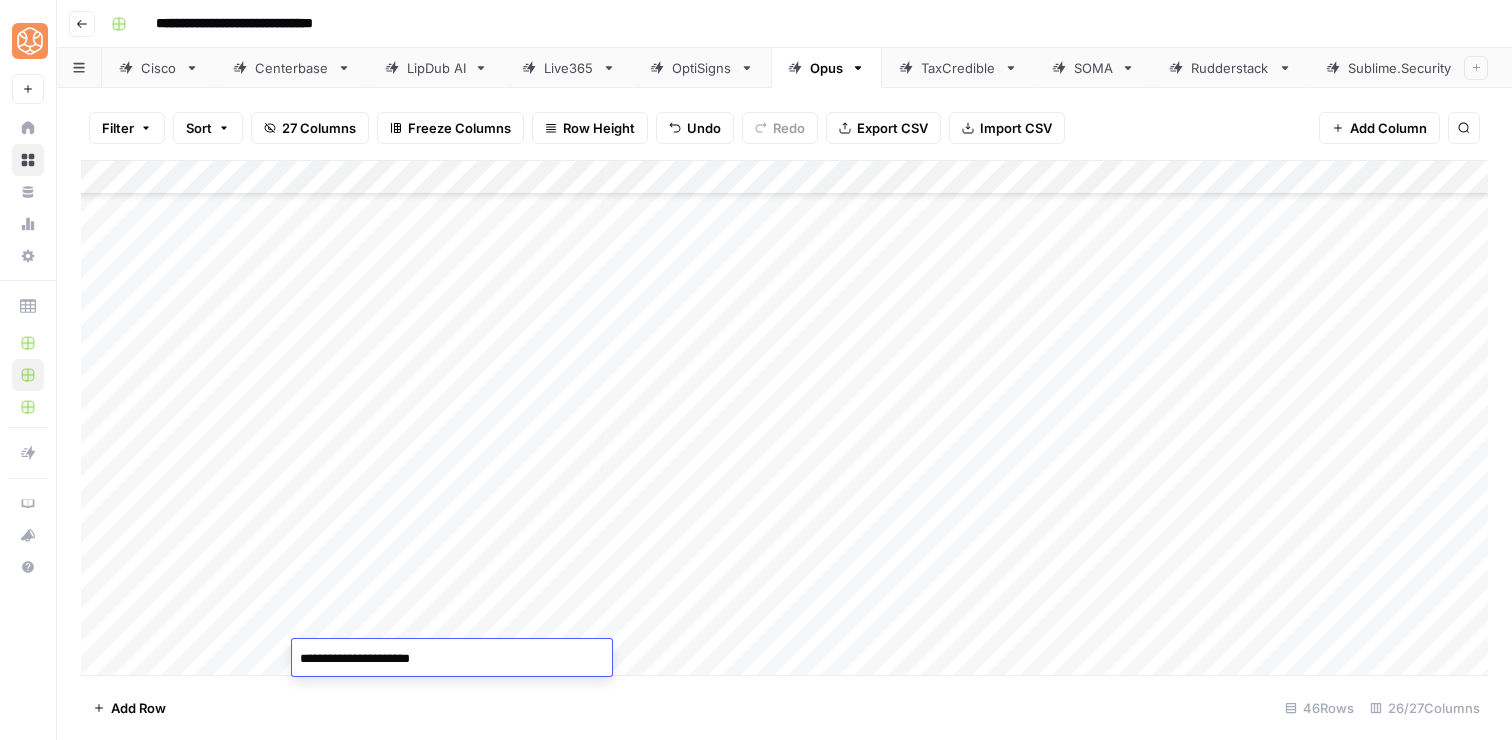 click on "Add Row 46  Rows 26/27  Columns" at bounding box center [784, 707] 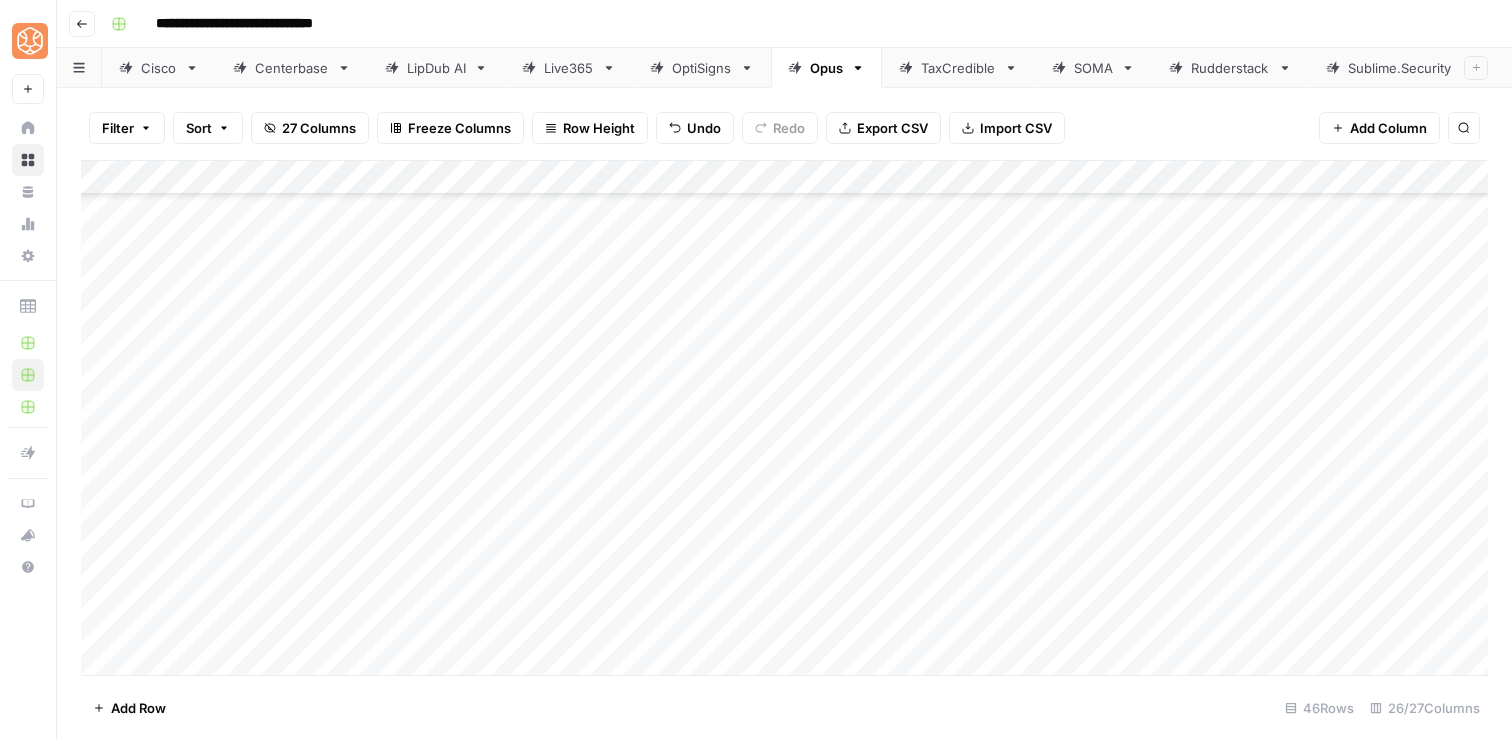 click on "Add Column" at bounding box center (784, 418) 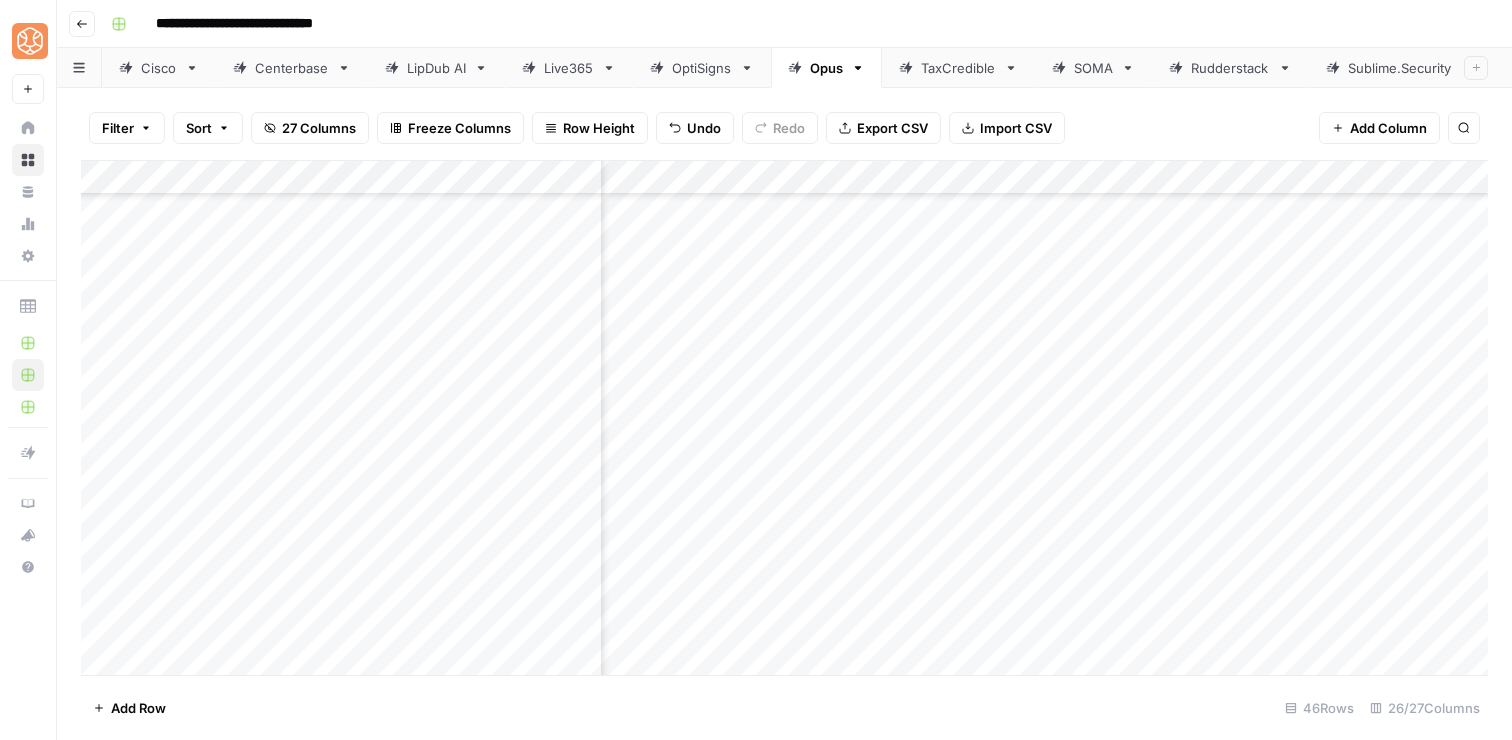 scroll, scrollTop: 1083, scrollLeft: 1066, axis: both 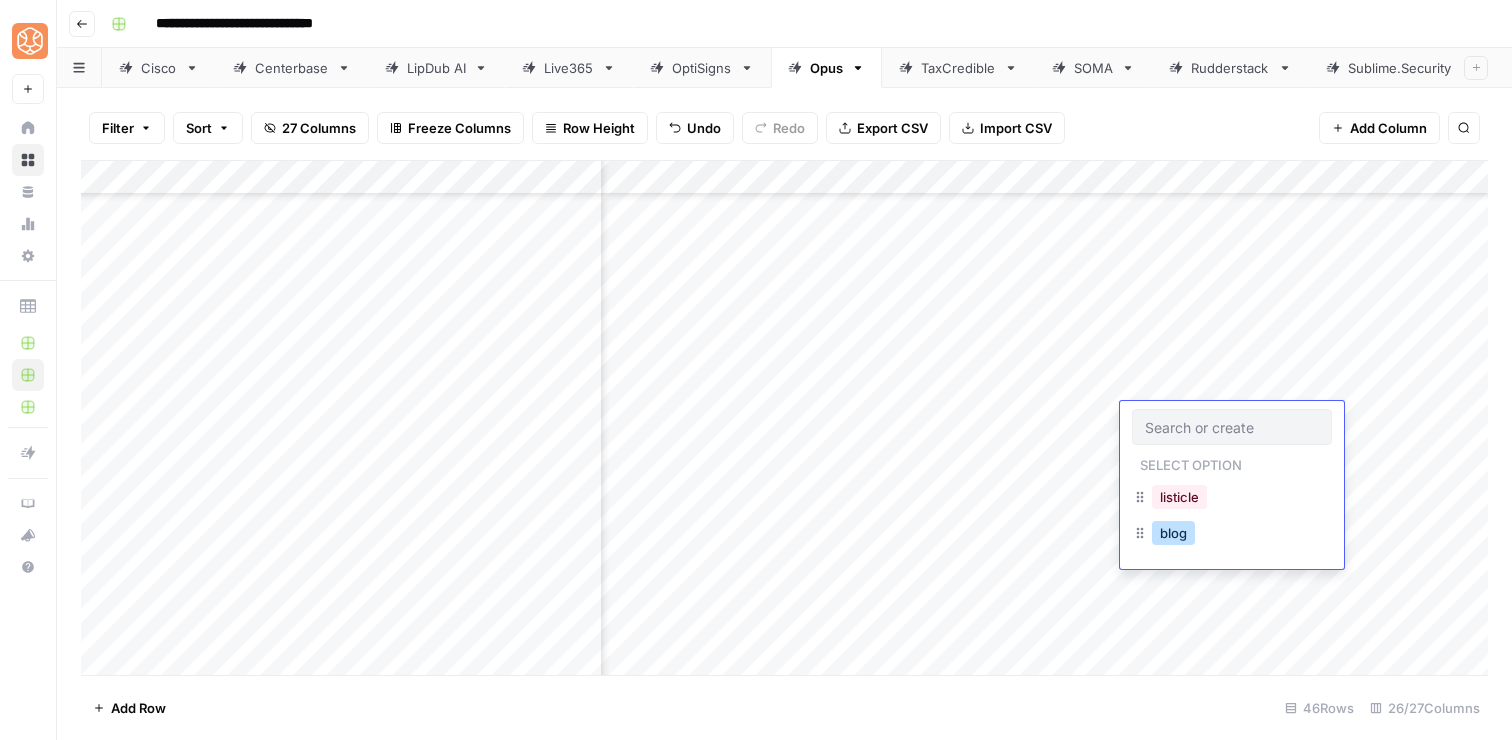 click on "blog" at bounding box center (1173, 533) 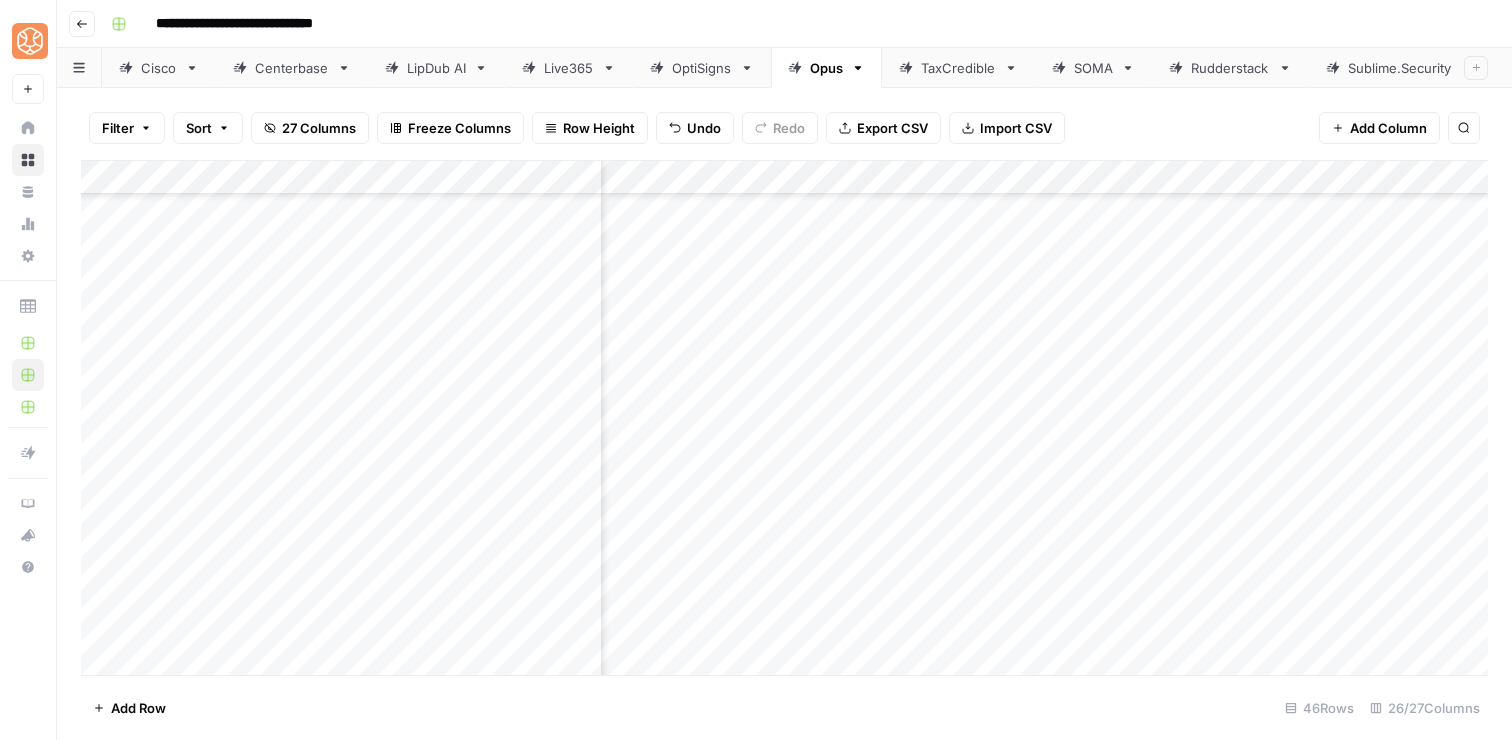 drag, startPoint x: 1300, startPoint y: 435, endPoint x: 1287, endPoint y: 662, distance: 227.37195 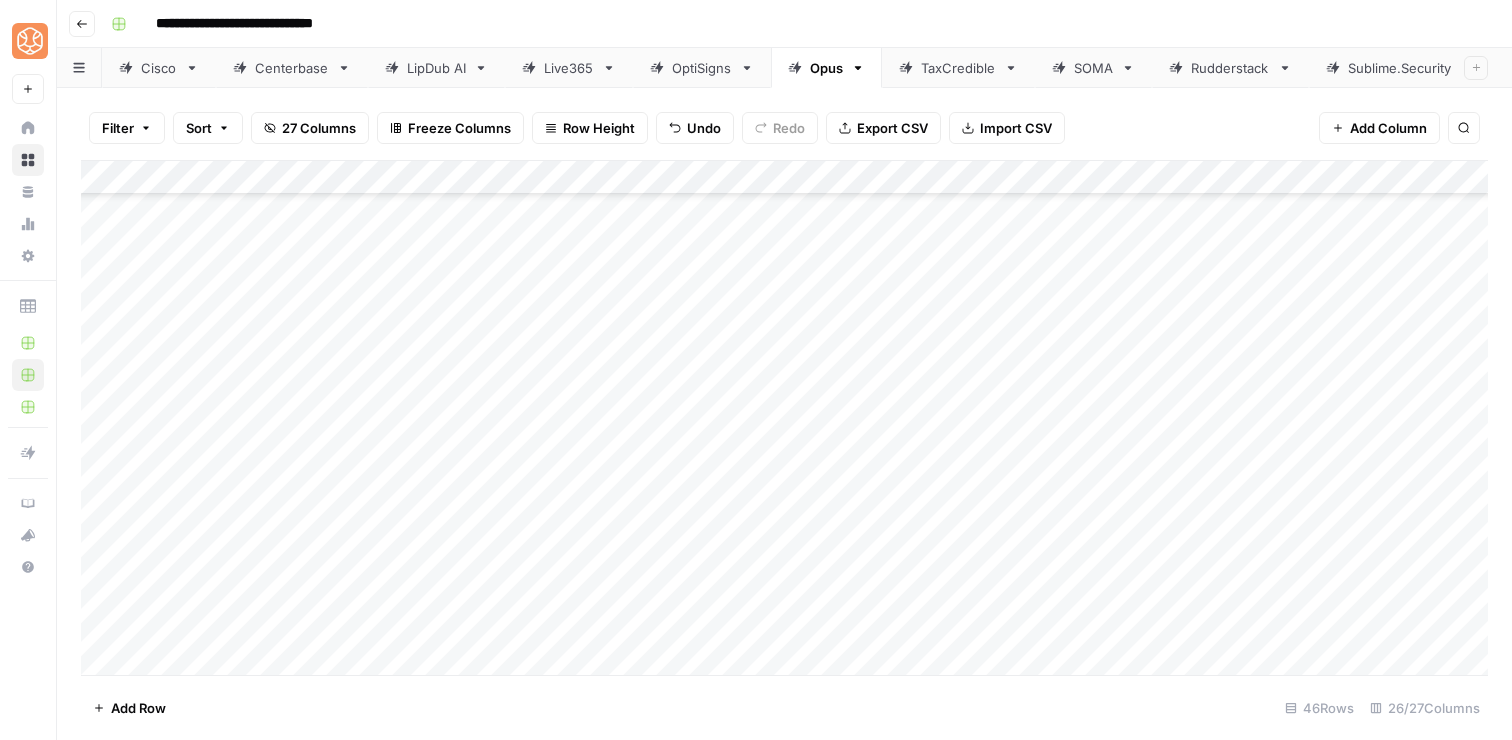 click on "Add Column" at bounding box center (784, 418) 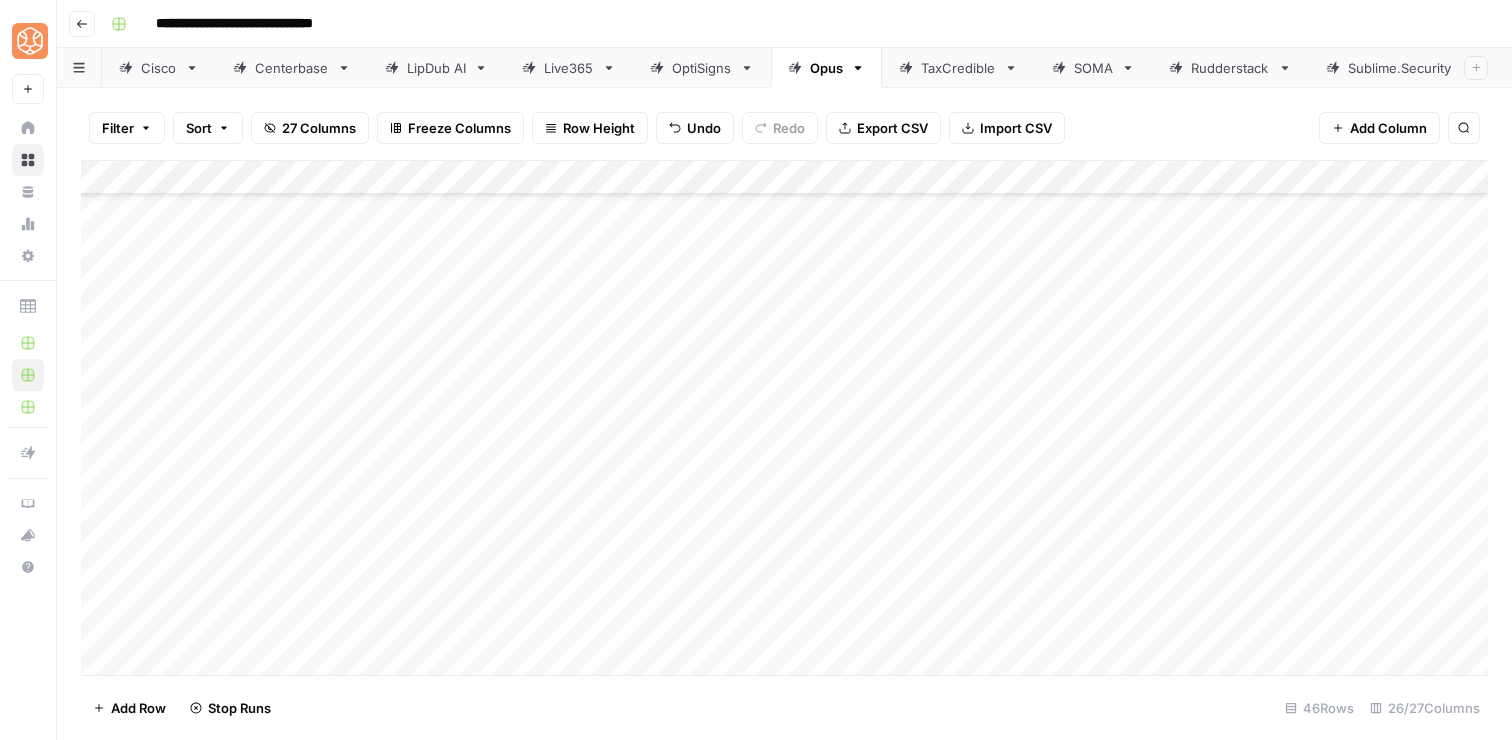 click on "Add Column" at bounding box center [784, 418] 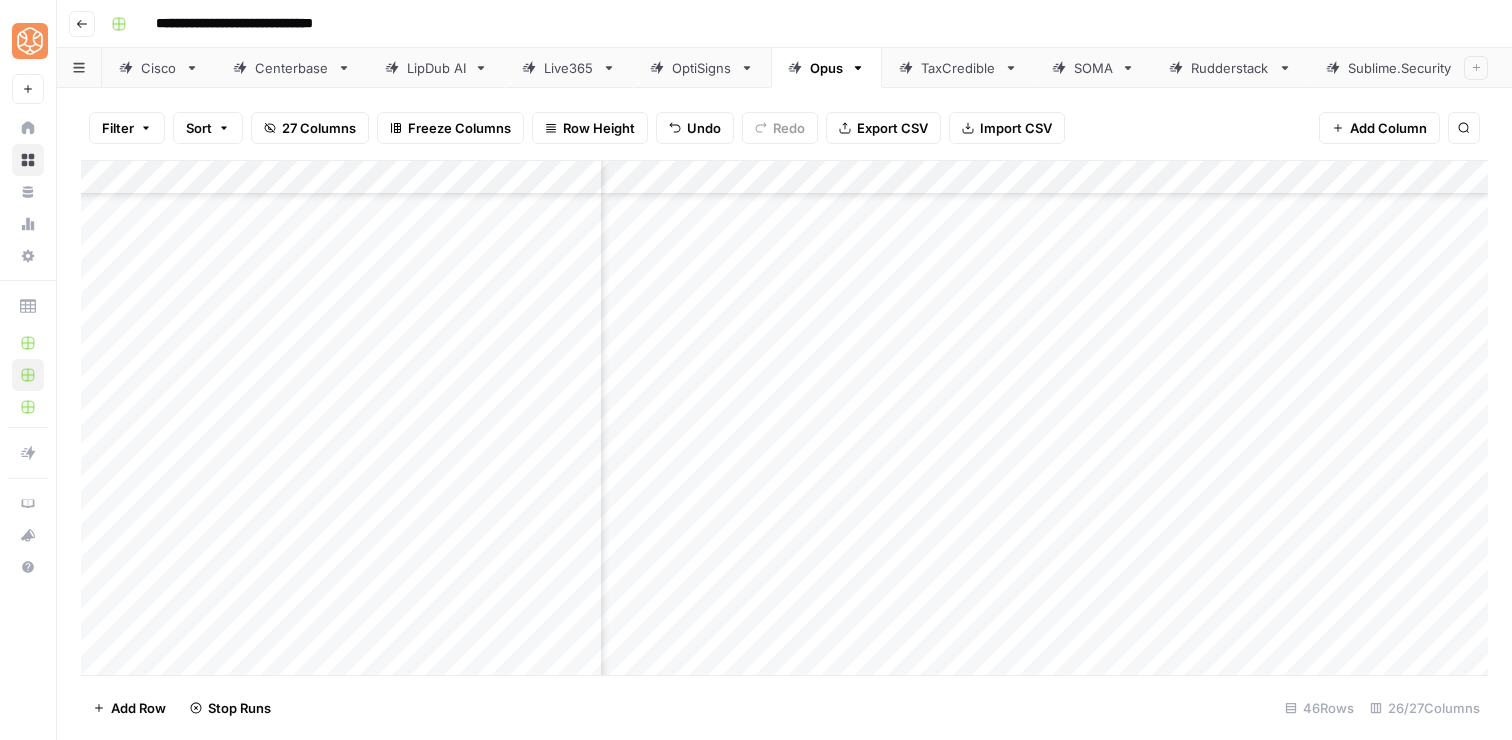 scroll, scrollTop: 1078, scrollLeft: 1473, axis: both 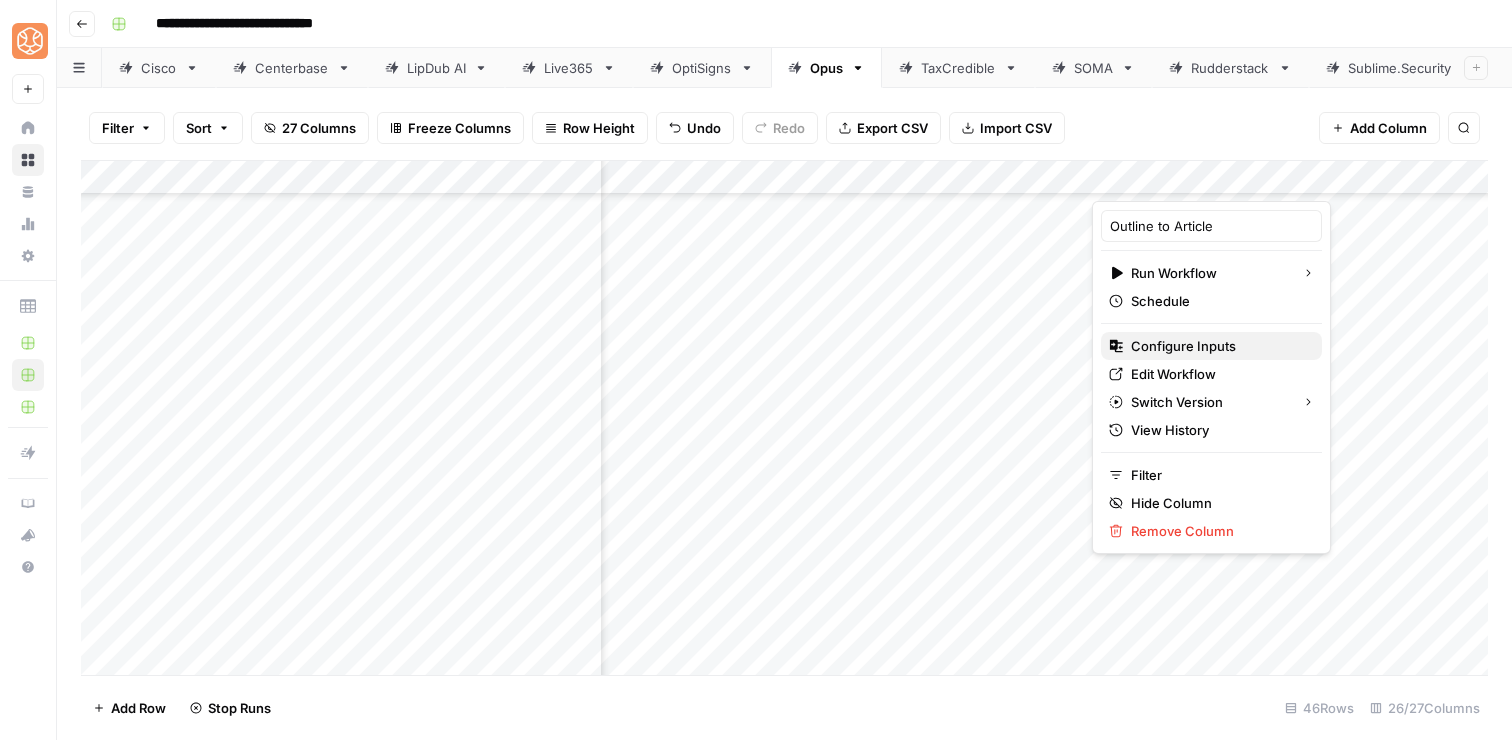 click on "Configure Inputs" at bounding box center [1183, 346] 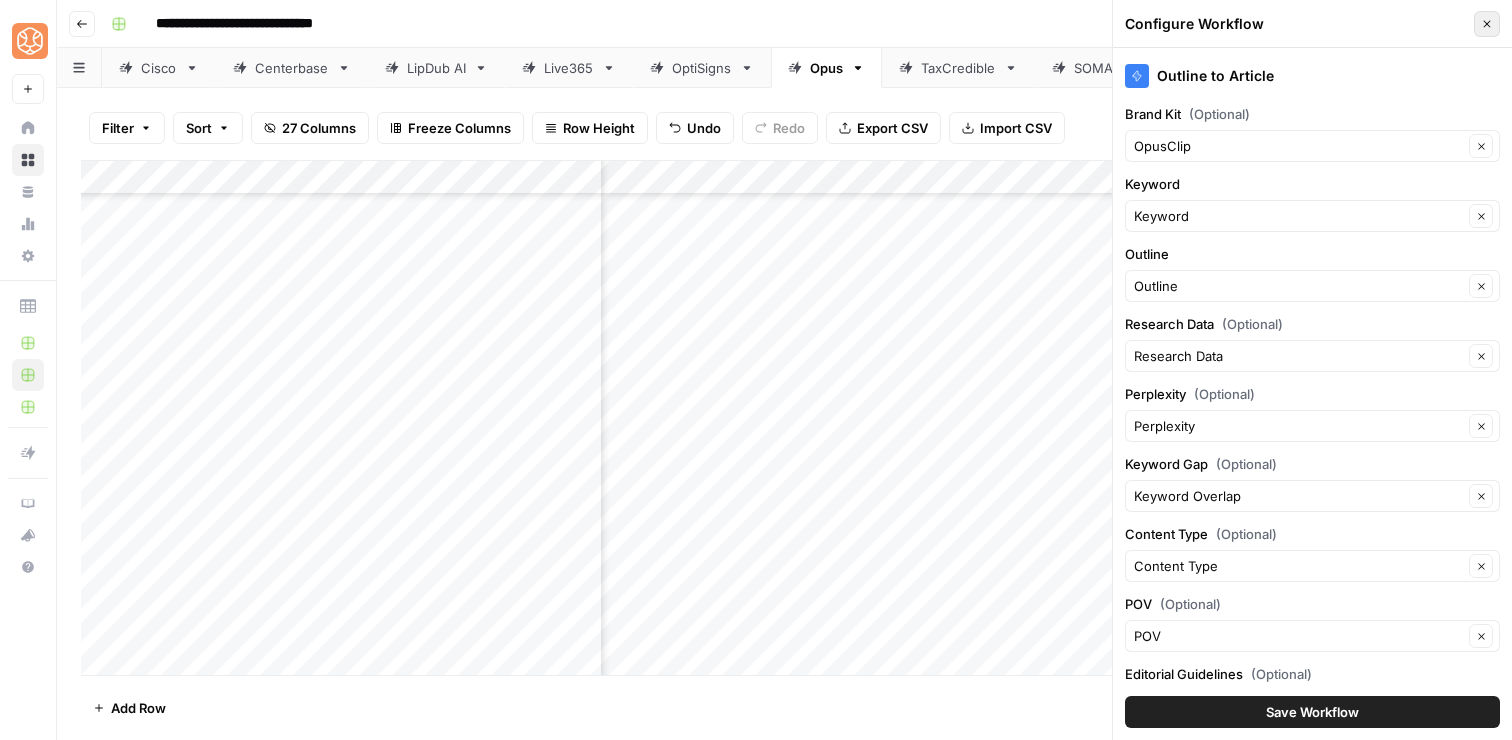 click on "Close" at bounding box center (1487, 24) 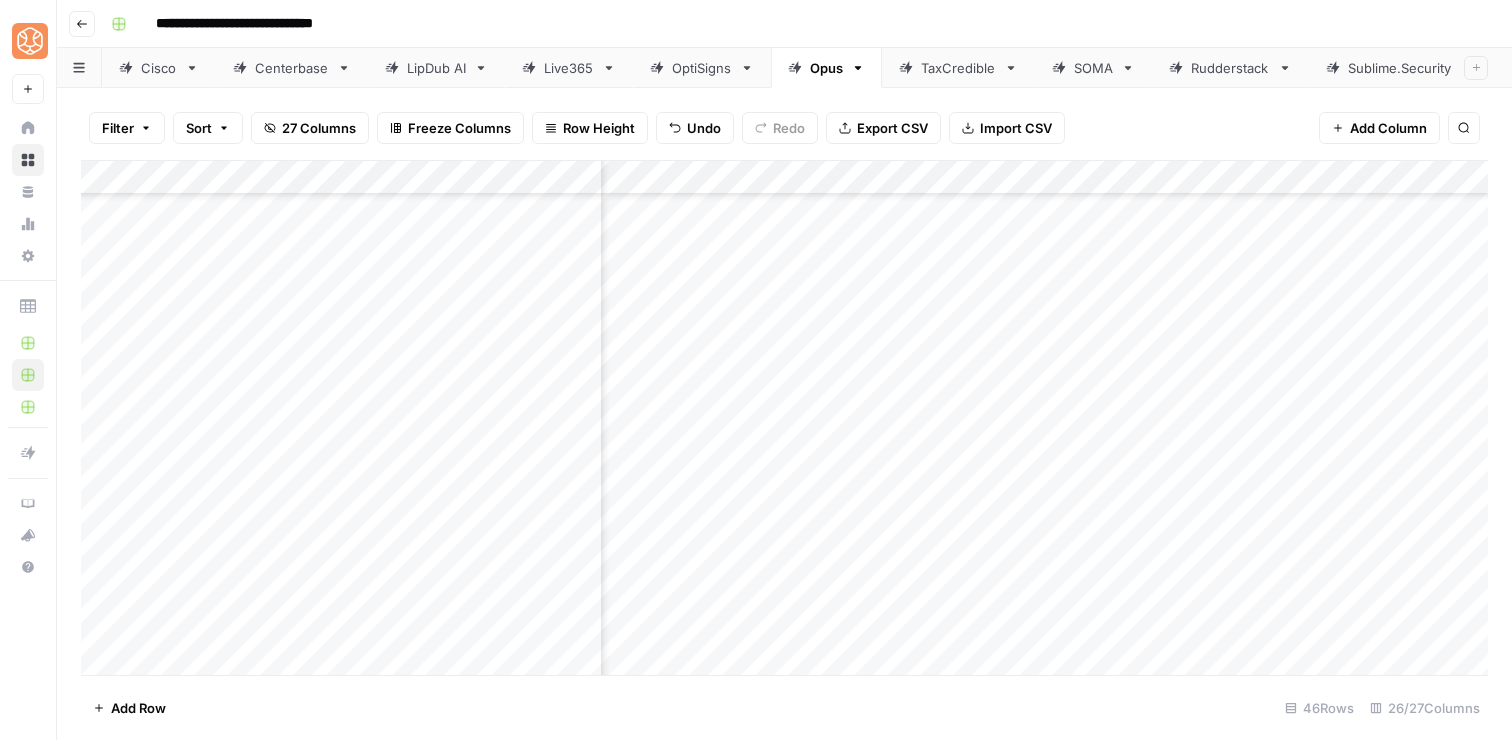 scroll, scrollTop: 1078, scrollLeft: 1869, axis: both 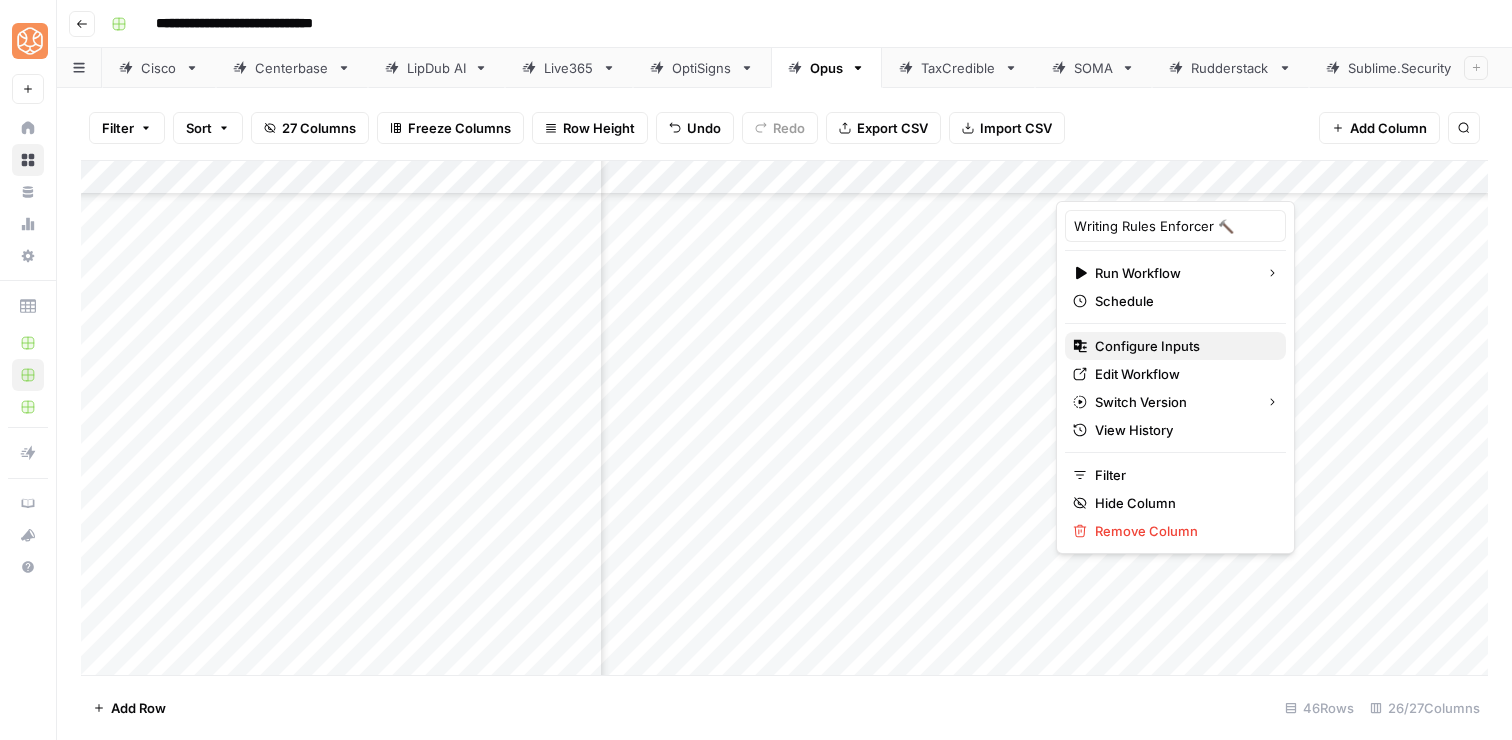 click on "Configure Inputs" at bounding box center [1147, 346] 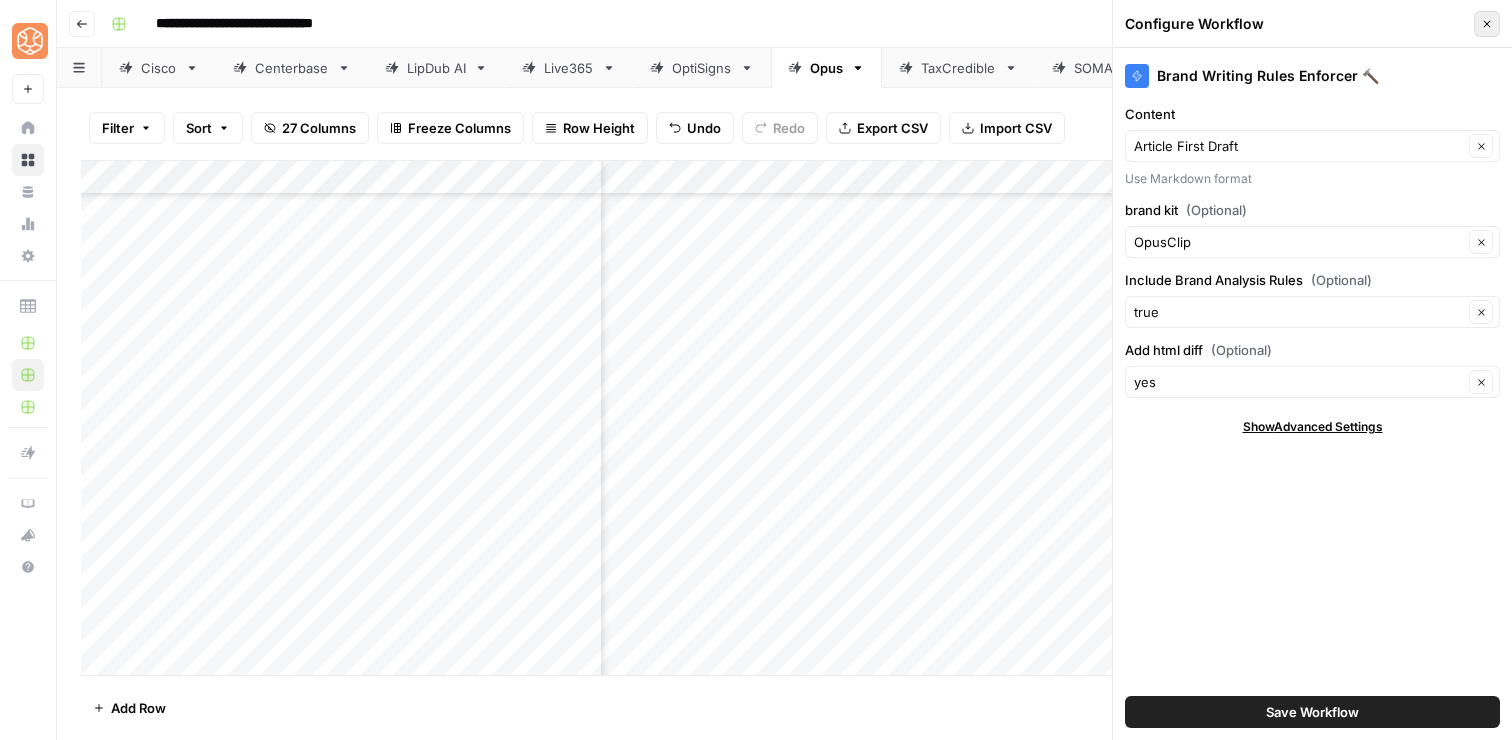 click 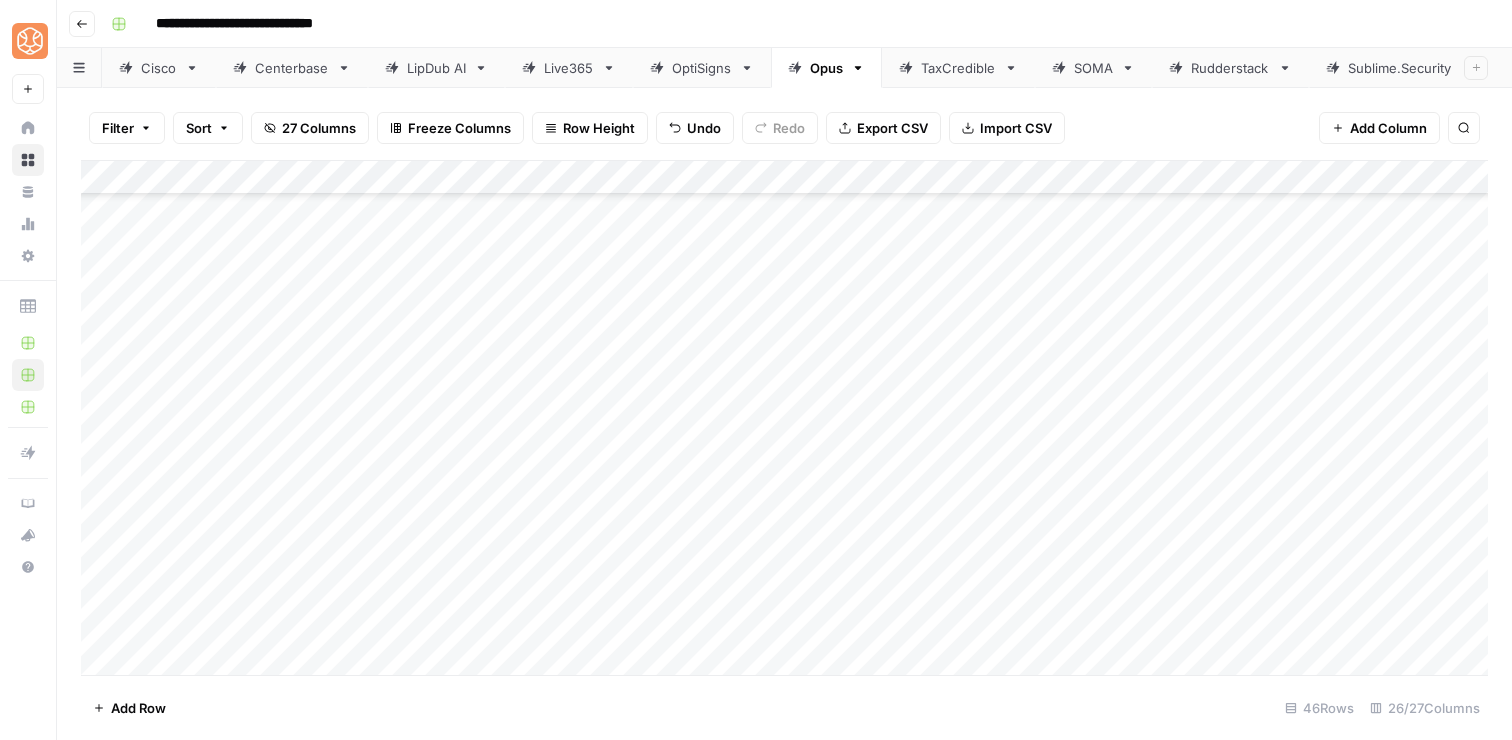 scroll, scrollTop: 1116, scrollLeft: 1, axis: both 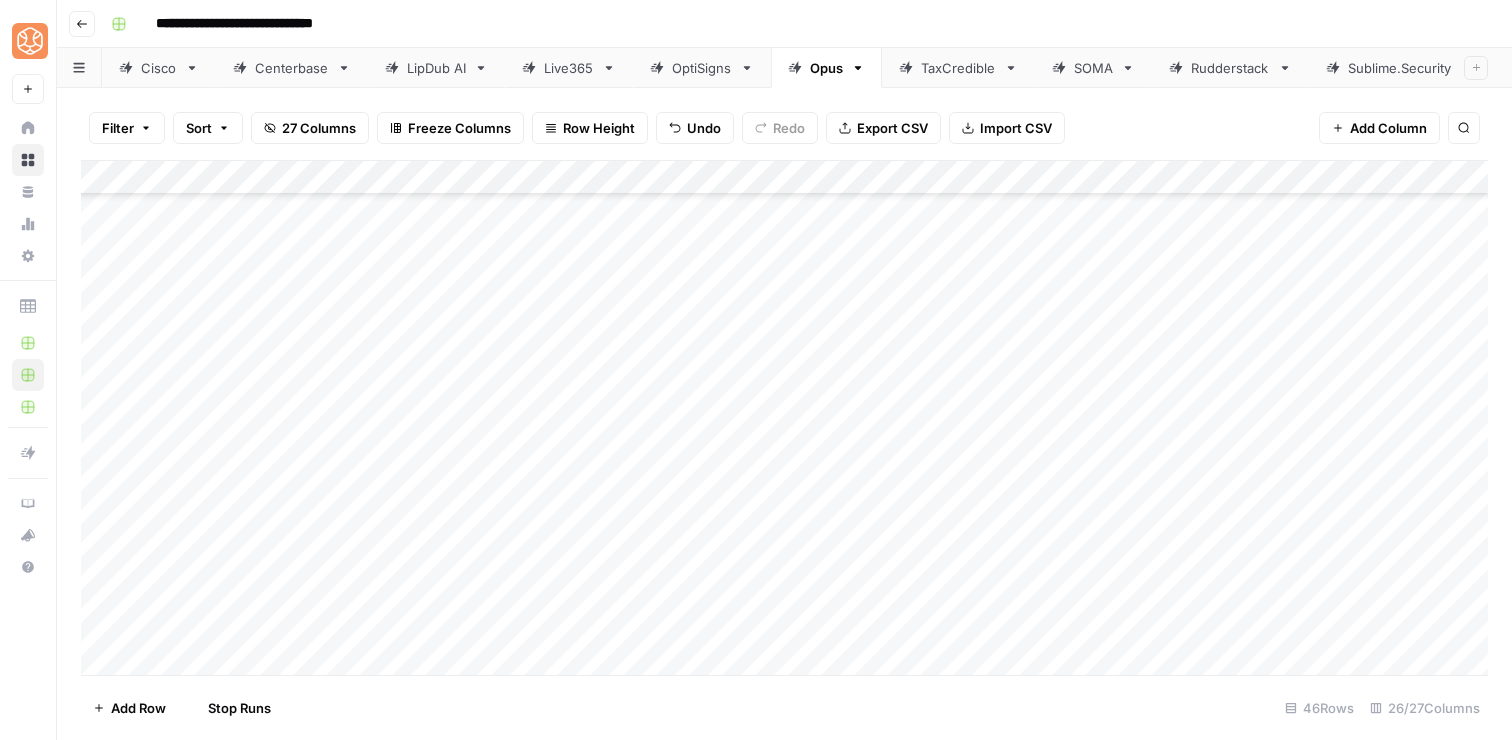 click on "Add Column" at bounding box center (784, 418) 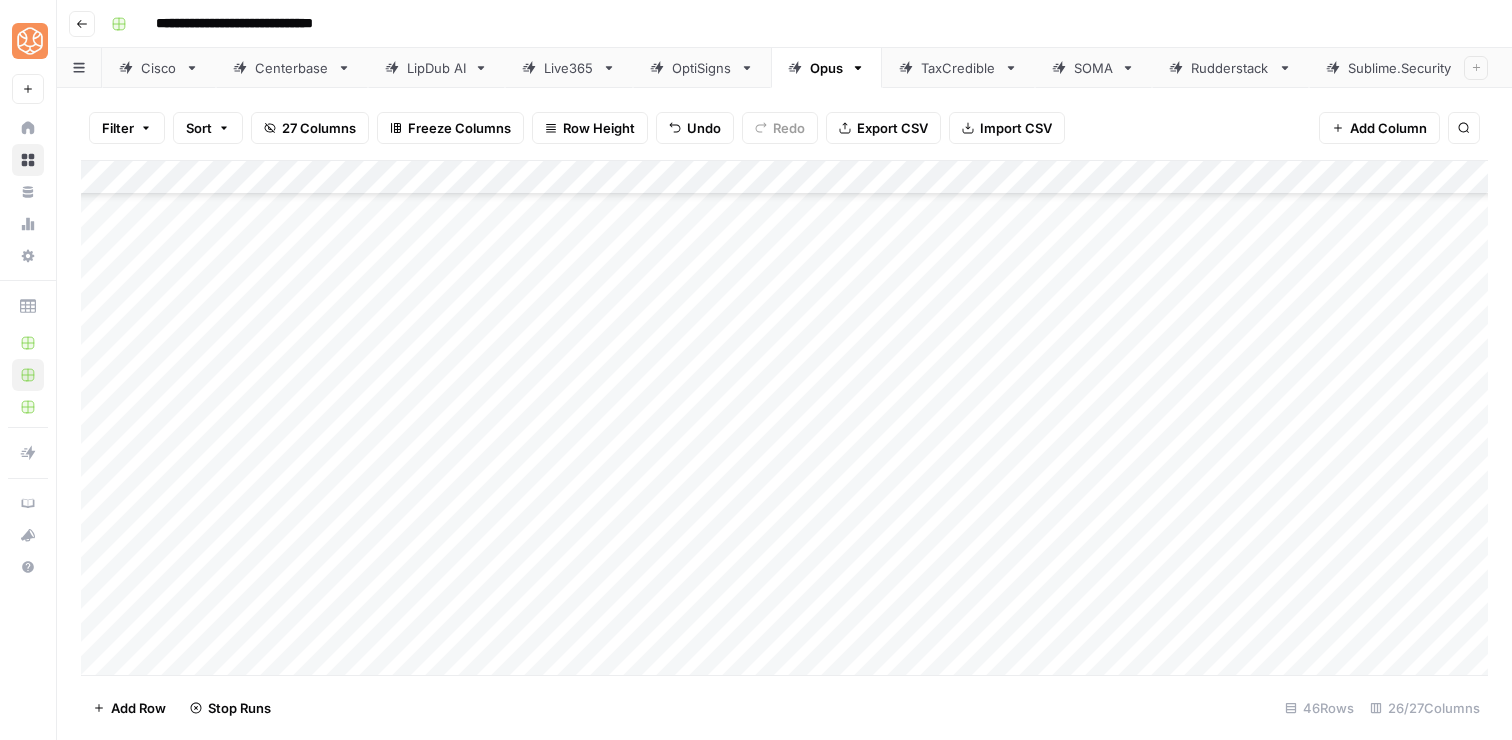 click on "Add Column" at bounding box center (784, 418) 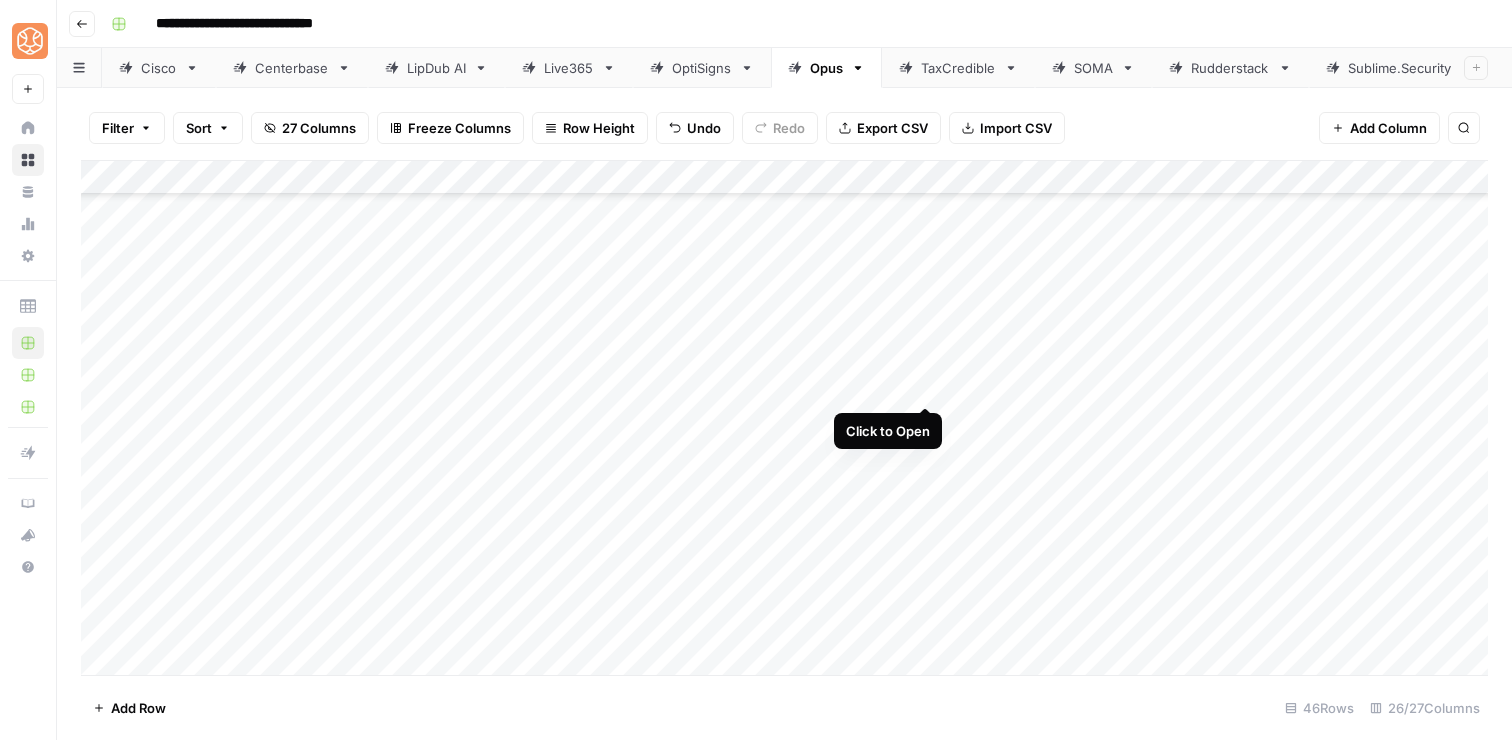 click on "Add Column" at bounding box center (784, 418) 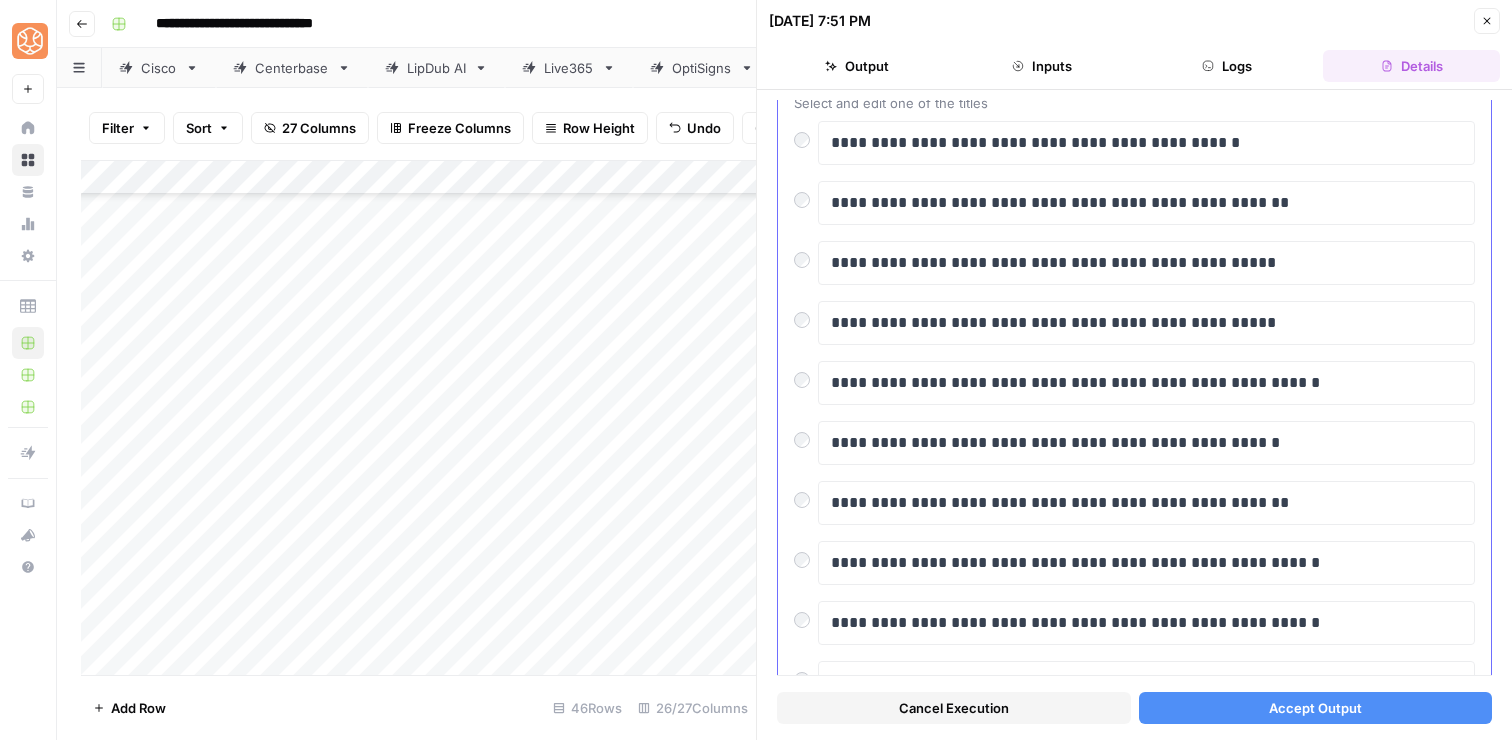 scroll, scrollTop: 145, scrollLeft: 0, axis: vertical 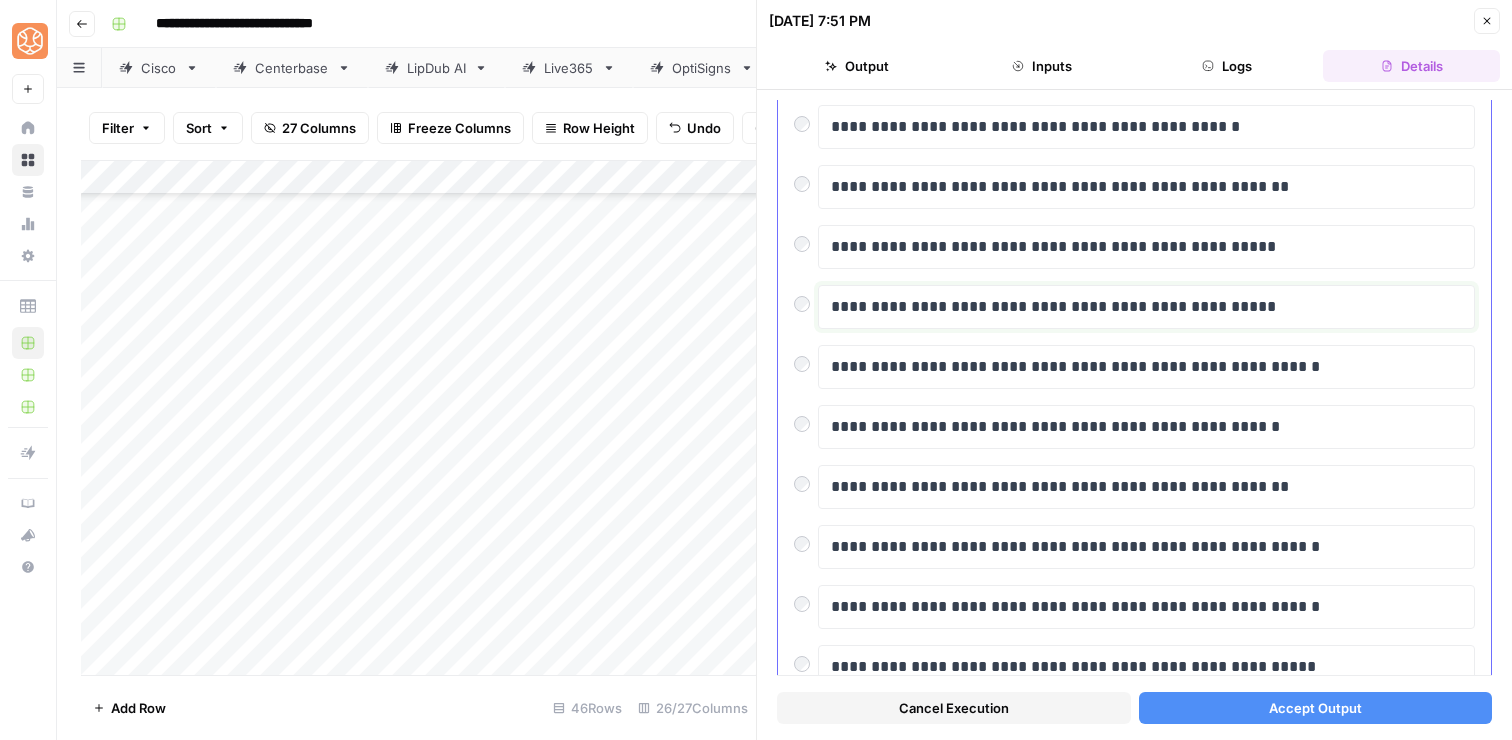 click on "**********" at bounding box center [1146, 307] 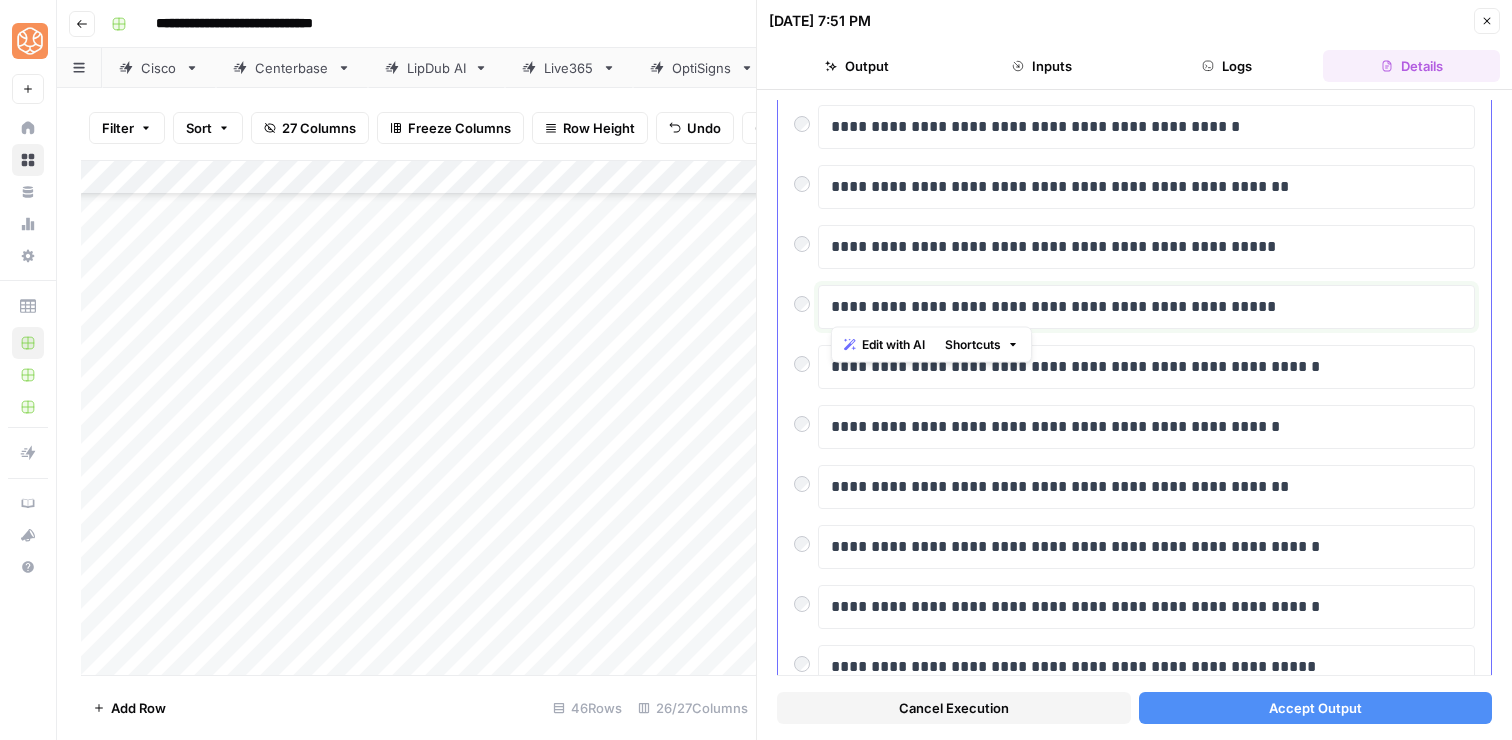 click on "**********" at bounding box center [1146, 307] 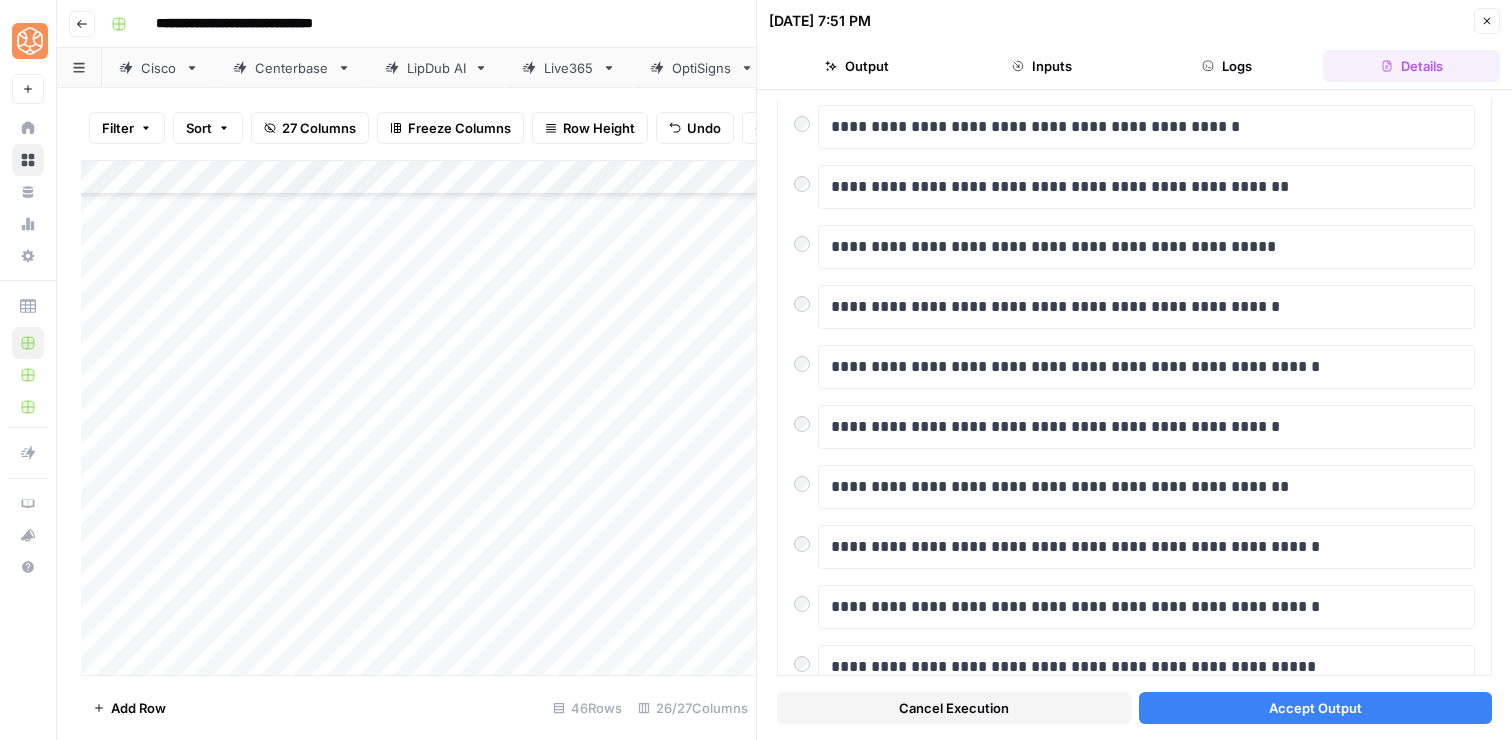 click on "Accept Output" at bounding box center [1315, 708] 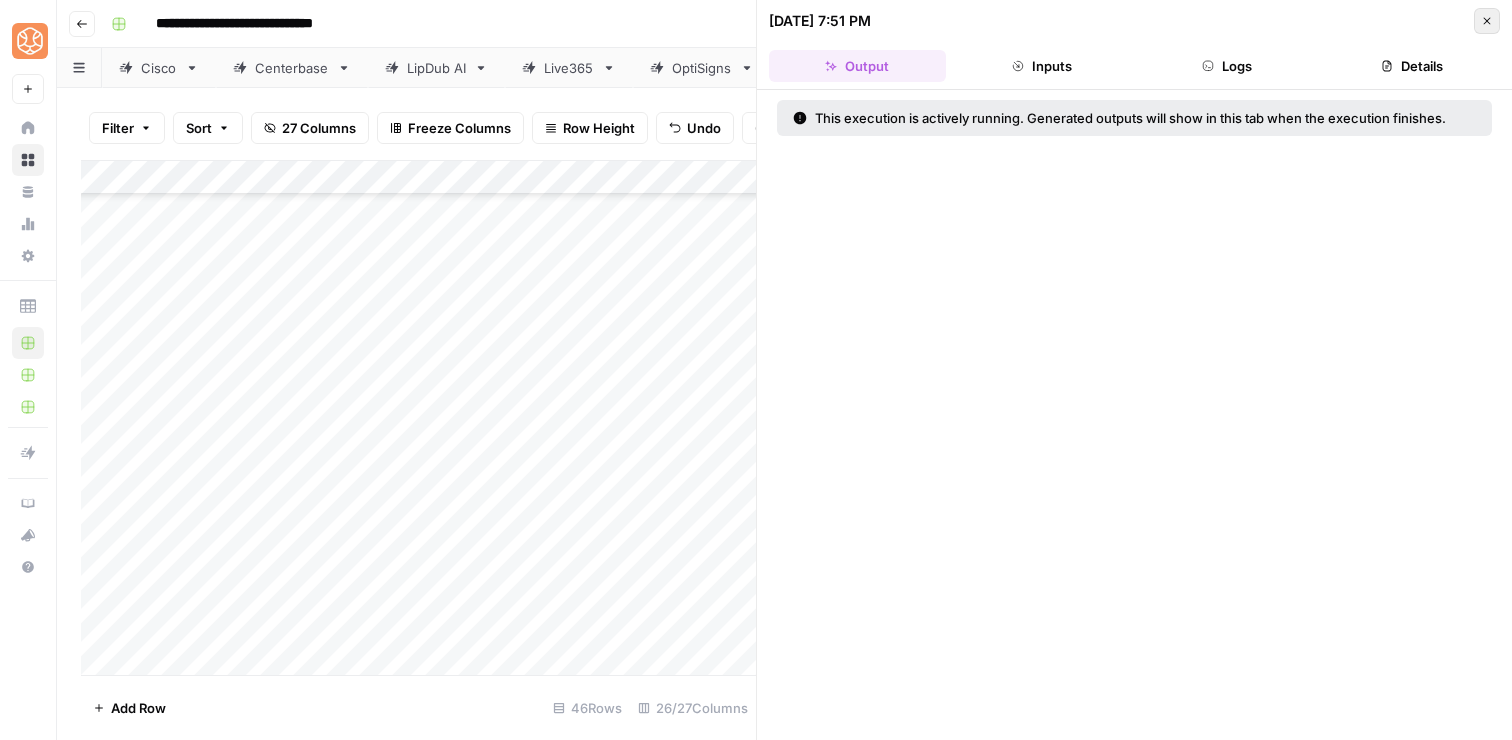 click 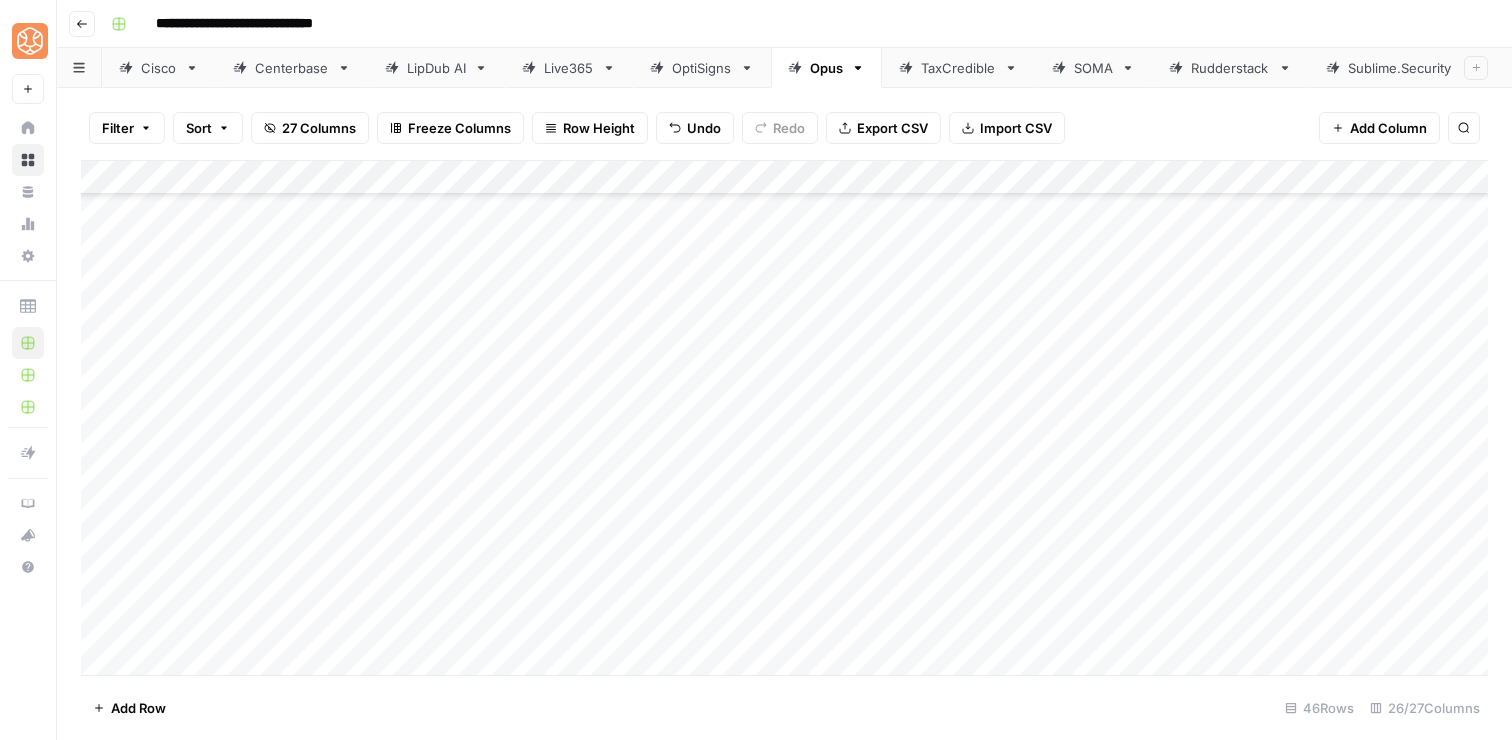 click on "Add Column" at bounding box center [784, 418] 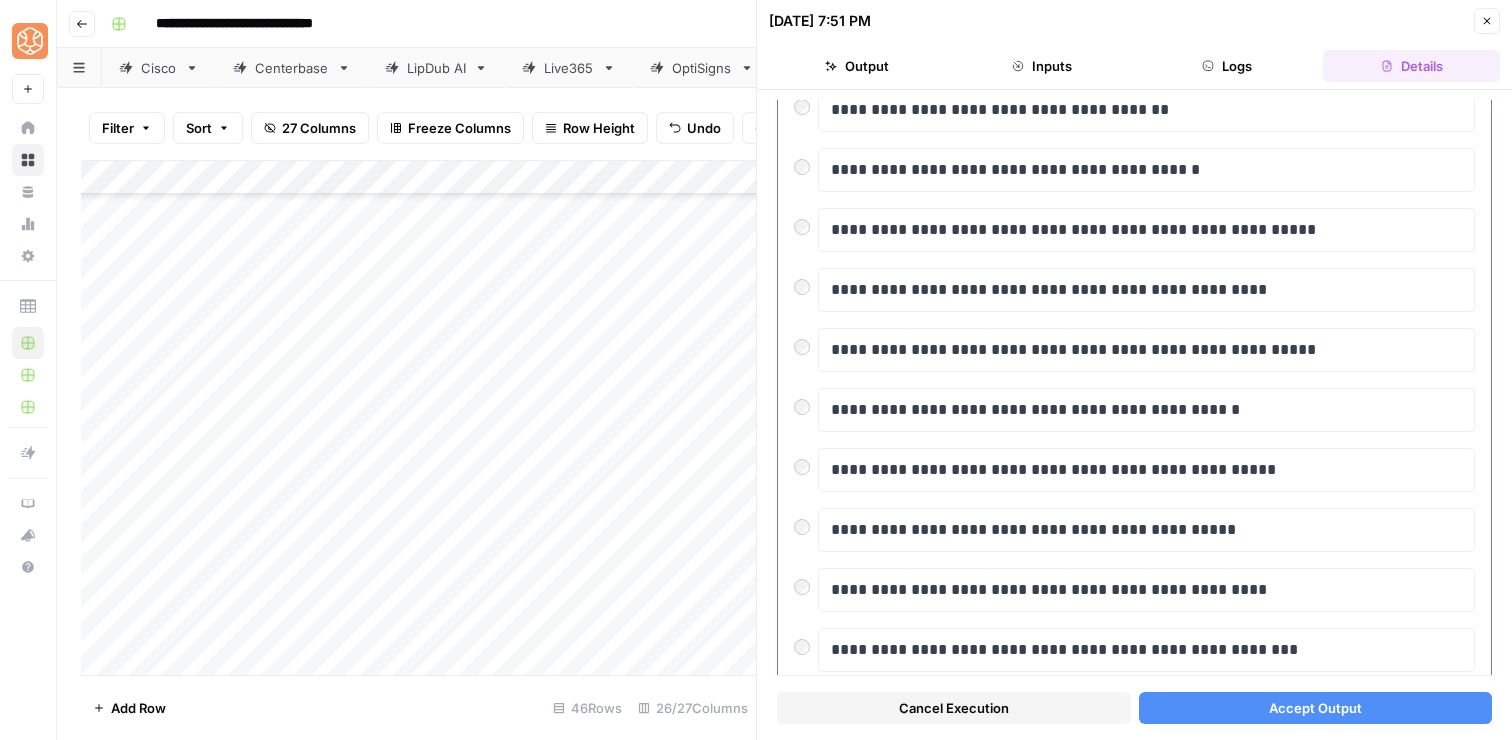 scroll, scrollTop: 140, scrollLeft: 0, axis: vertical 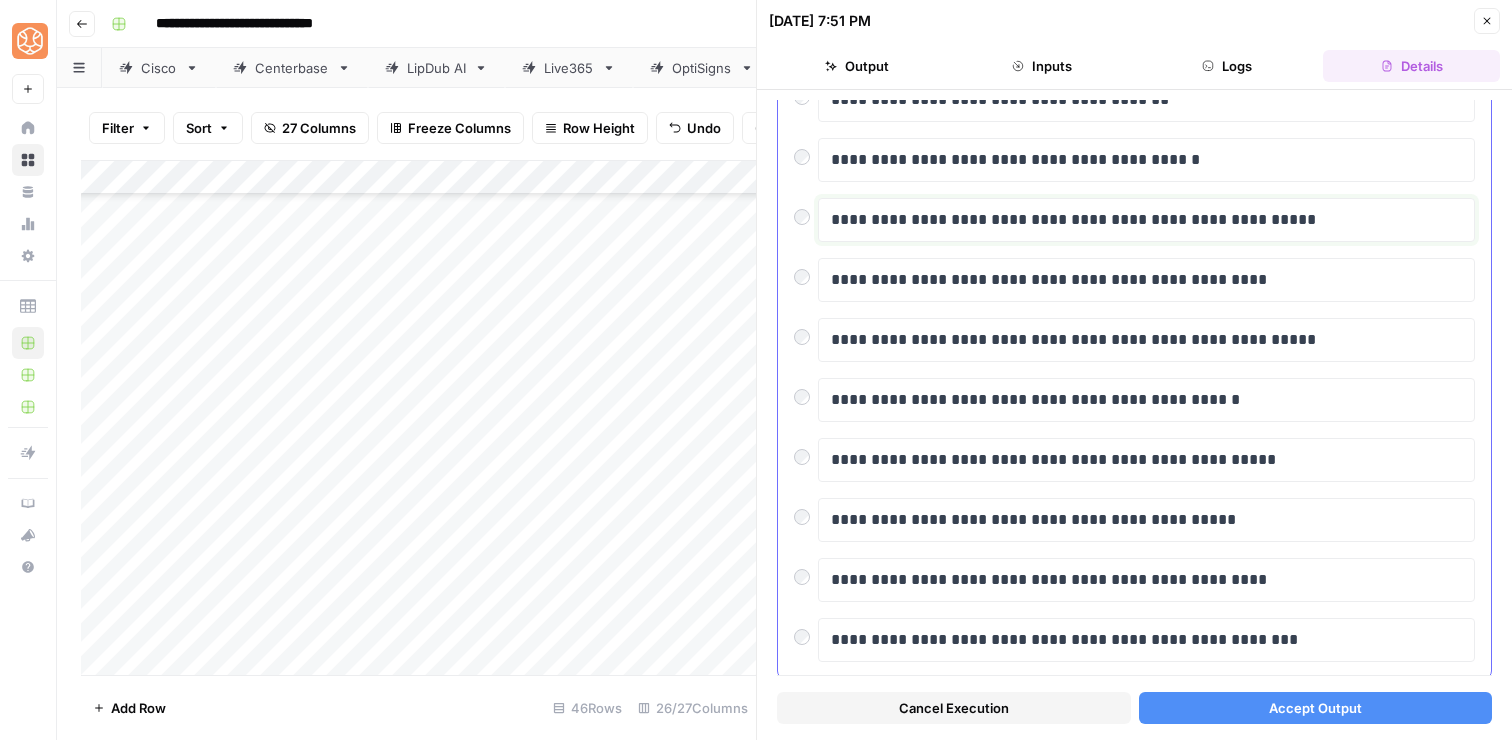 click on "**********" at bounding box center (1146, 220) 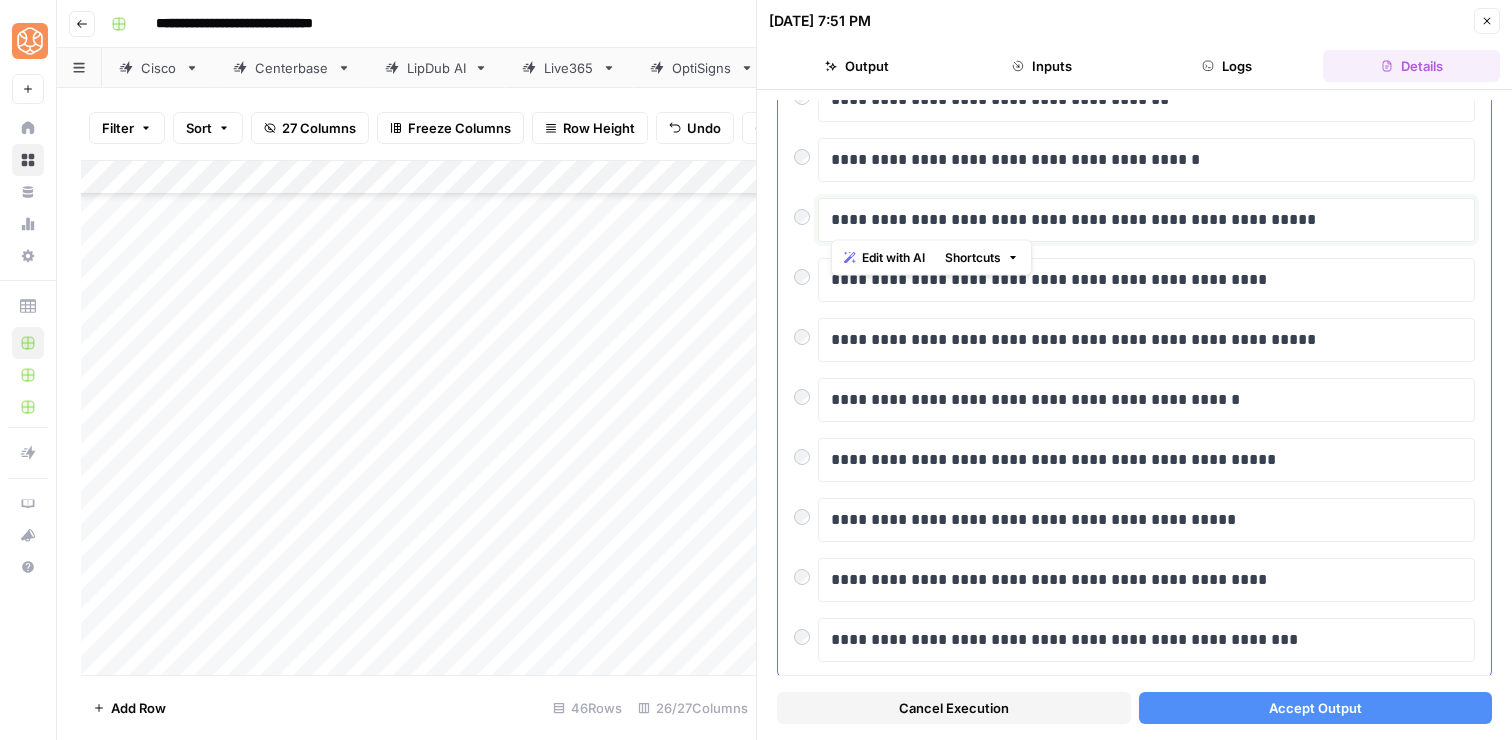 click on "**********" at bounding box center [1146, 220] 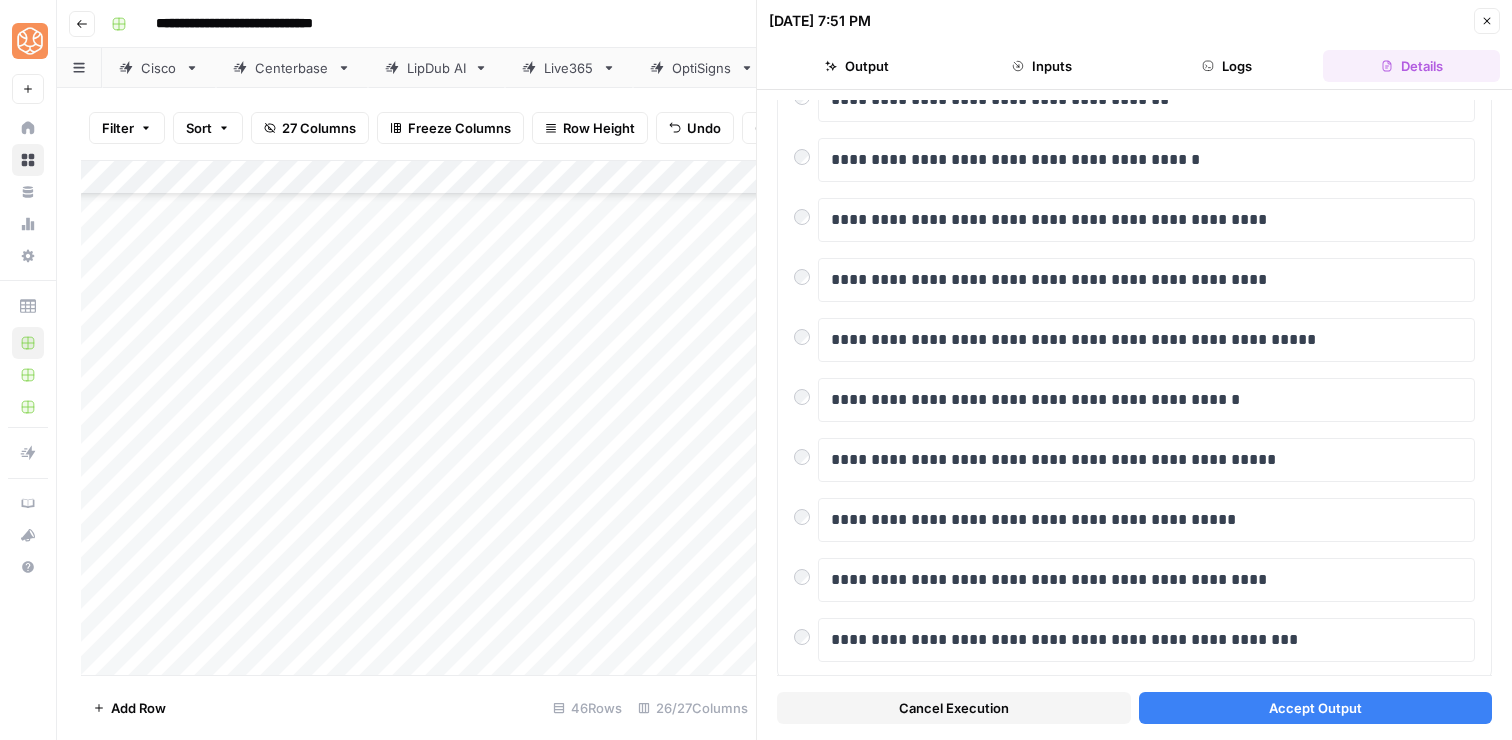 click on "Accept Output" at bounding box center (1315, 708) 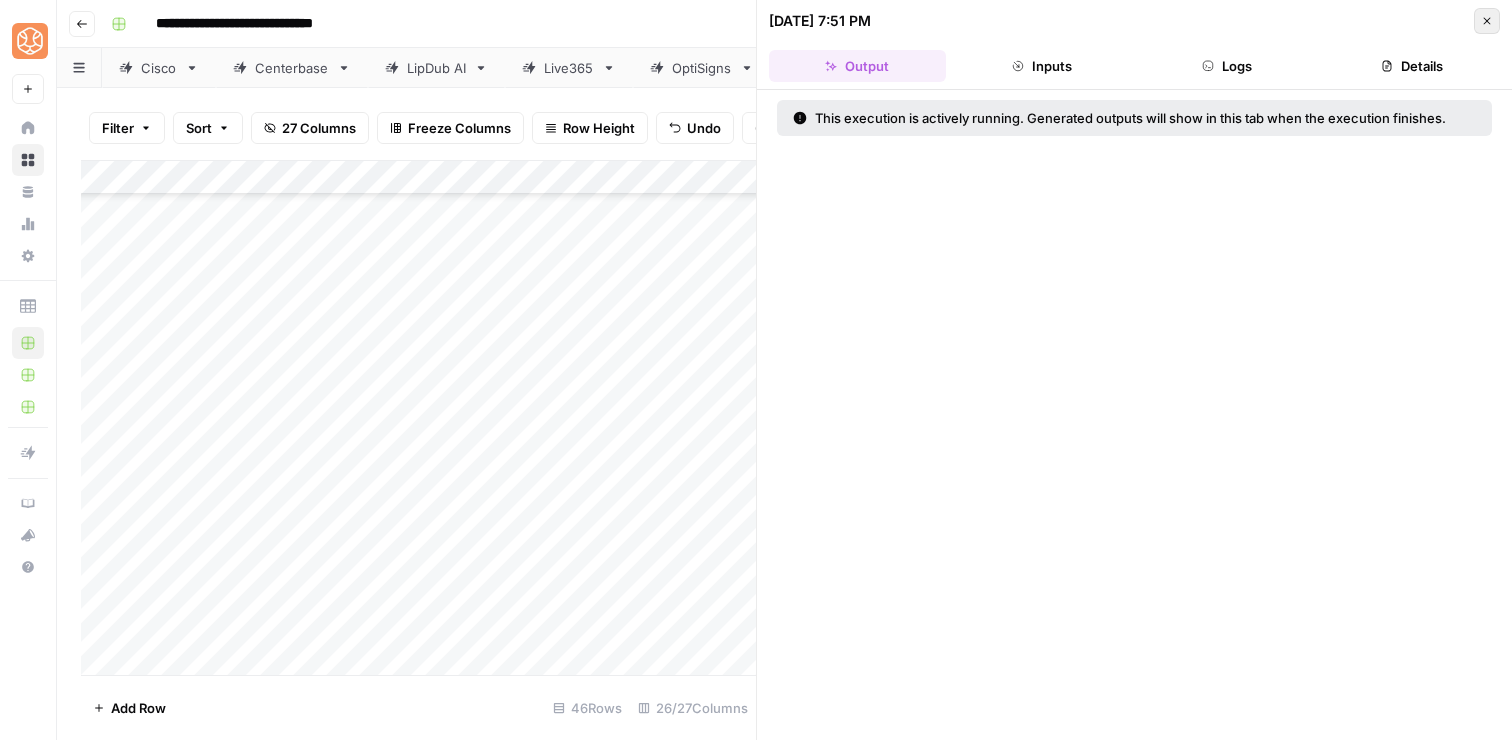 click 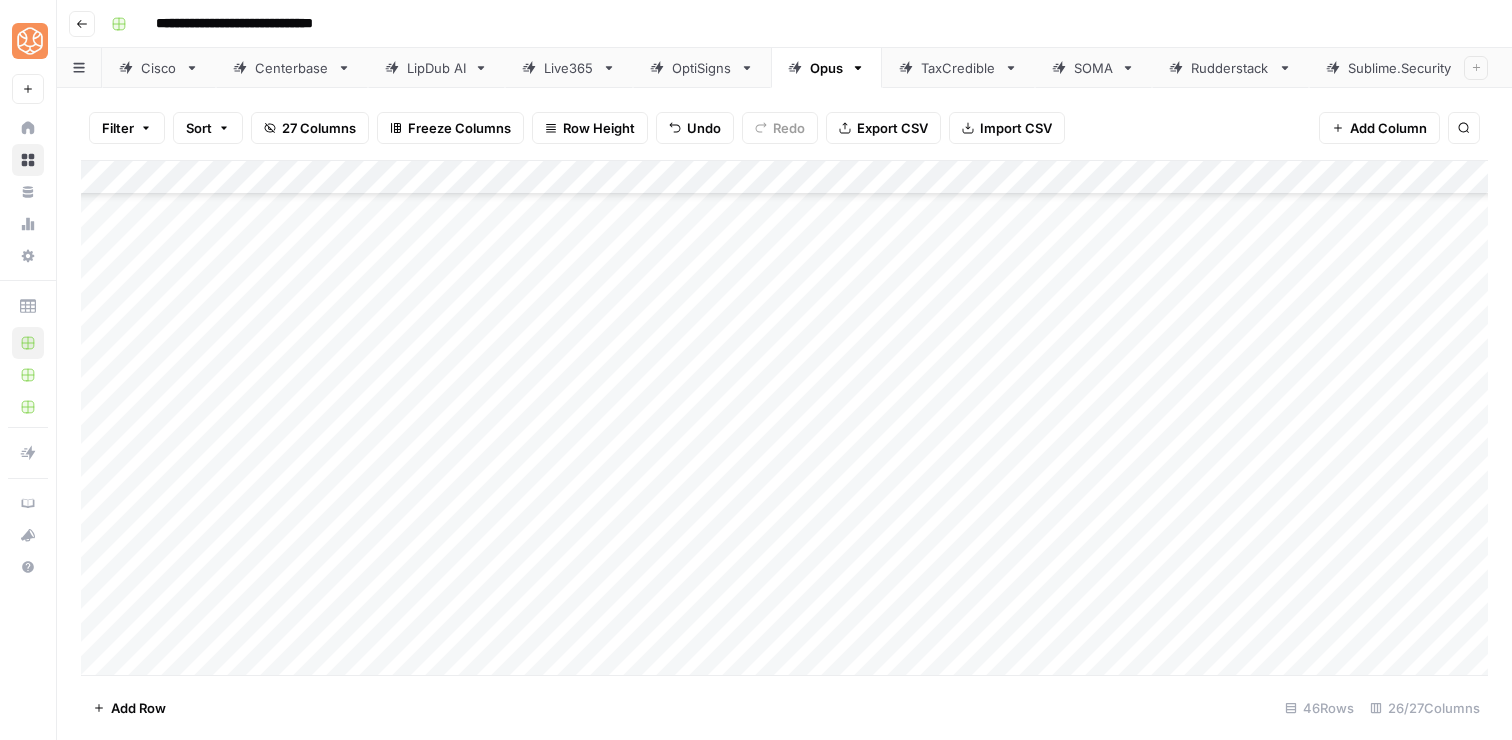 click on "Add Column" at bounding box center [784, 418] 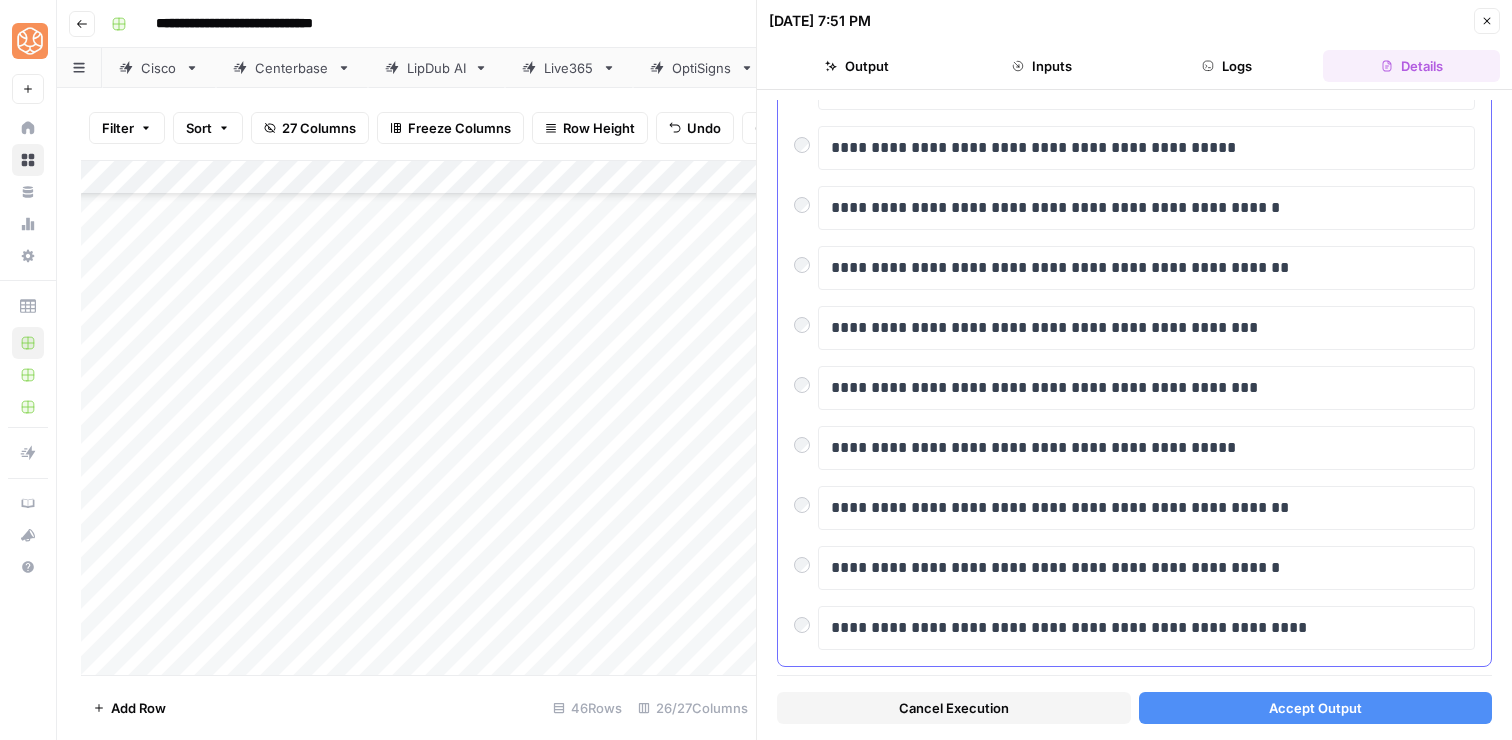 scroll, scrollTop: 206, scrollLeft: 0, axis: vertical 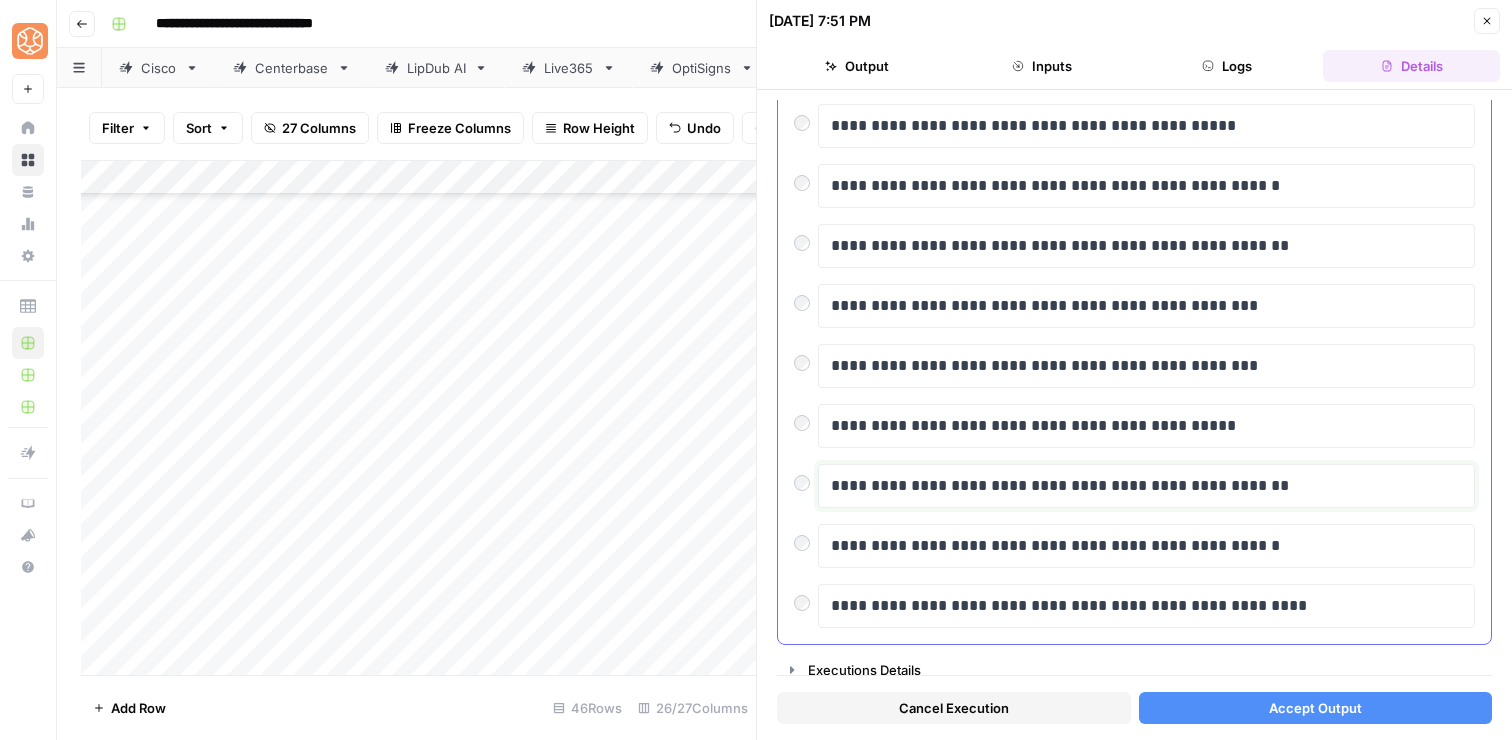 click on "**********" at bounding box center (1146, 486) 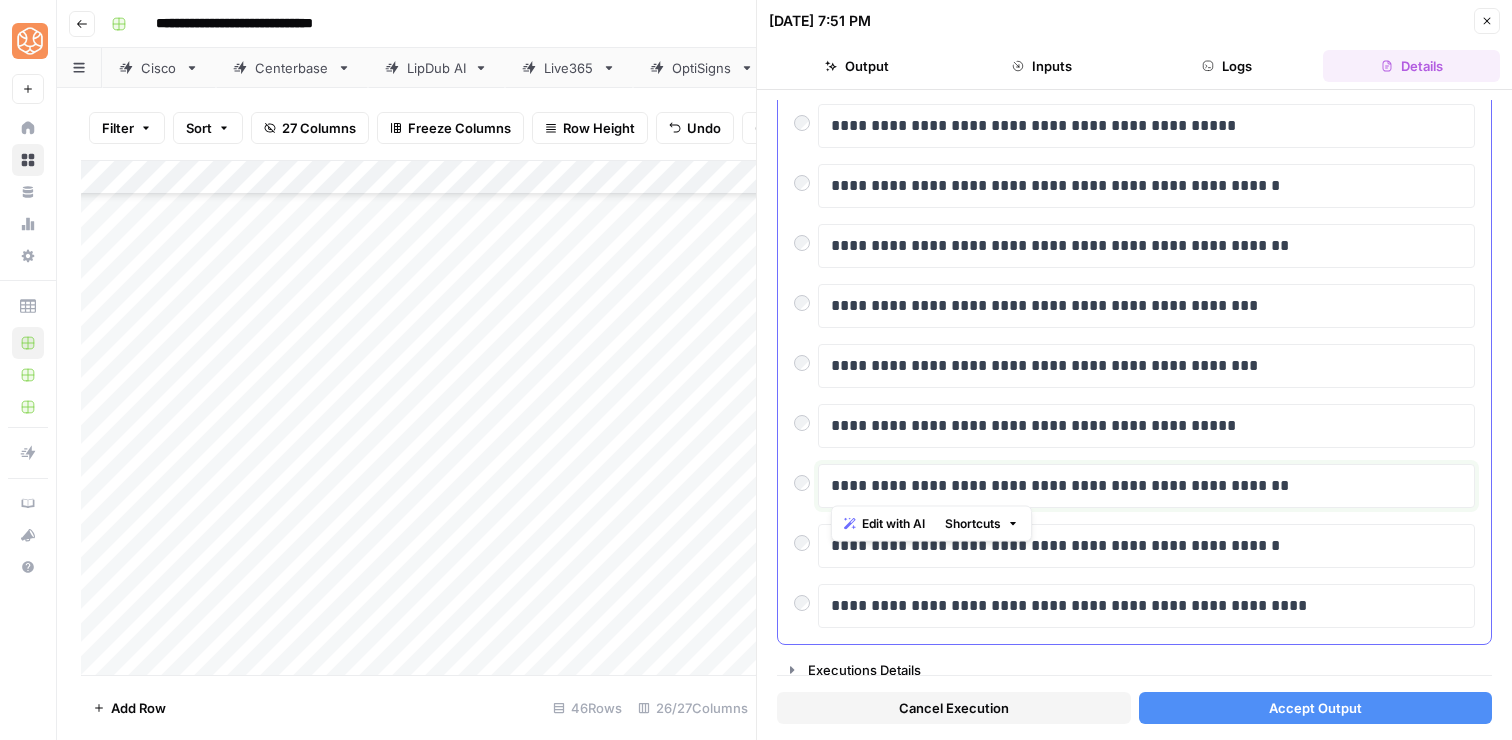 click on "**********" at bounding box center [1146, 486] 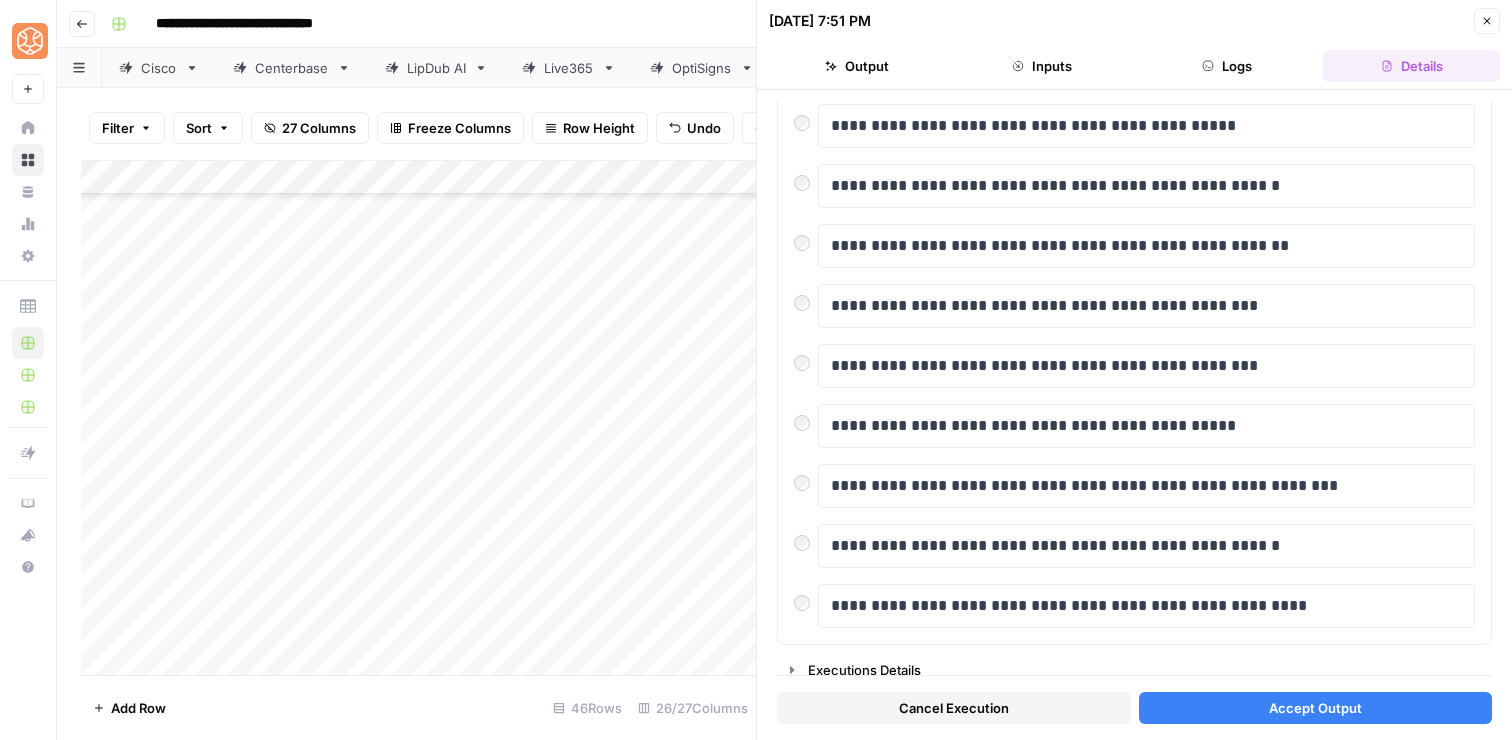 click on "Accept Output" at bounding box center [1315, 708] 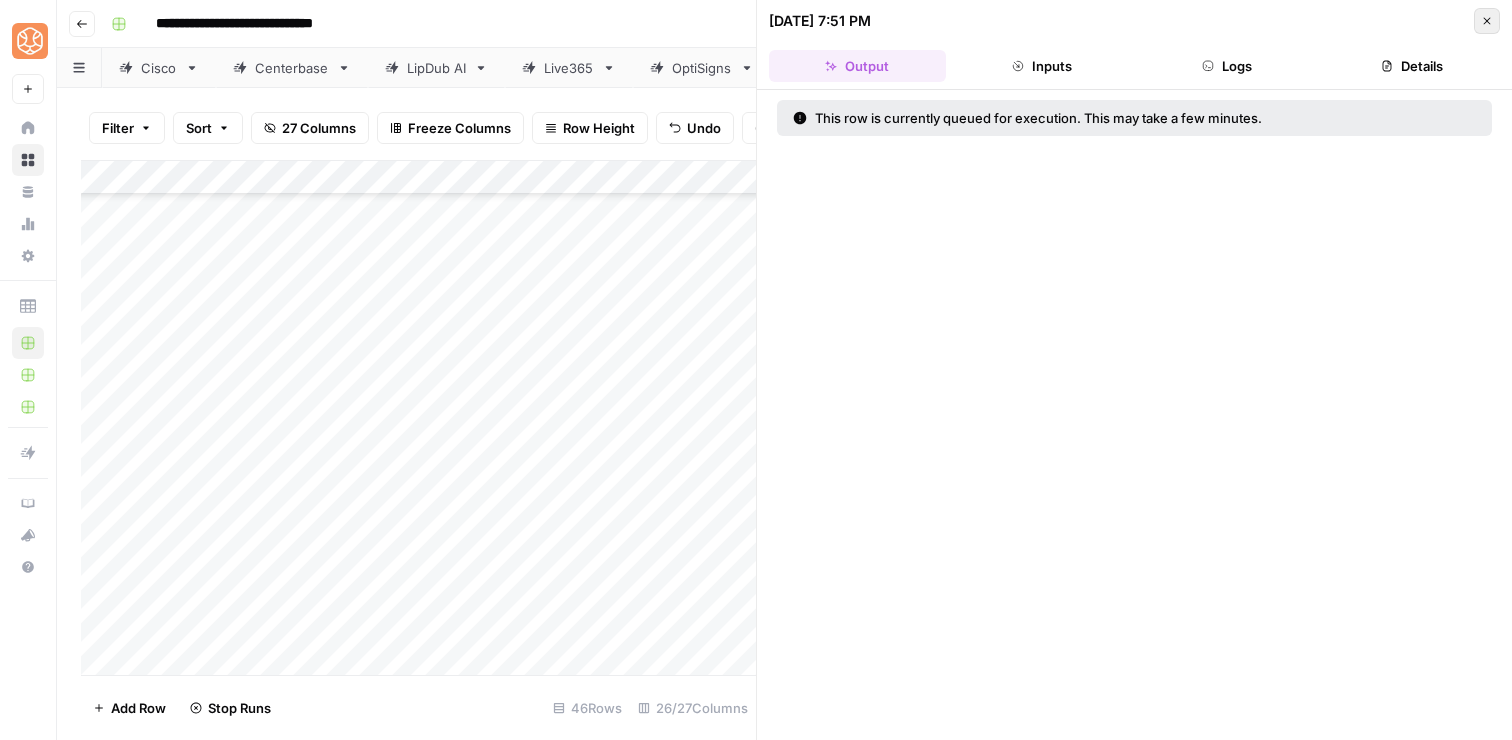 click on "Close" at bounding box center (1487, 21) 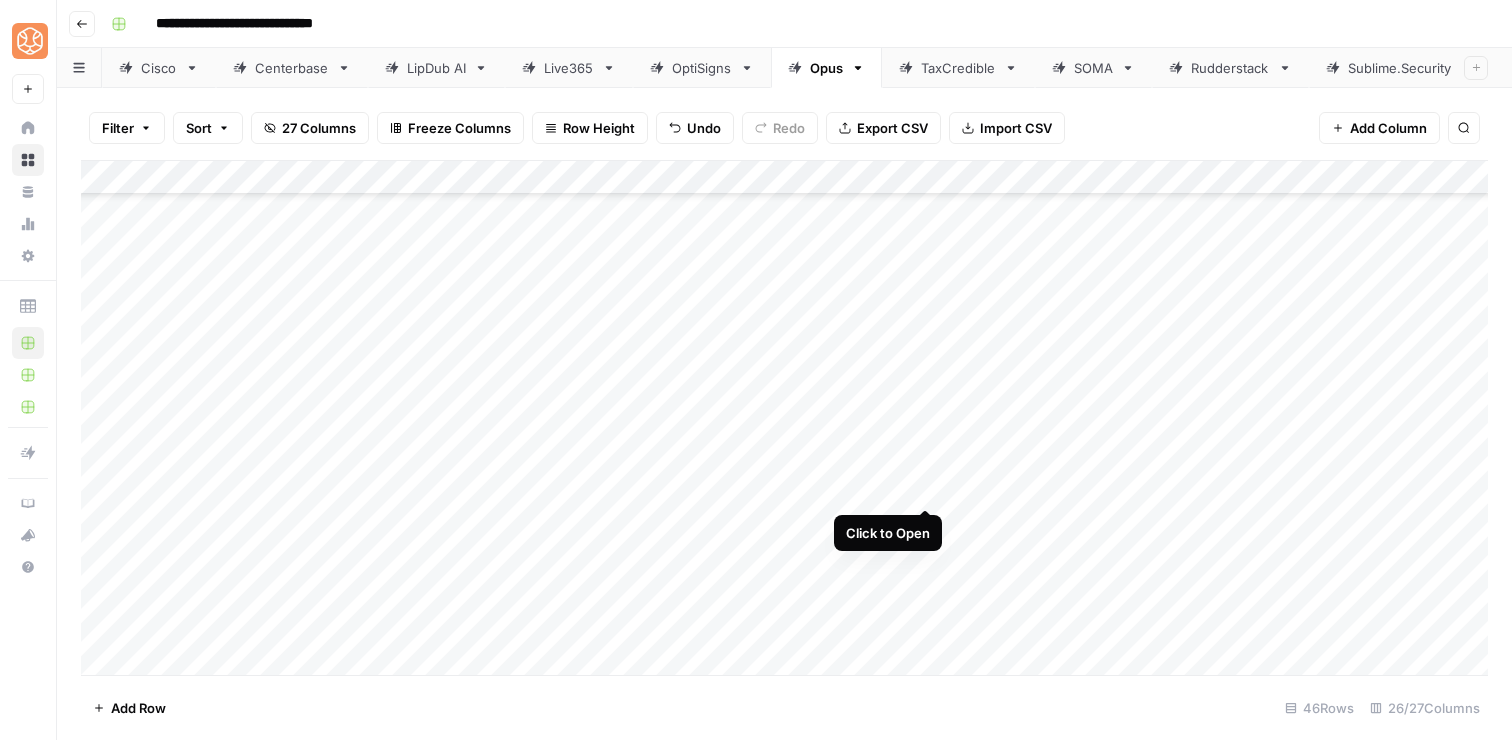 click on "Add Column" at bounding box center [784, 418] 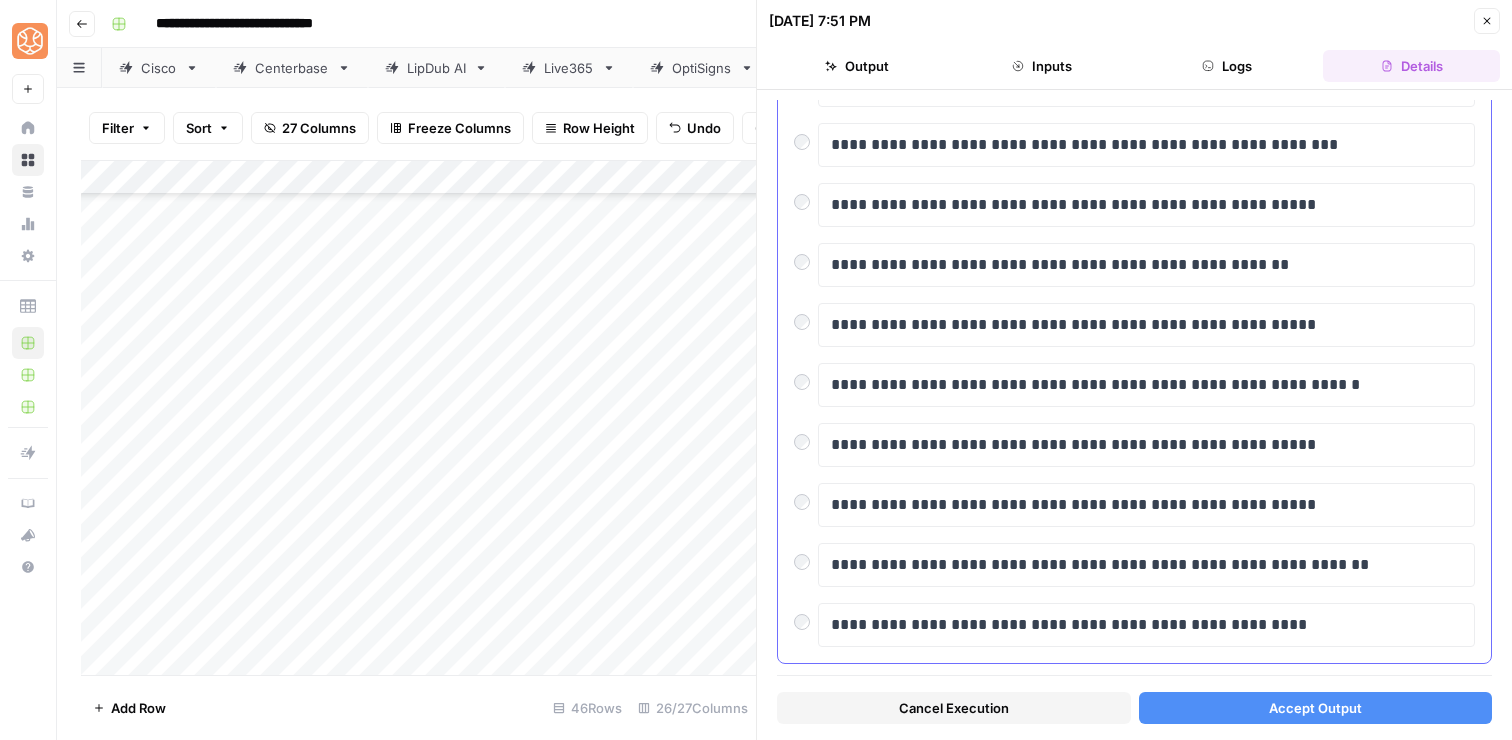 scroll, scrollTop: 218, scrollLeft: 0, axis: vertical 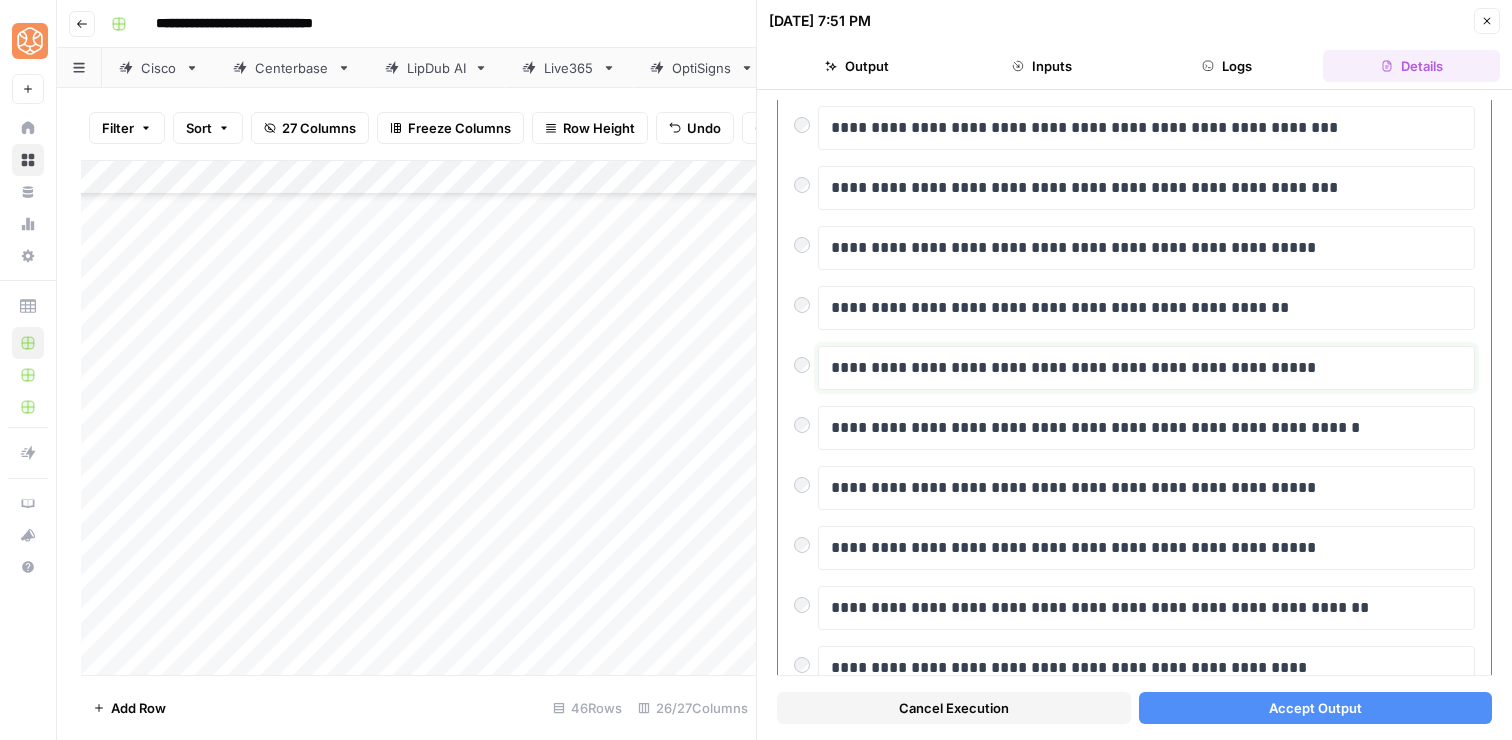 click on "**********" at bounding box center (1146, 368) 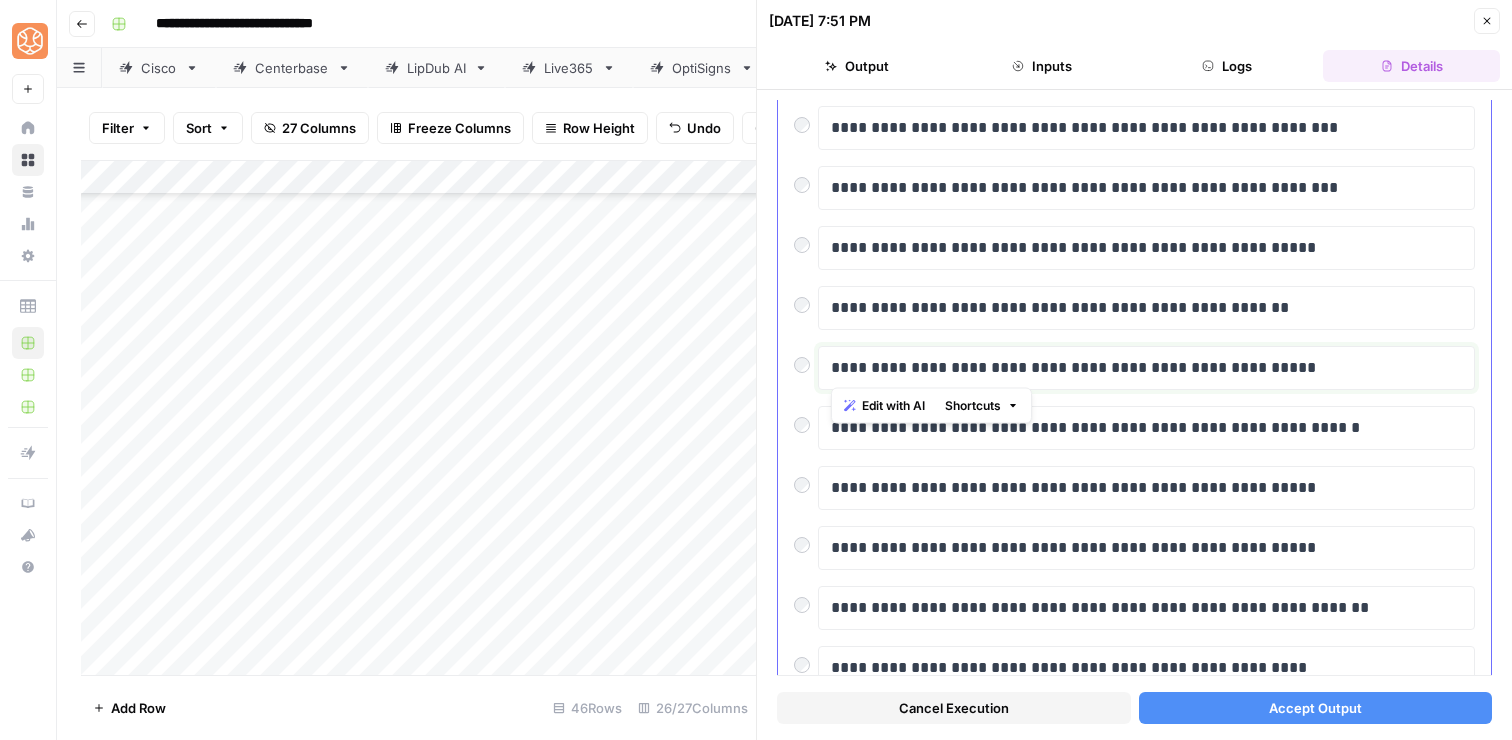 click on "**********" at bounding box center (1146, 368) 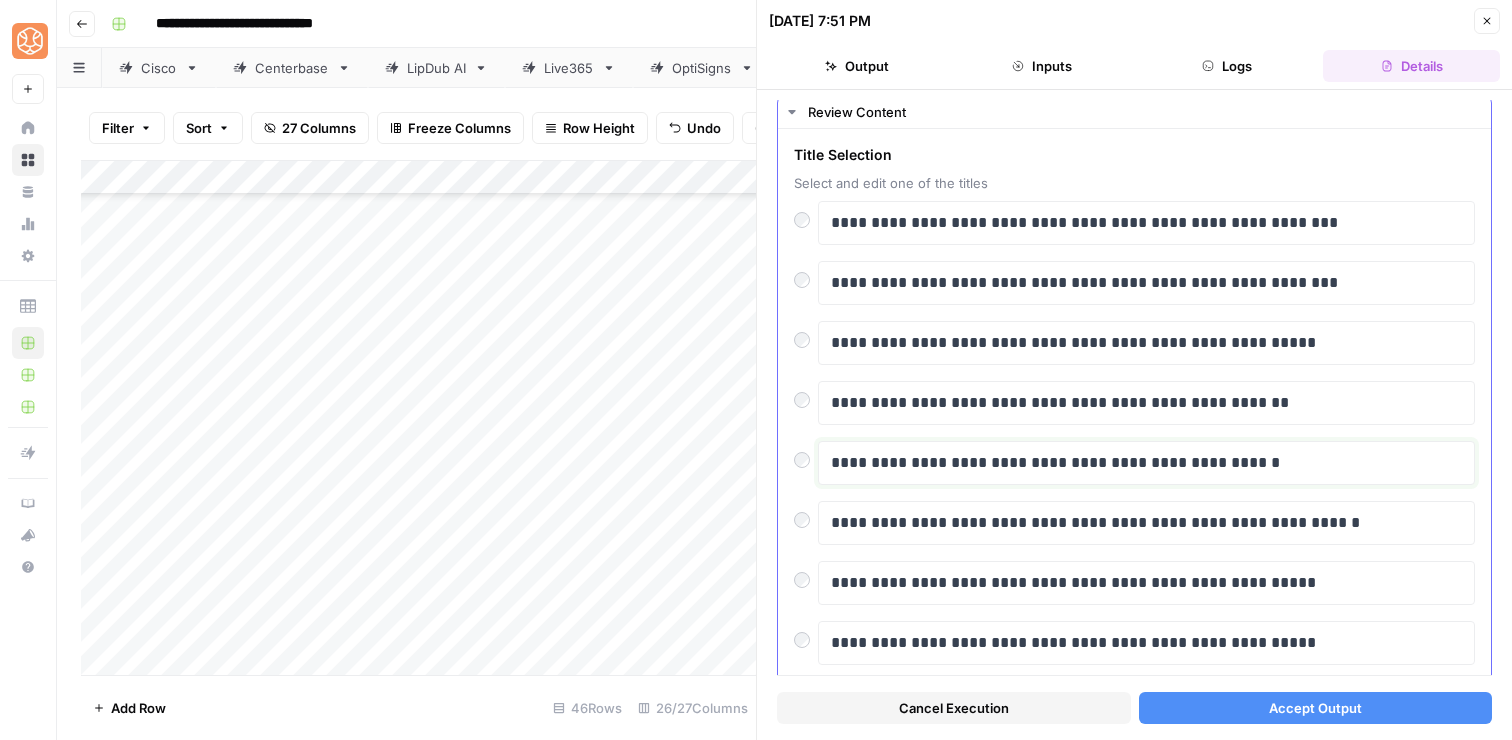 scroll, scrollTop: 41, scrollLeft: 0, axis: vertical 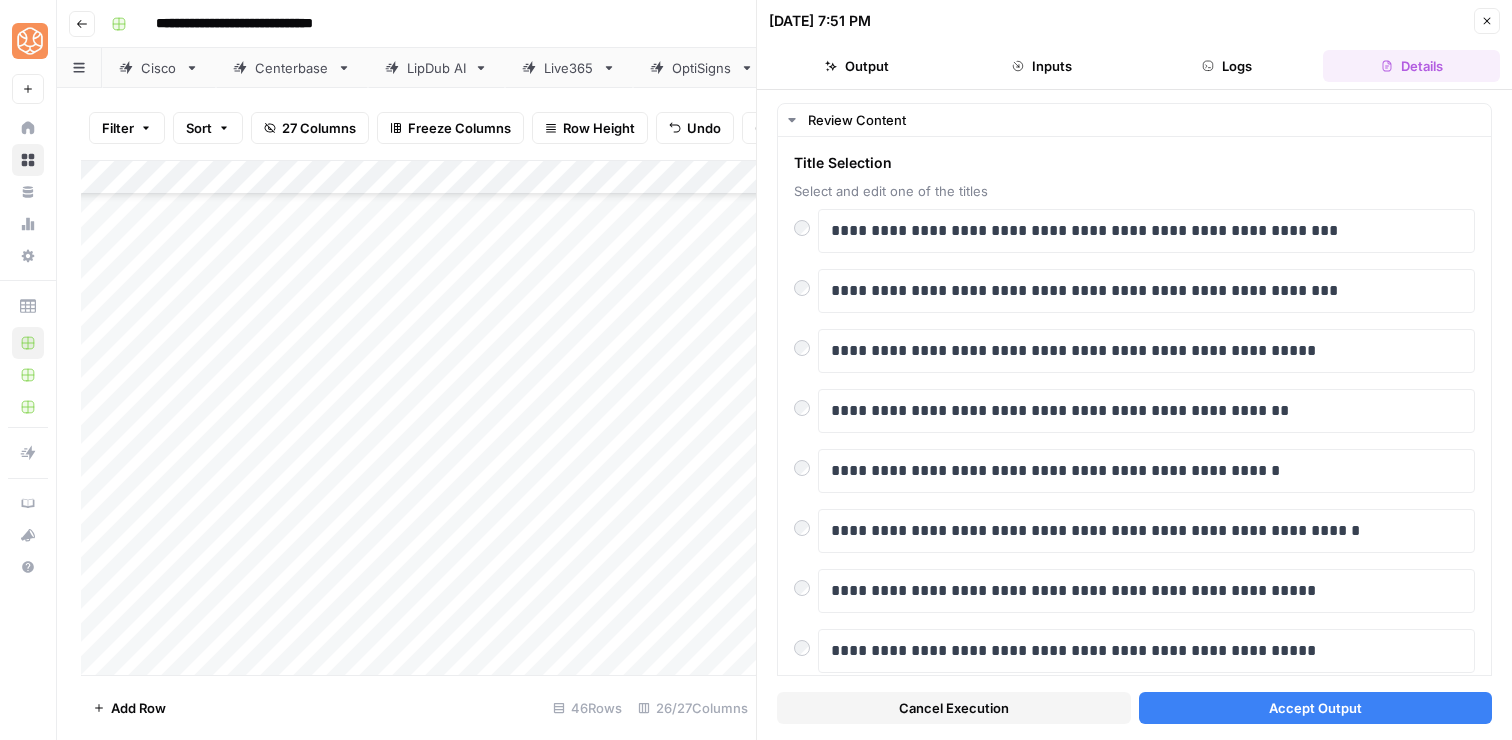 click on "Accept Output" at bounding box center (1316, 708) 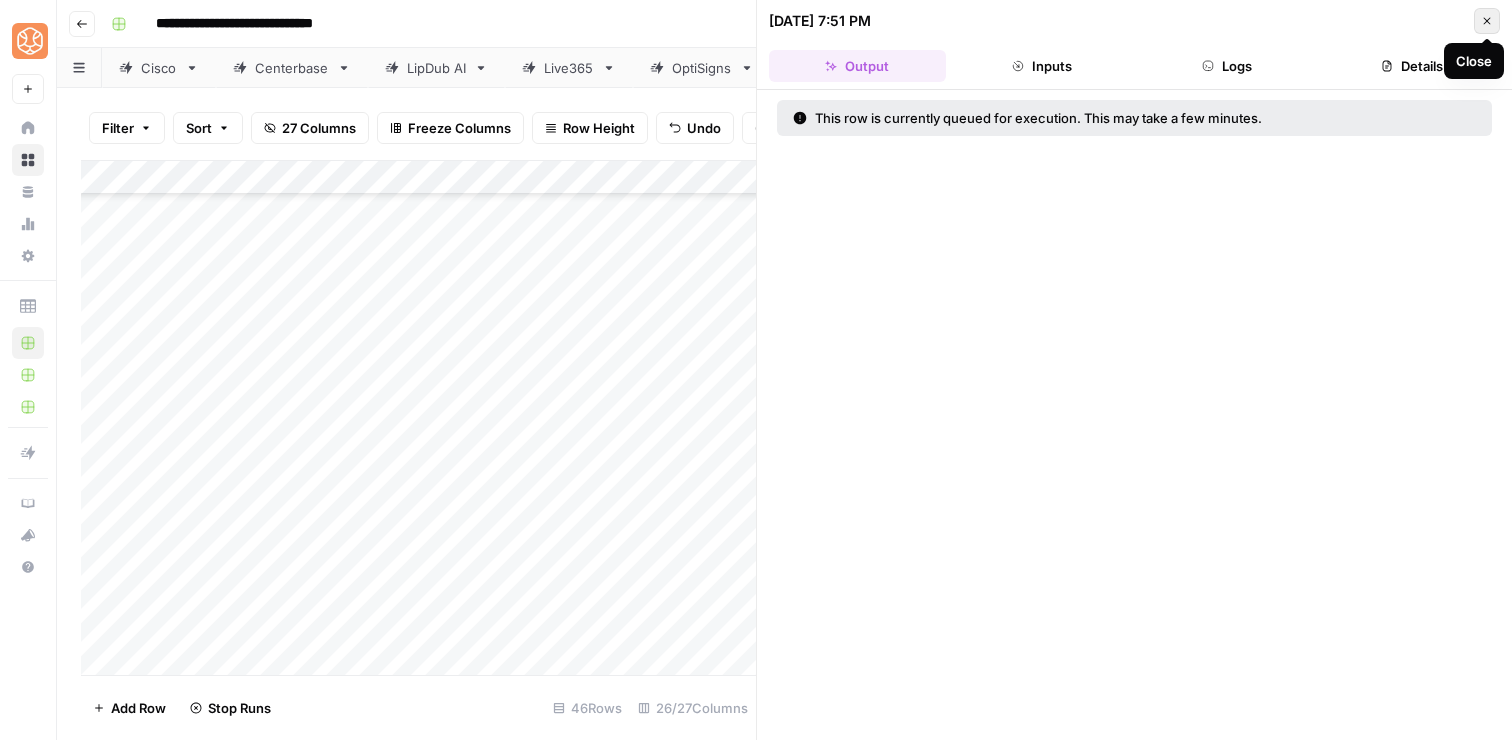 click 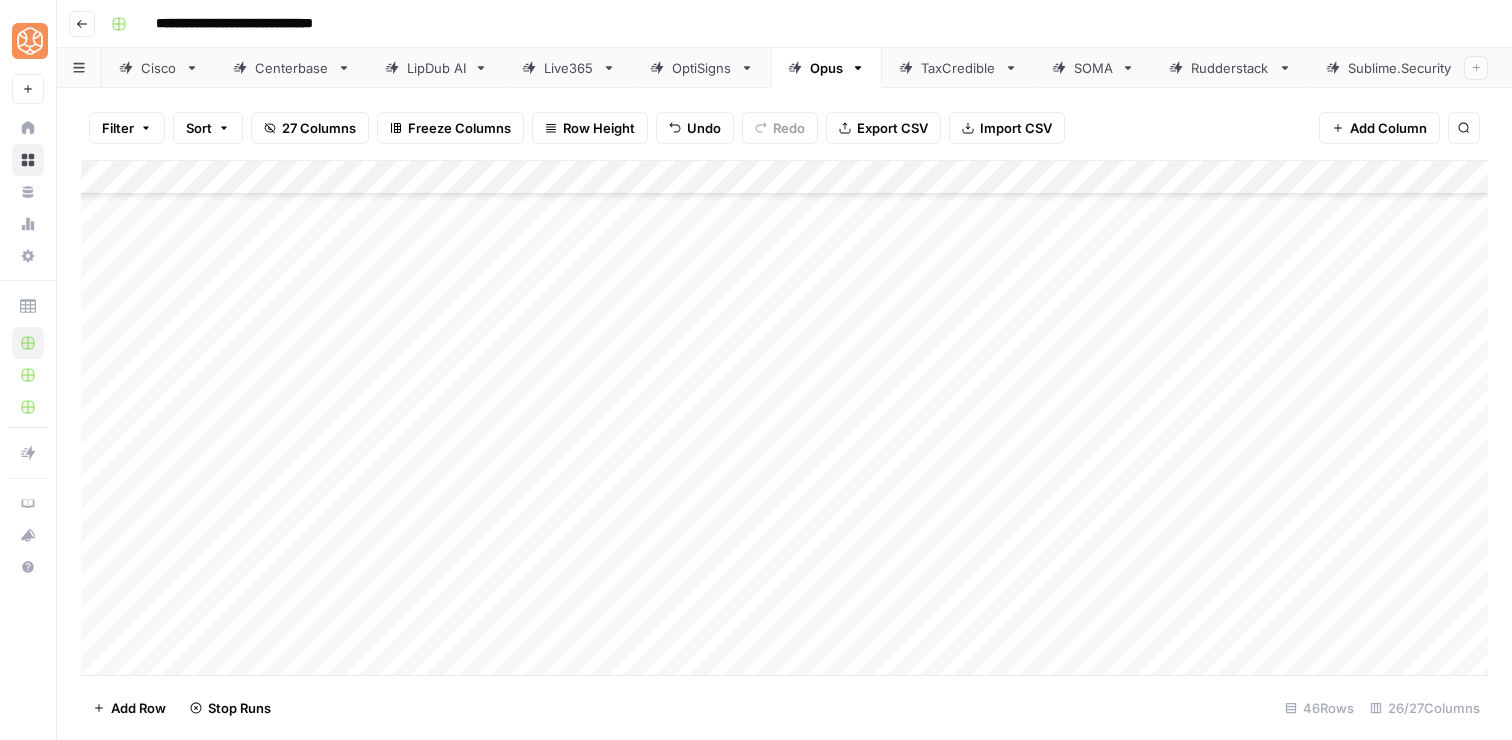 click on "Add Column" at bounding box center (784, 418) 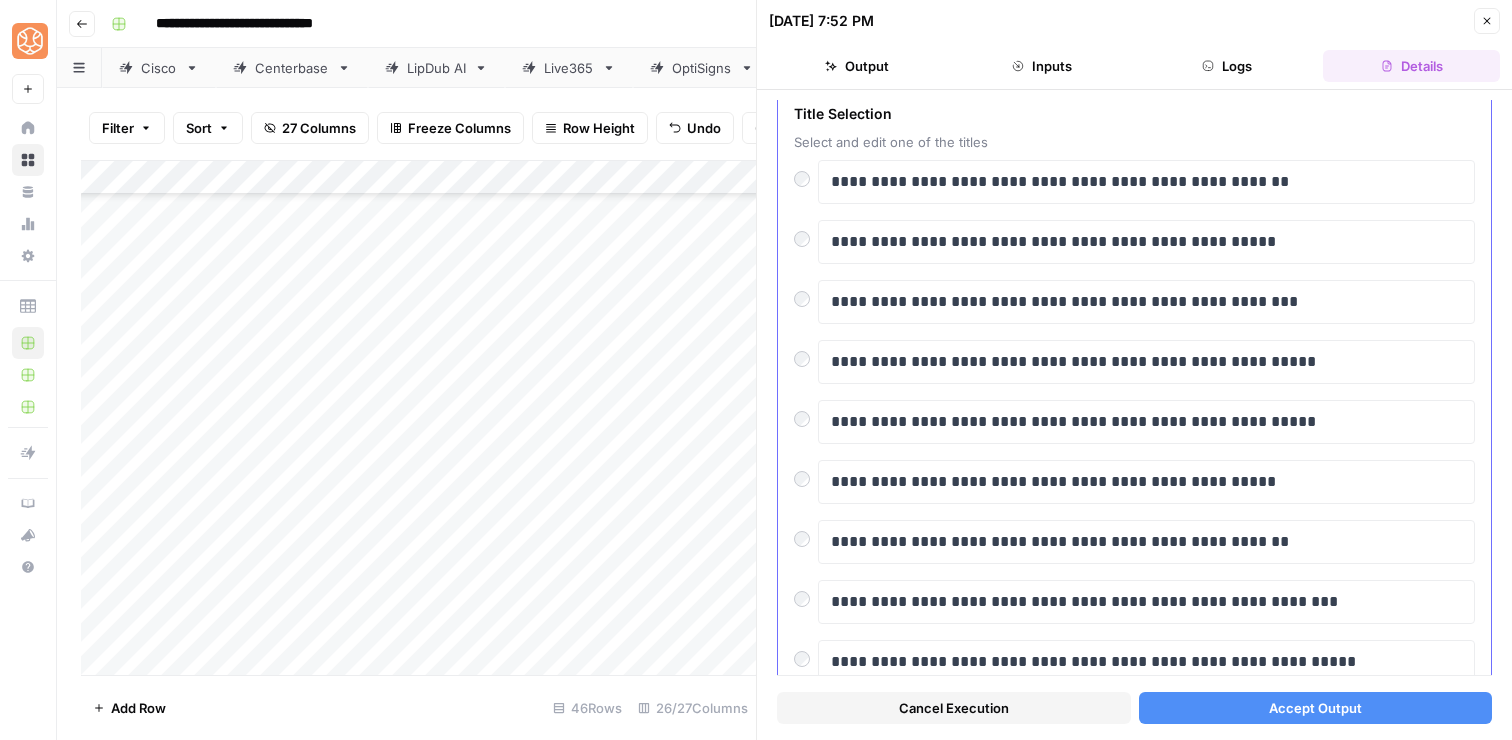 scroll, scrollTop: 85, scrollLeft: 0, axis: vertical 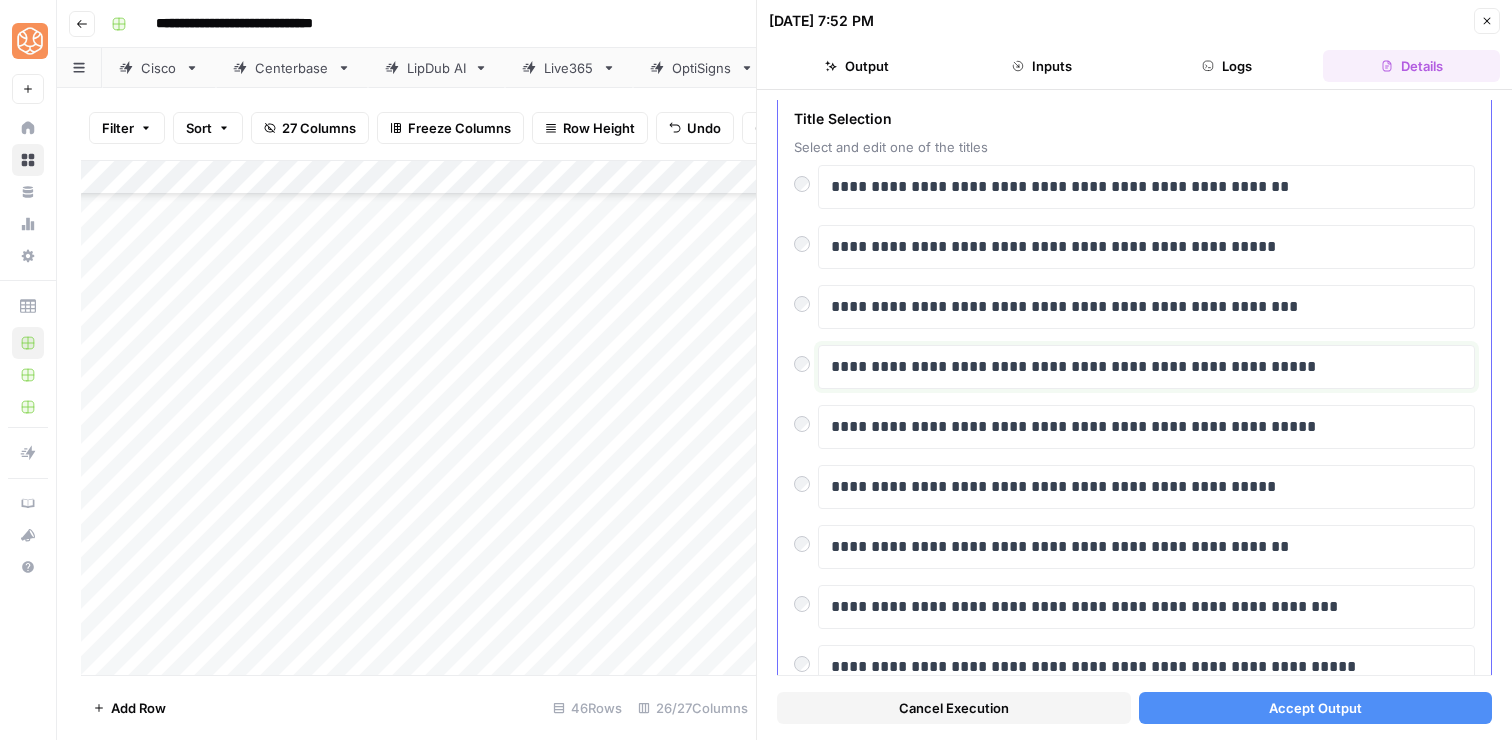 click on "**********" at bounding box center [1146, 367] 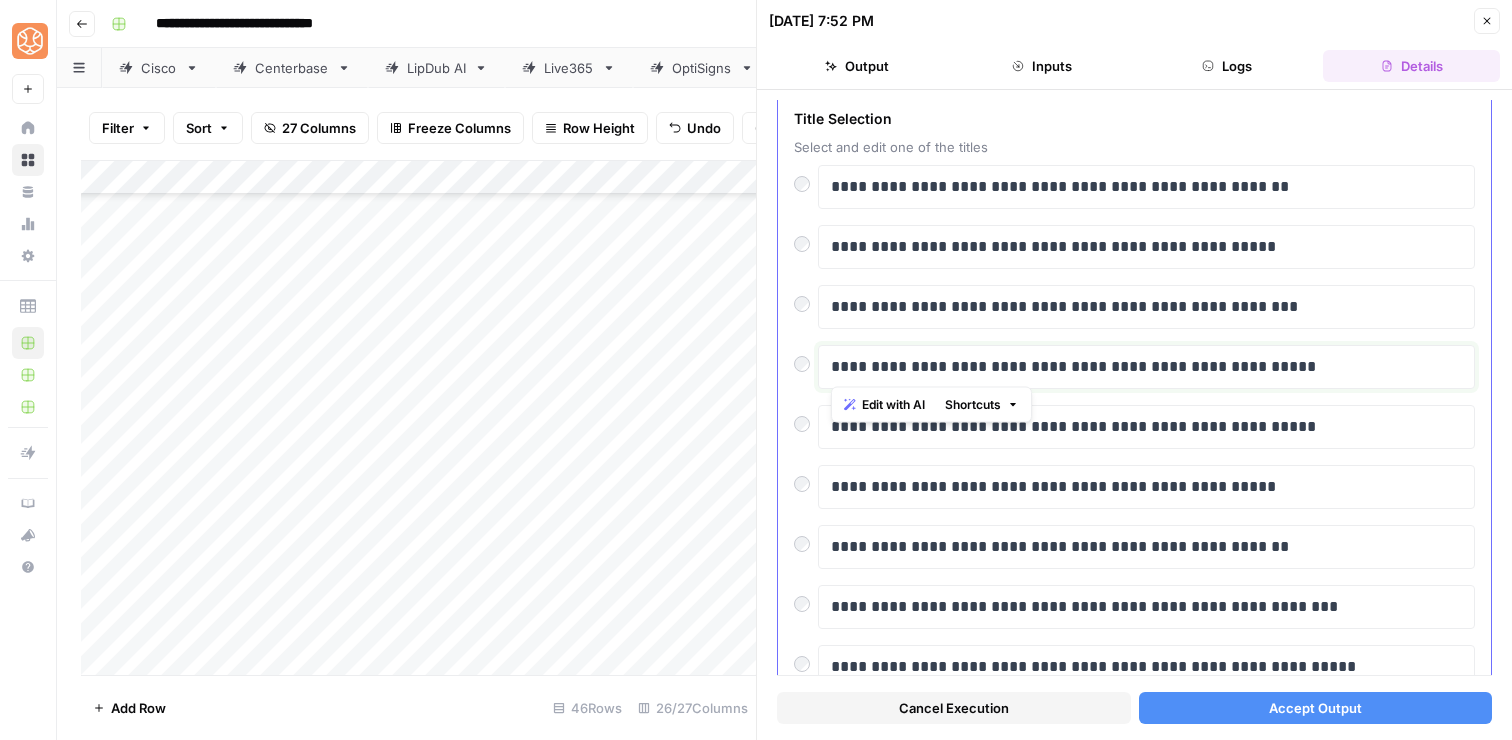 click on "**********" at bounding box center [1146, 367] 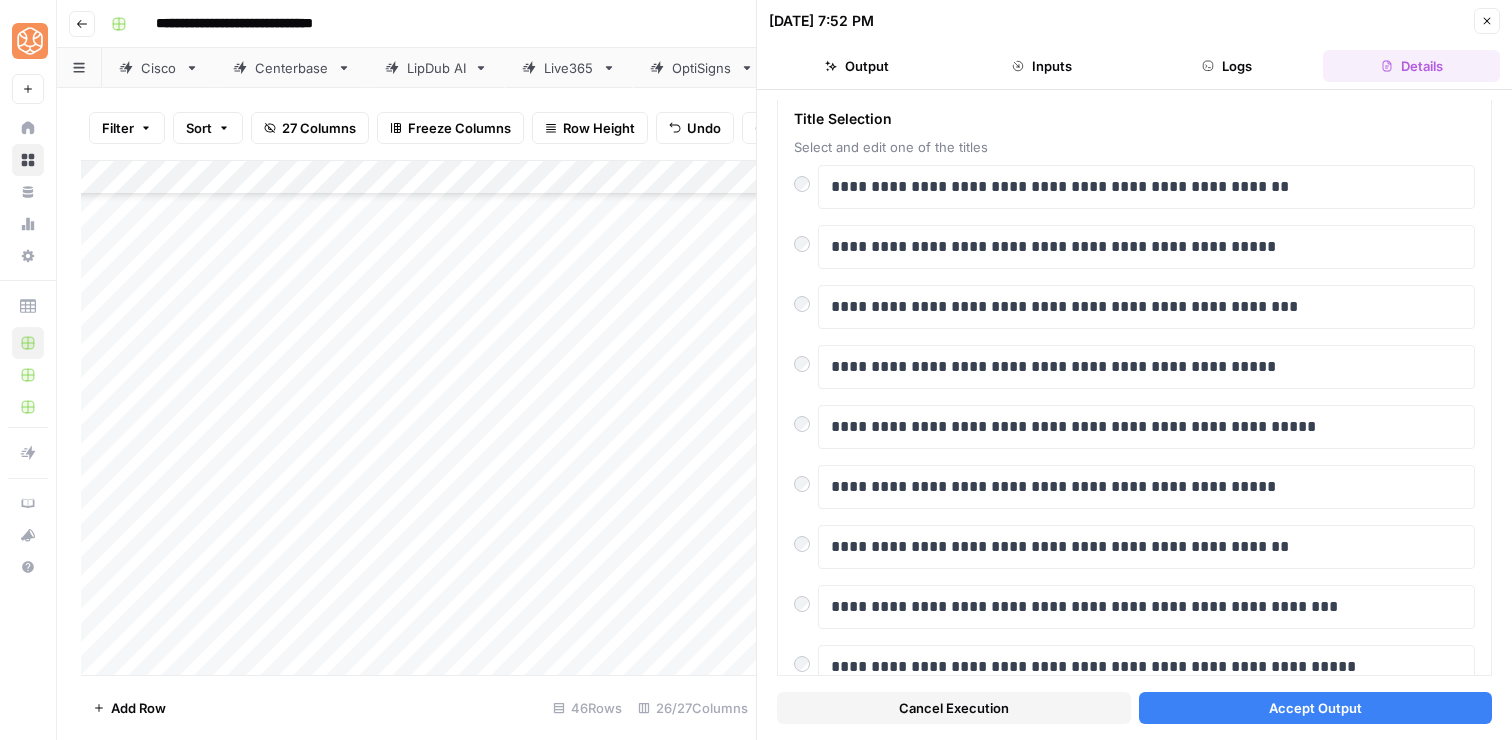 click on "Accept Output" at bounding box center [1315, 708] 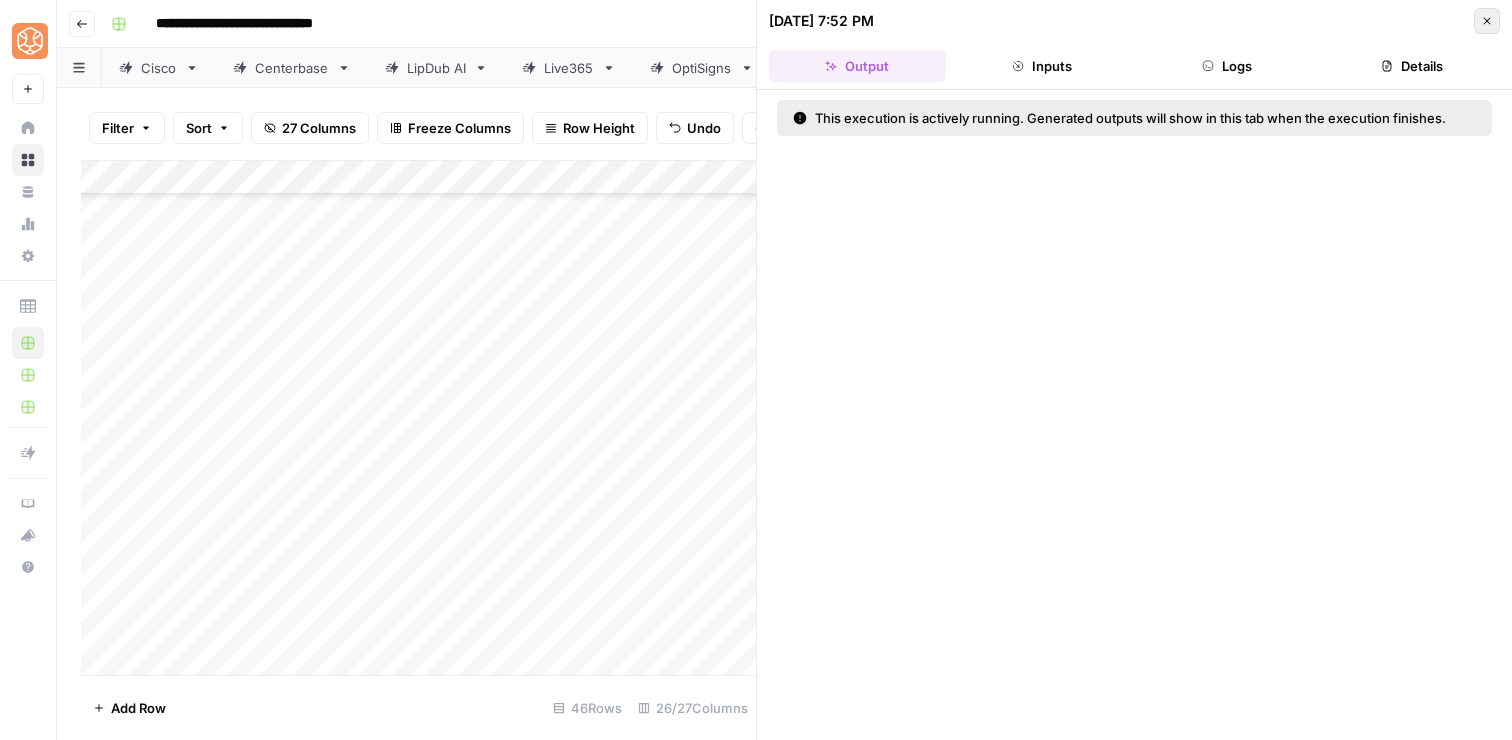 click 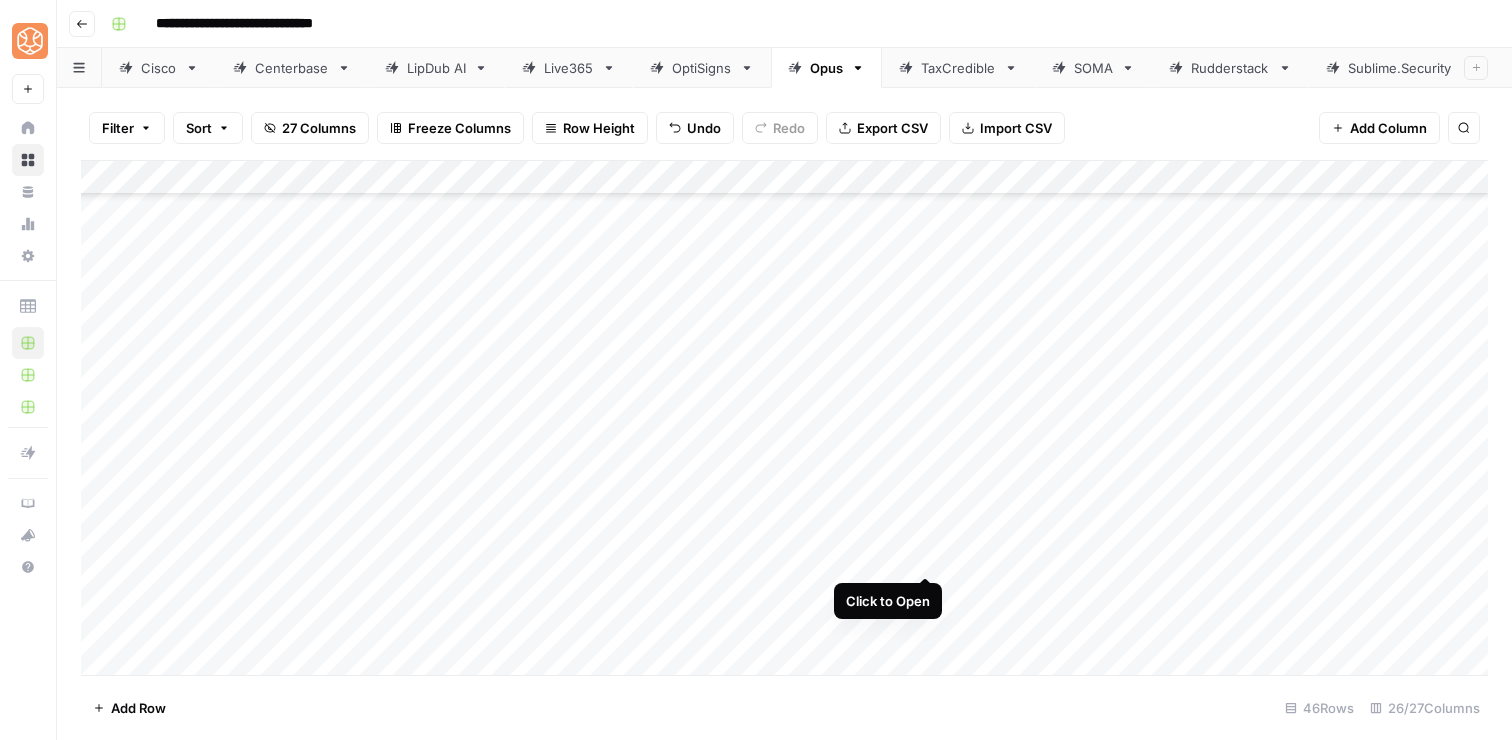 click on "Add Column" at bounding box center (784, 418) 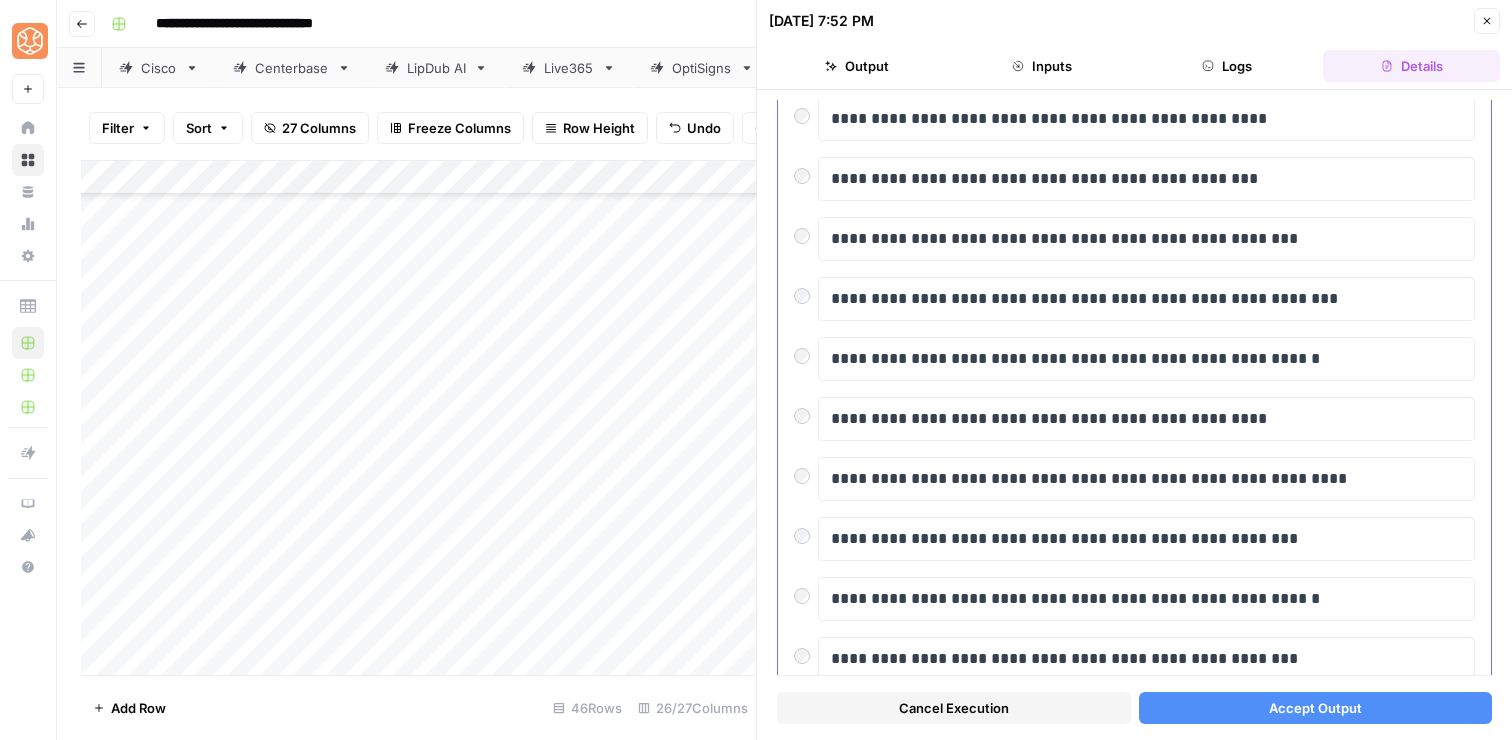 scroll, scrollTop: 198, scrollLeft: 0, axis: vertical 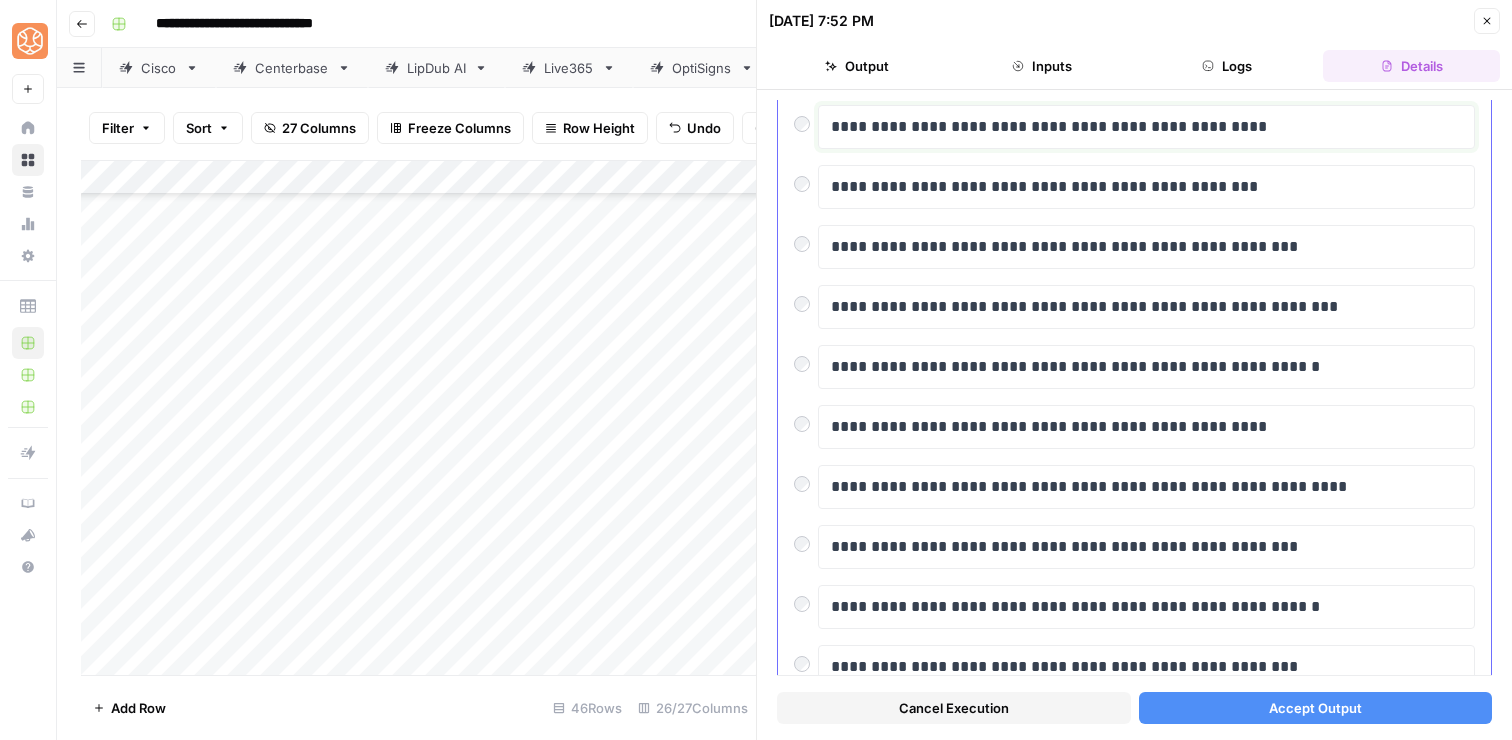 click on "**********" at bounding box center [1146, 127] 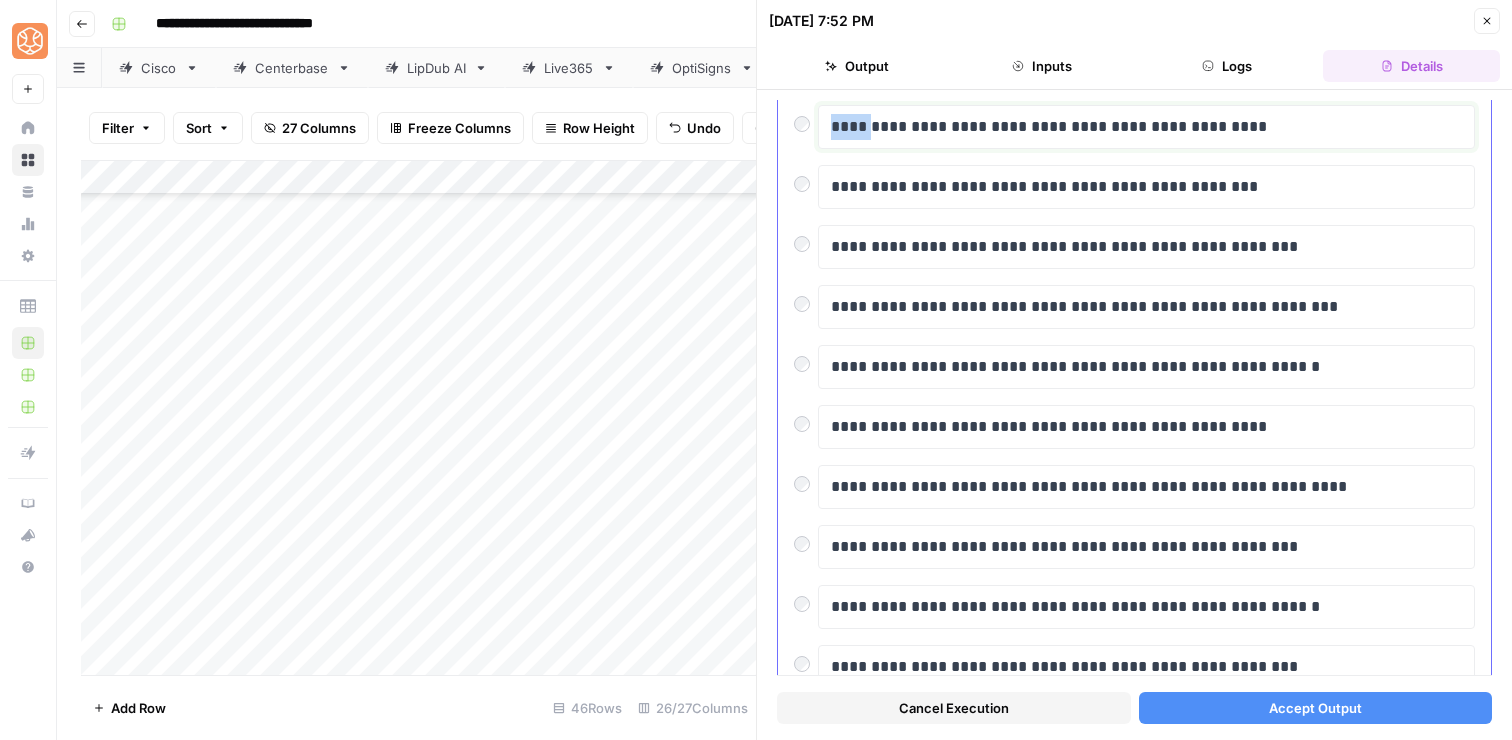click on "**********" at bounding box center [1146, 127] 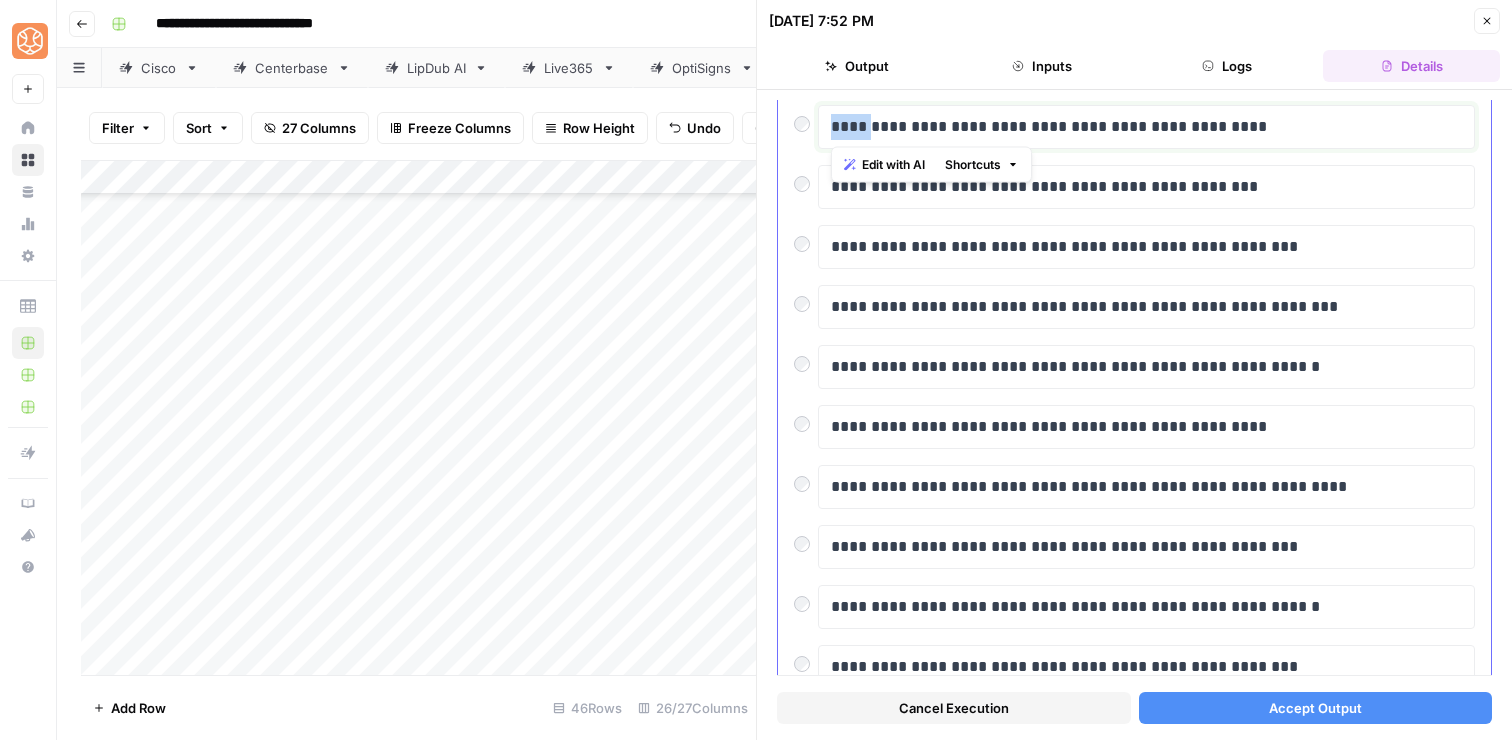 click on "**********" at bounding box center (1146, 127) 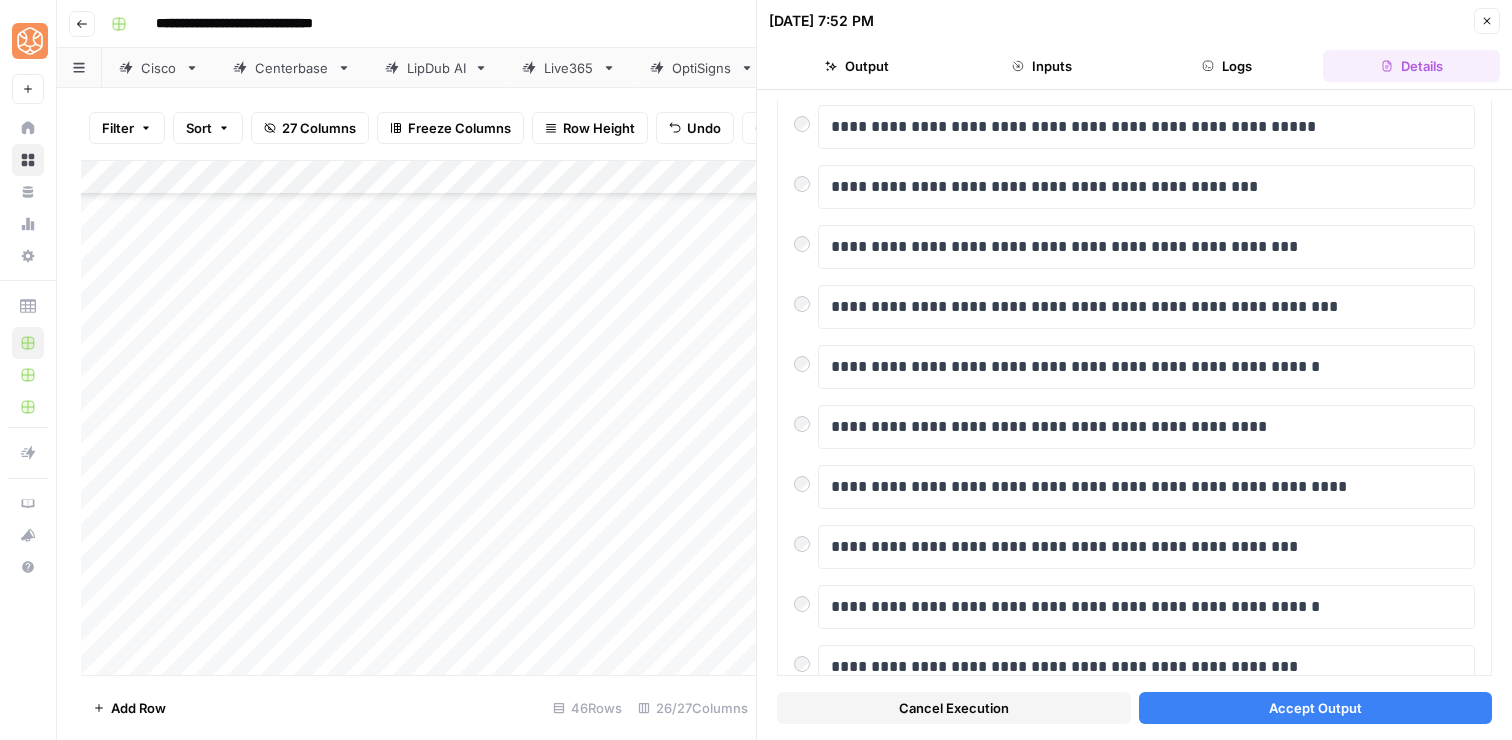 click on "Accept Output" at bounding box center (1316, 708) 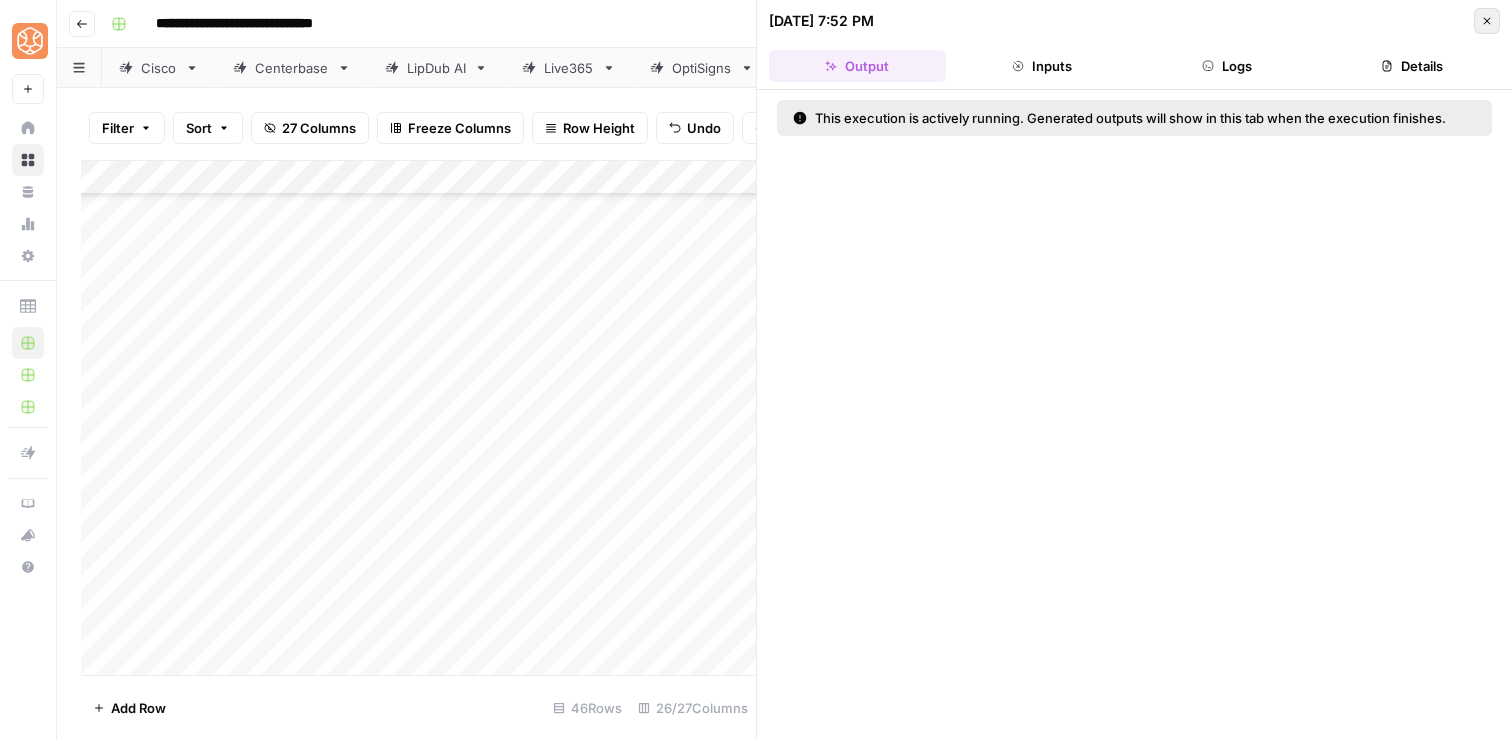 click 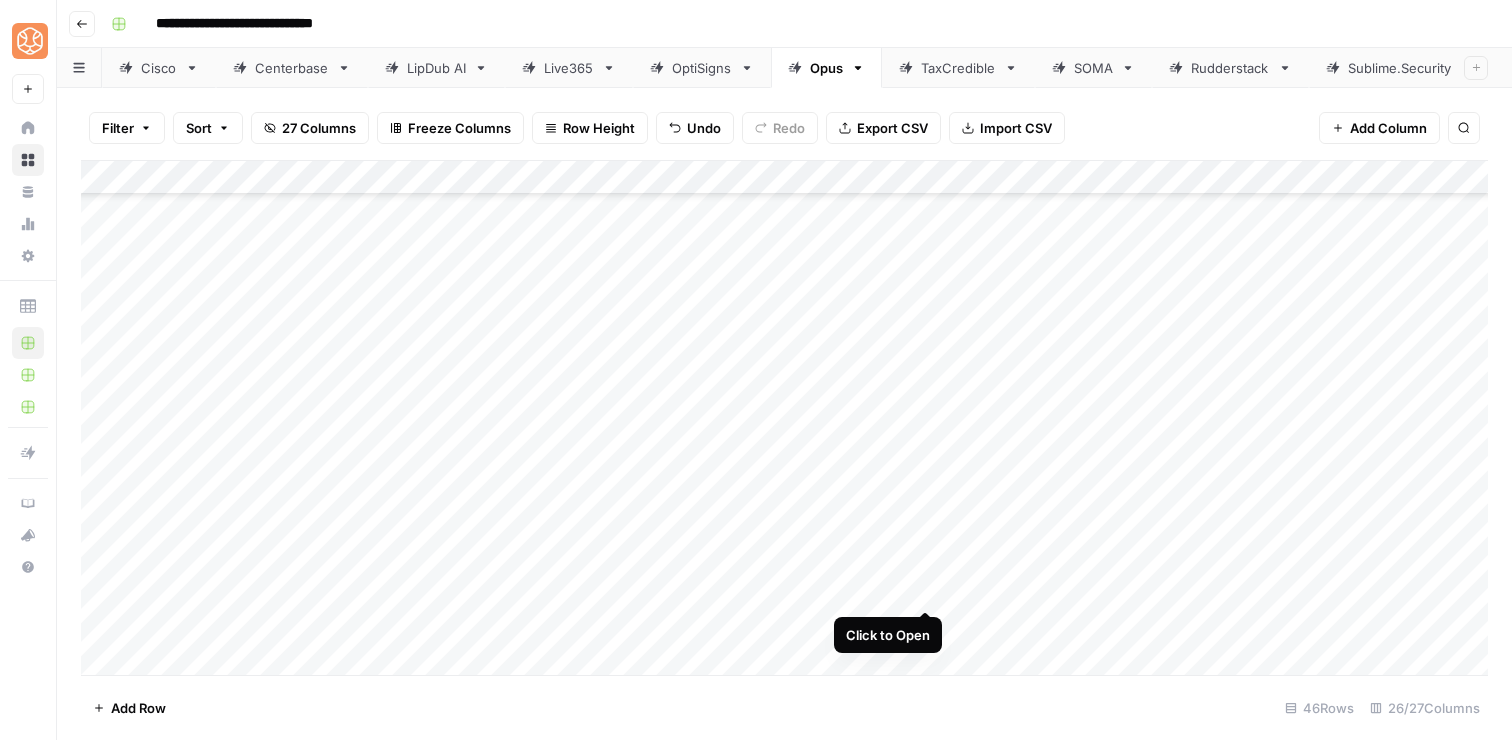 click on "Add Column" at bounding box center (784, 418) 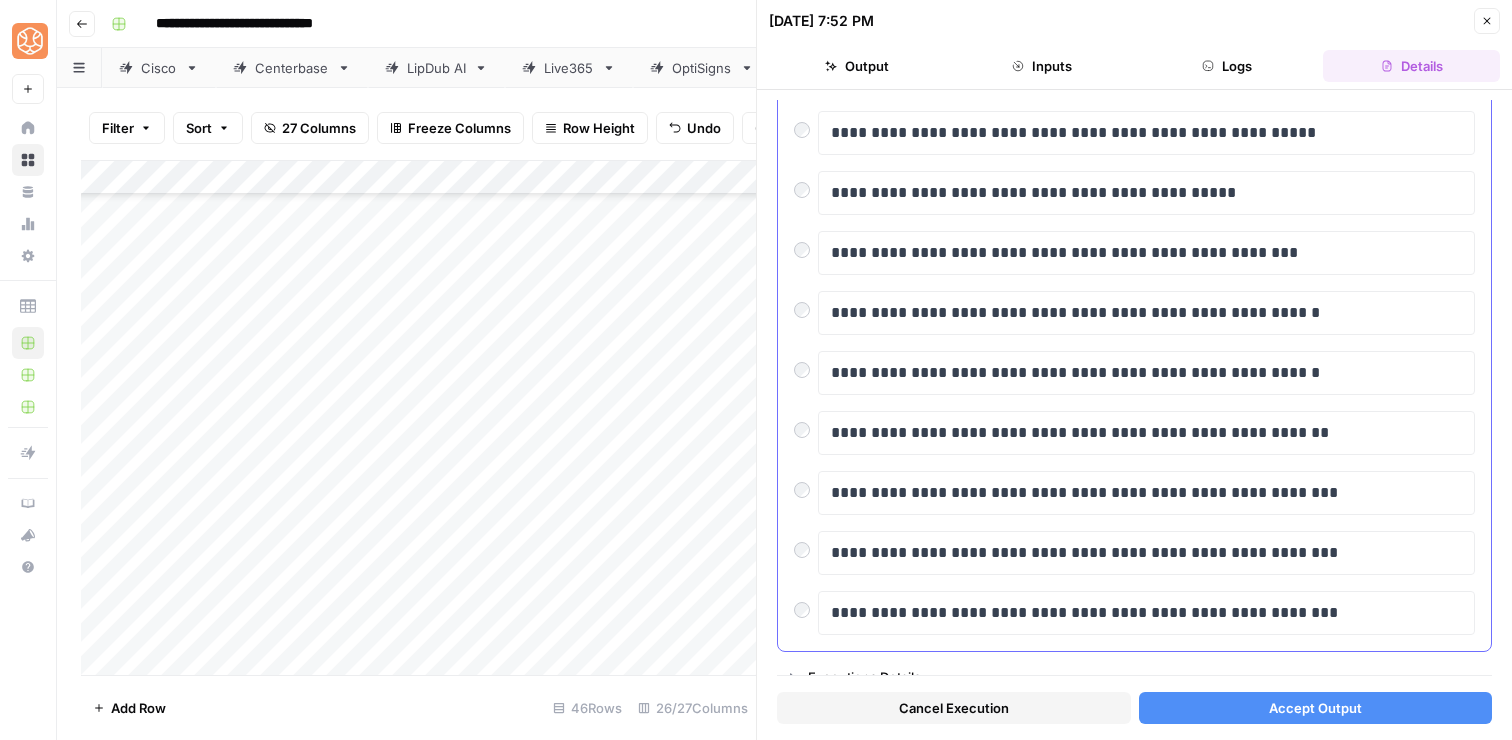 scroll, scrollTop: 200, scrollLeft: 0, axis: vertical 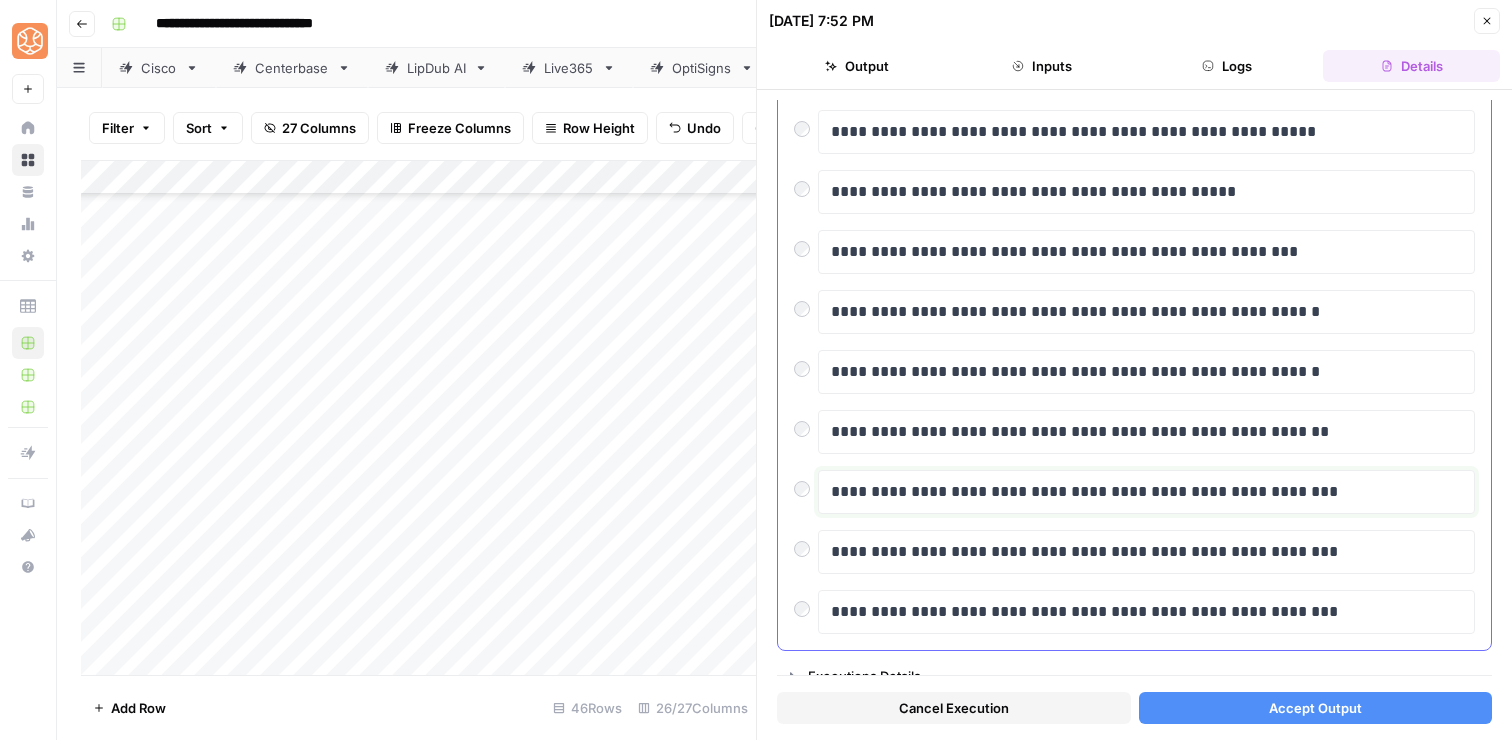 click on "**********" at bounding box center (1146, 492) 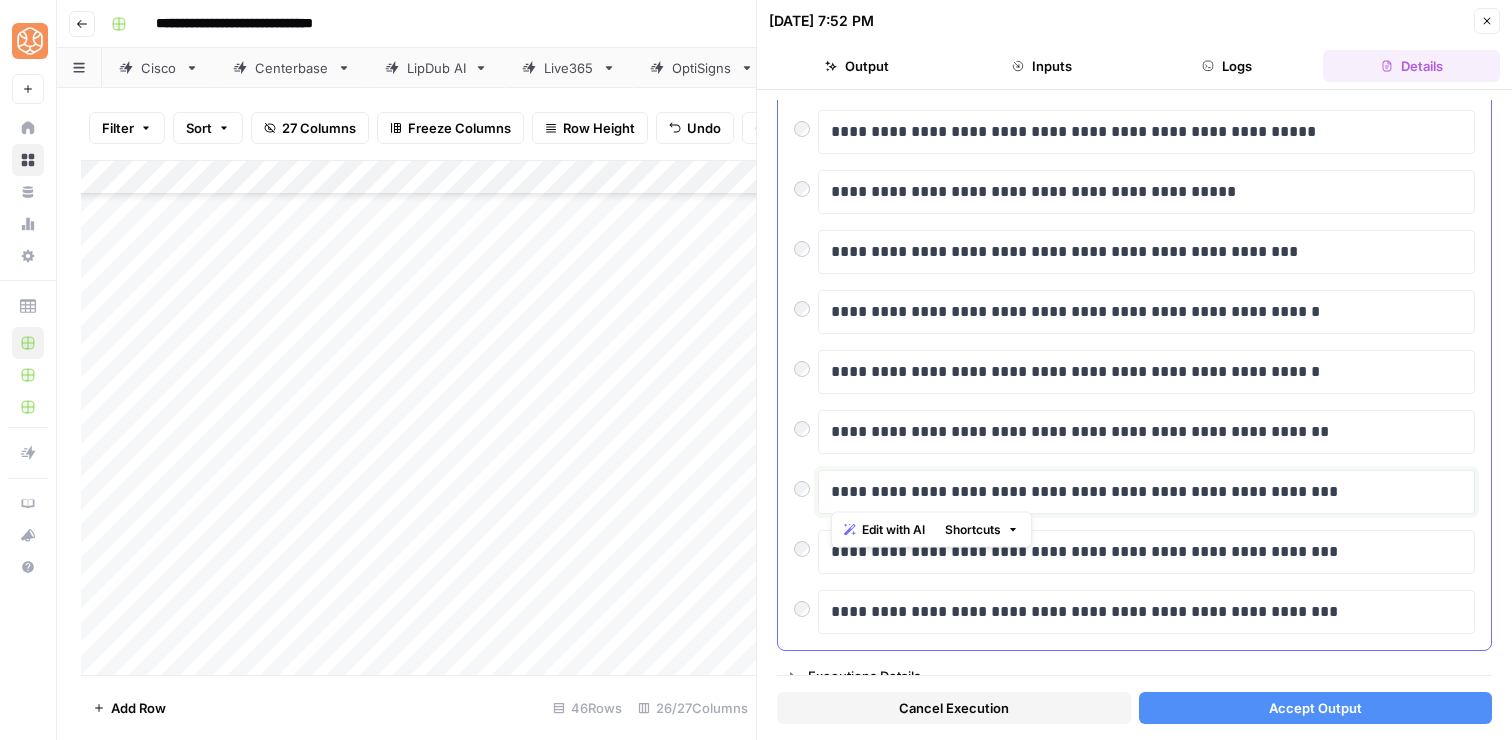 click on "**********" at bounding box center [1146, 492] 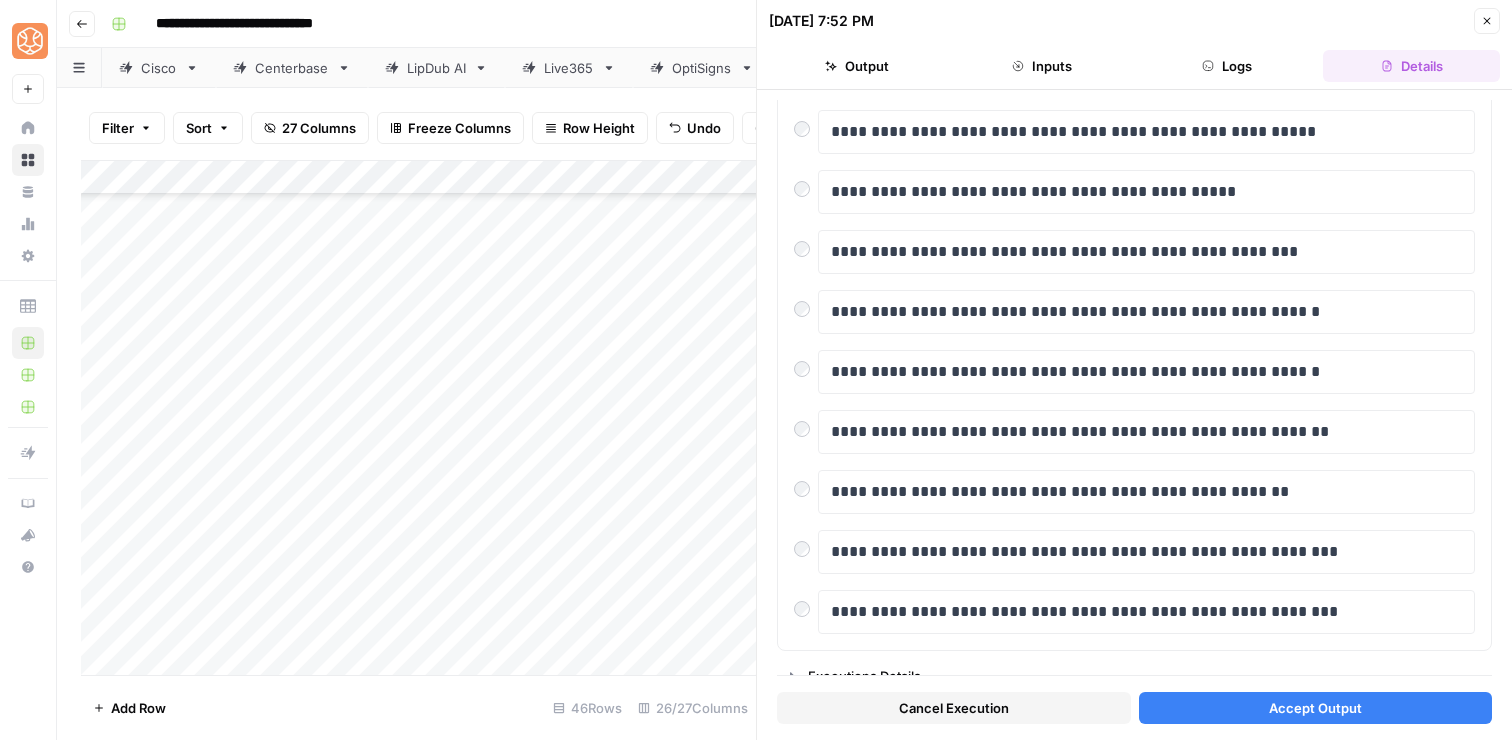 click on "Accept Output" at bounding box center (1315, 708) 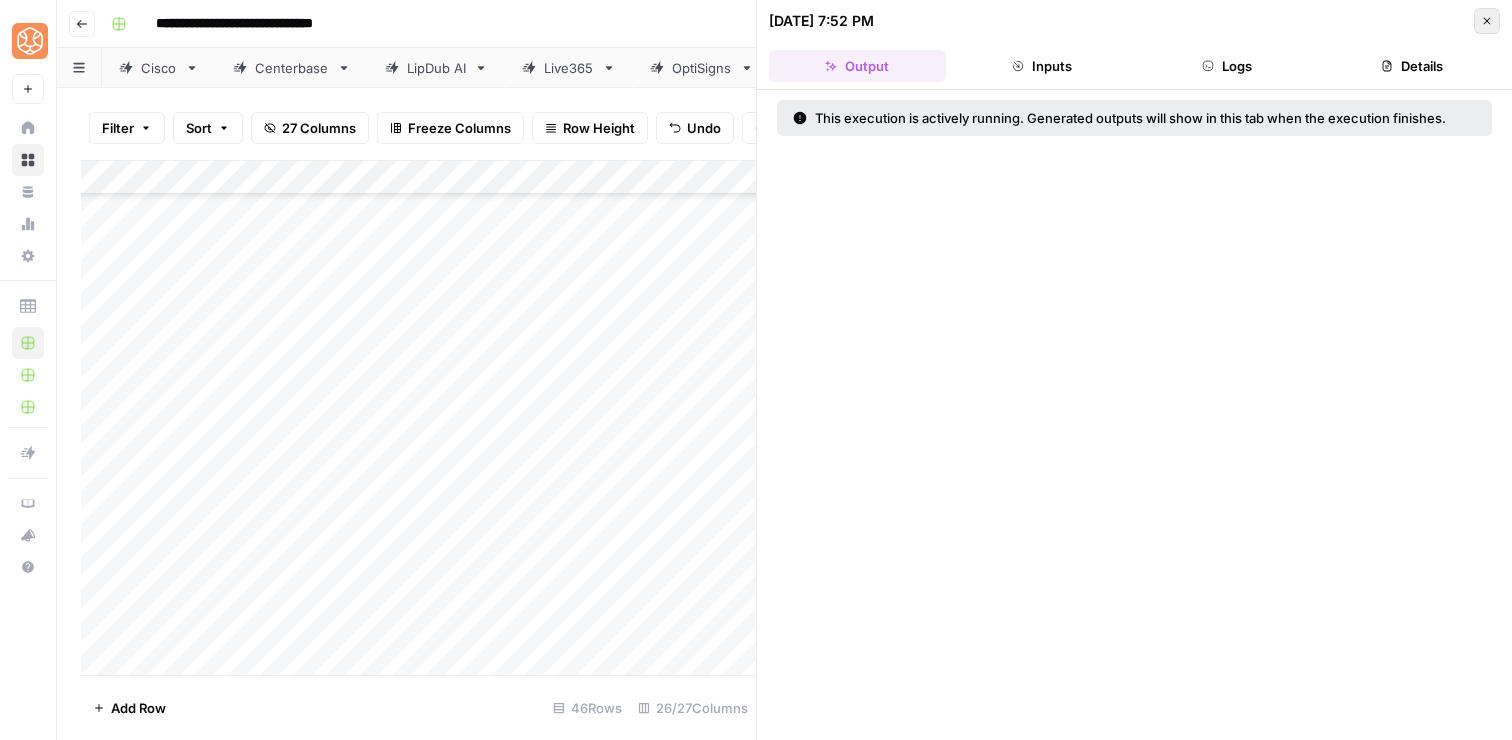 click 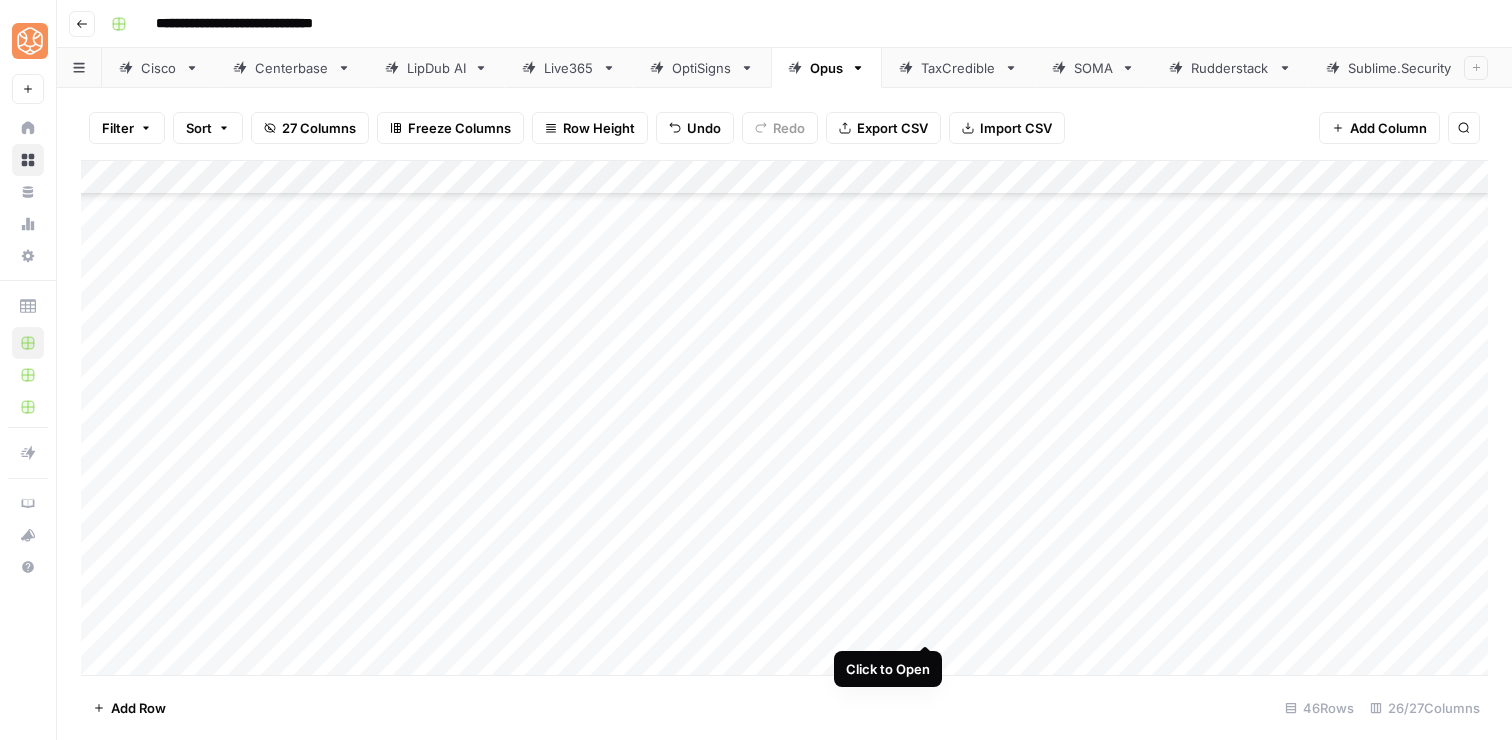 click on "Add Column" at bounding box center [784, 418] 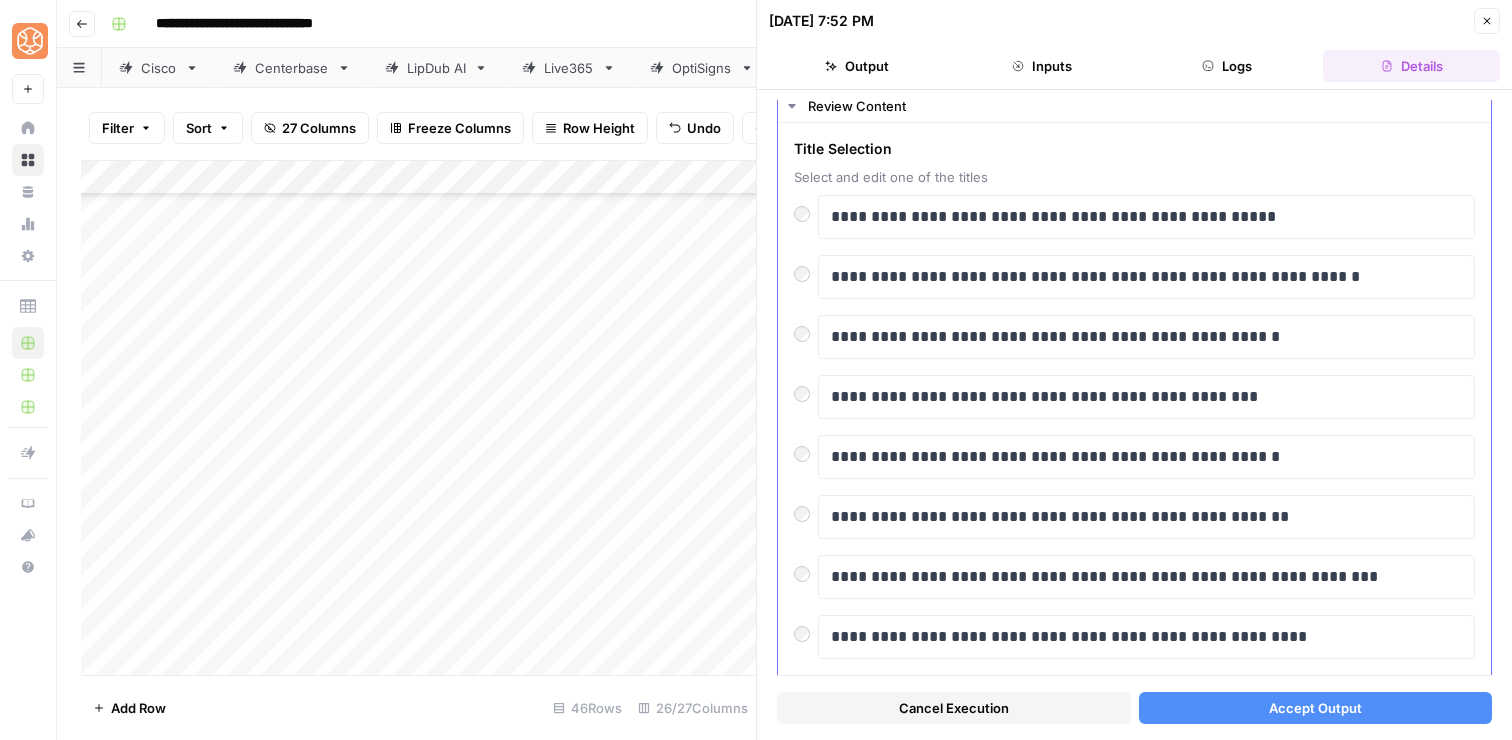 scroll, scrollTop: 24, scrollLeft: 0, axis: vertical 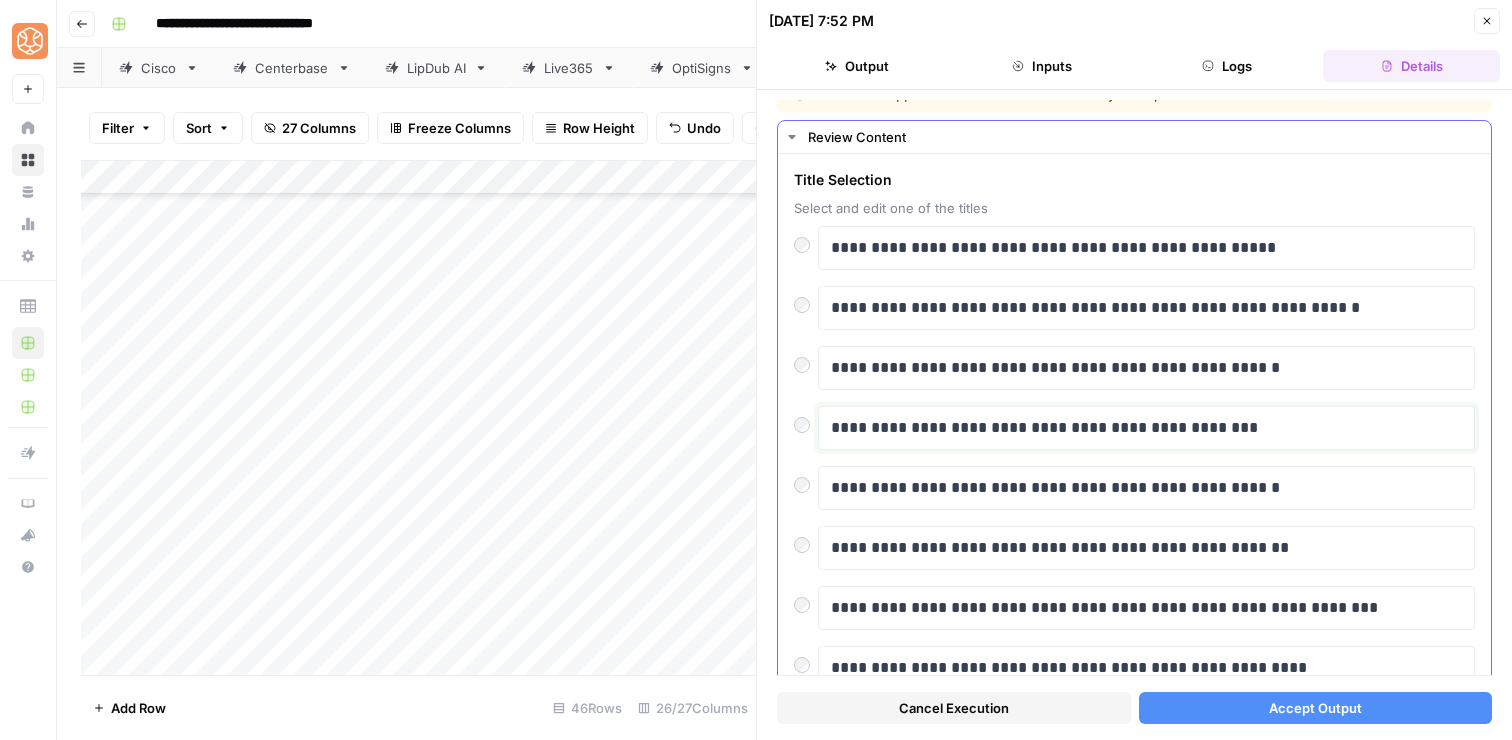 click on "**********" at bounding box center (1146, 428) 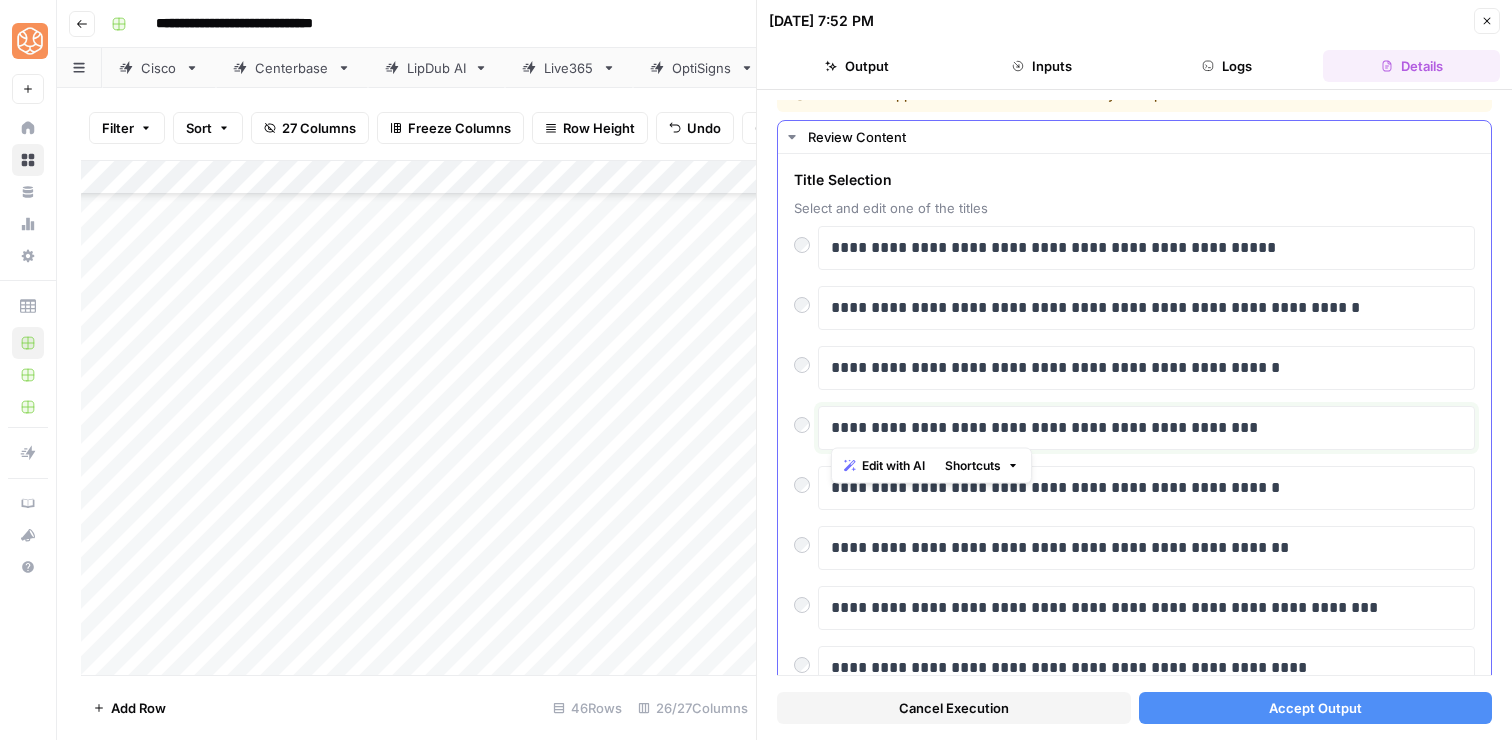 click on "**********" at bounding box center [1146, 428] 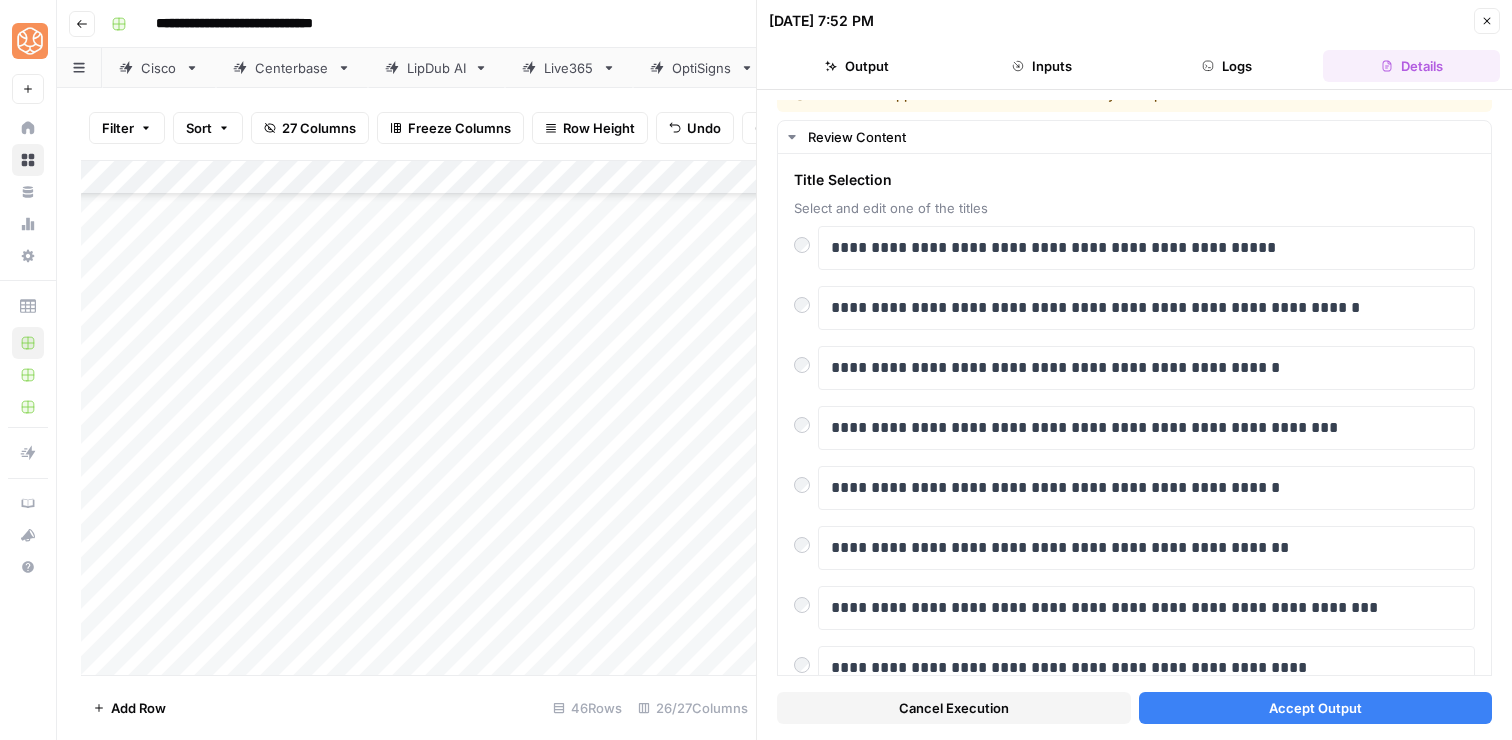 click on "Accept Output" at bounding box center [1316, 708] 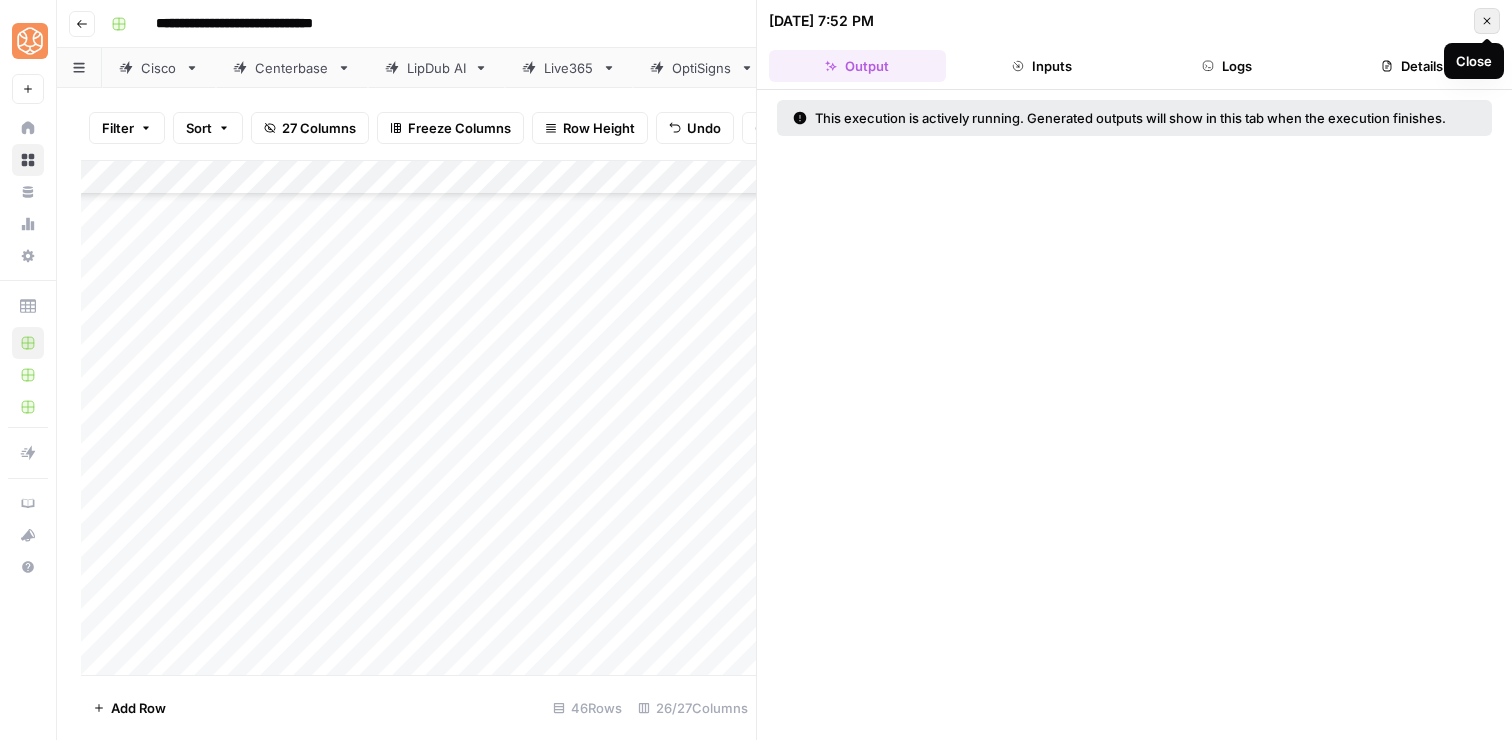 click on "Close" at bounding box center (1487, 21) 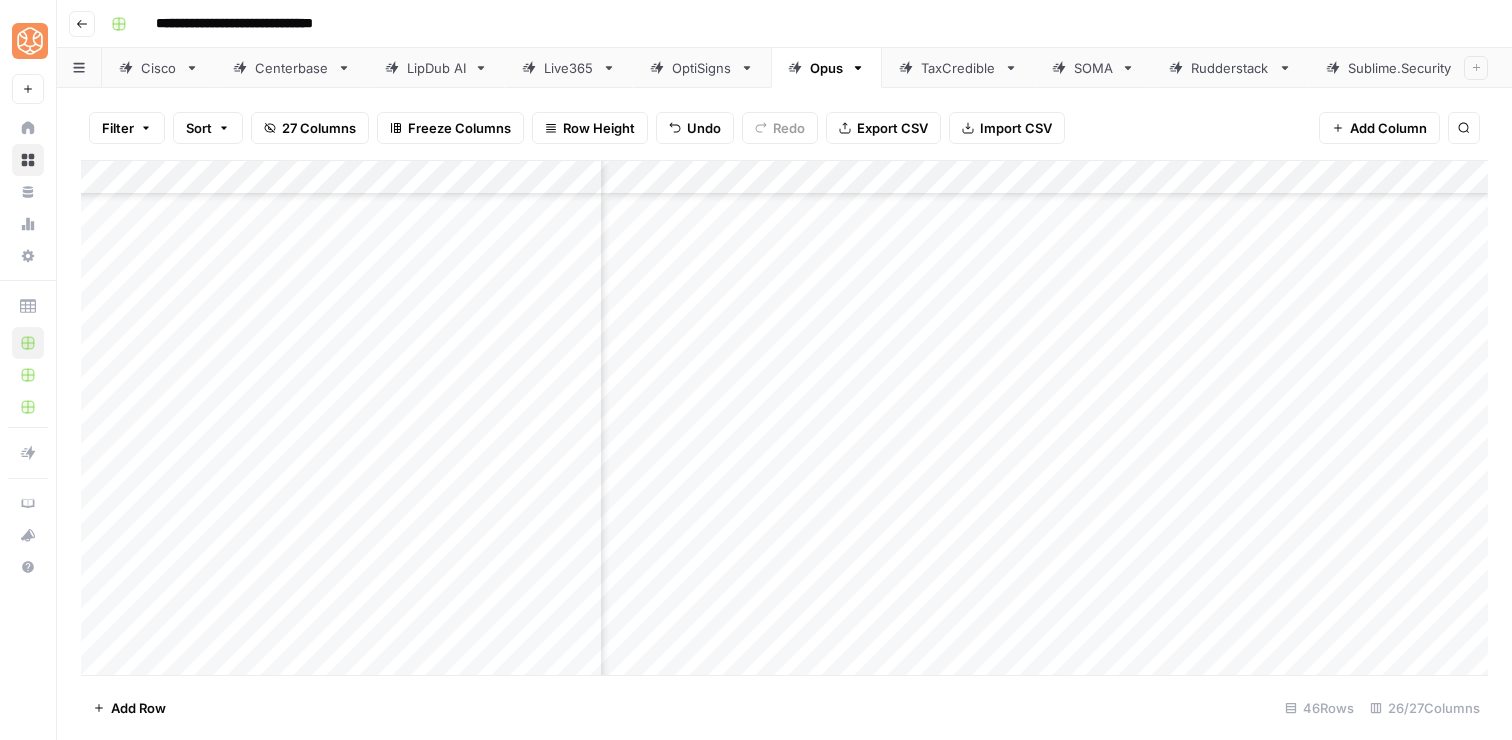 scroll, scrollTop: 1116, scrollLeft: 144, axis: both 